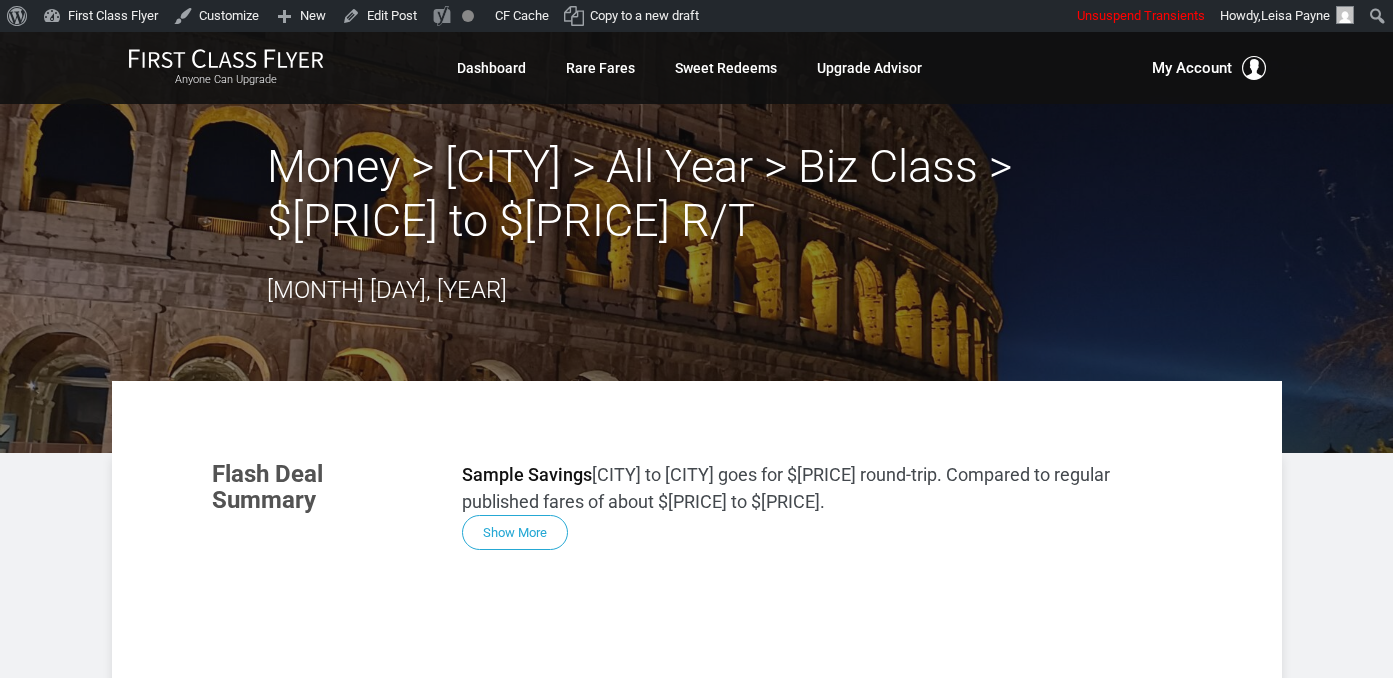 scroll, scrollTop: 0, scrollLeft: 0, axis: both 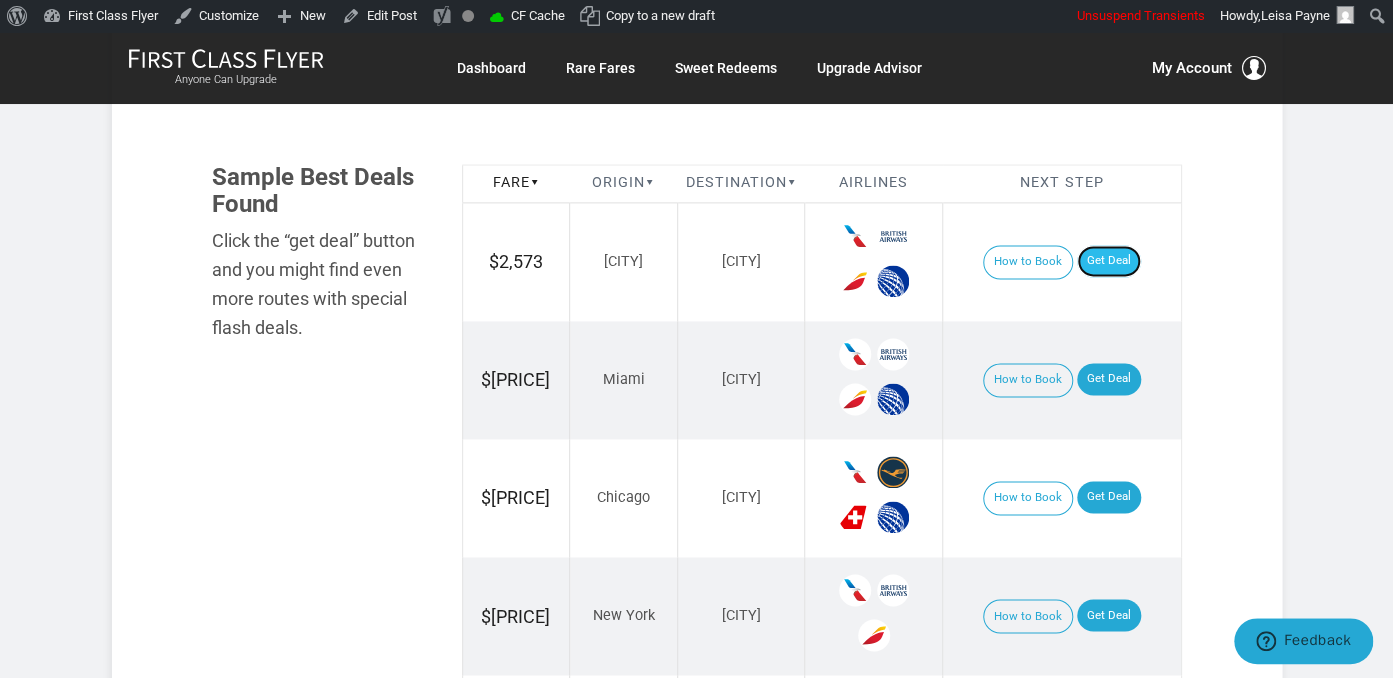 click on "Get Deal" at bounding box center (1109, 261) 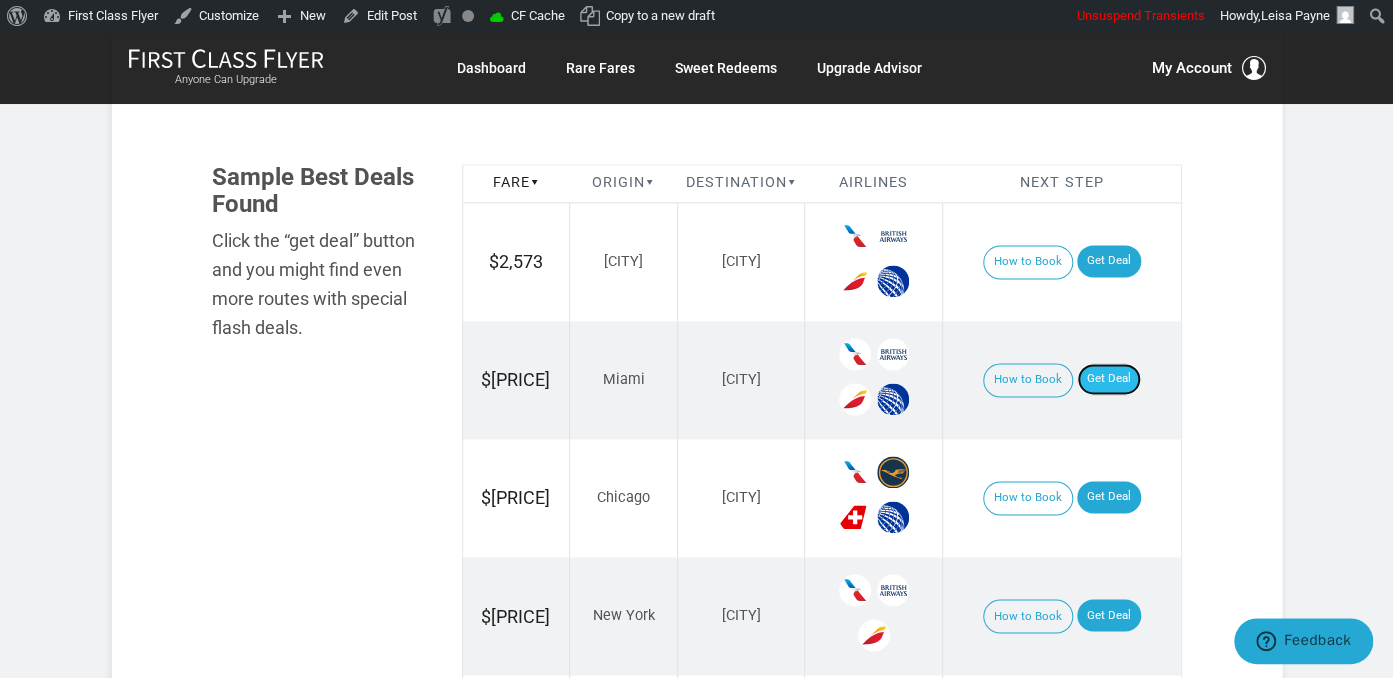 click on "Get Deal" at bounding box center (1109, 379) 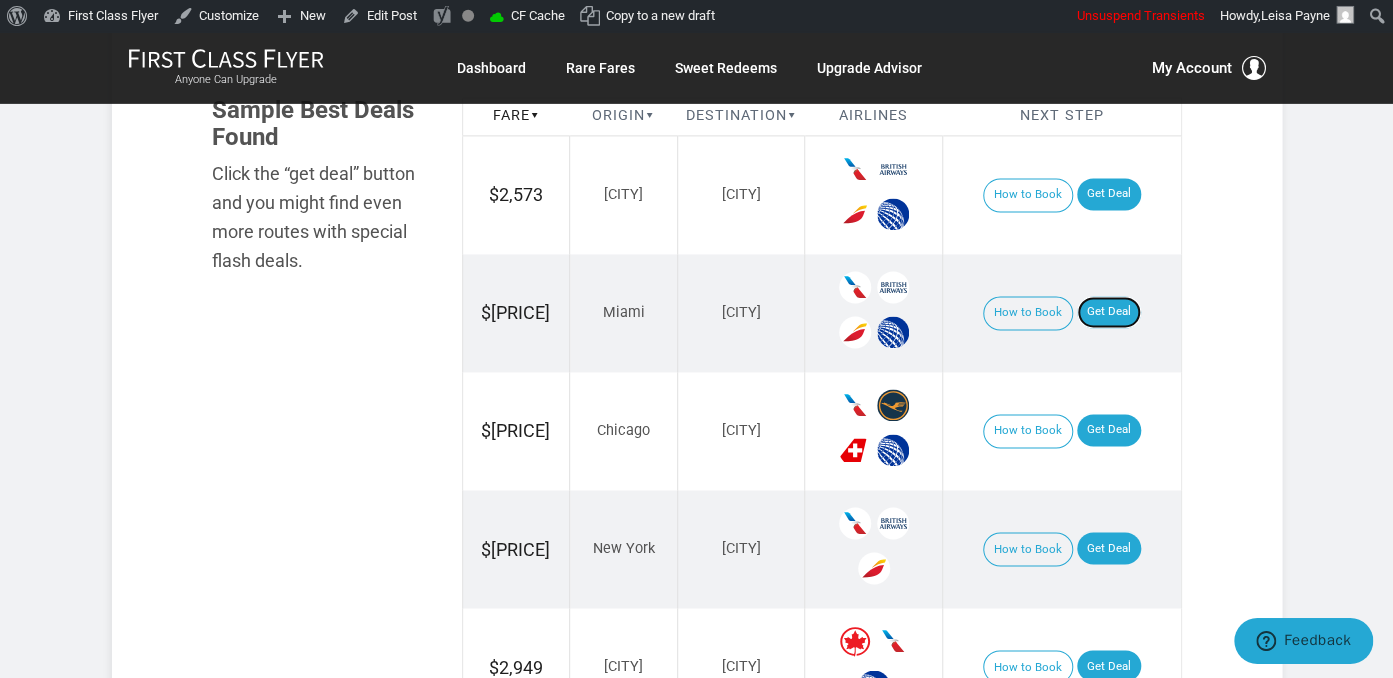 scroll, scrollTop: 1267, scrollLeft: 0, axis: vertical 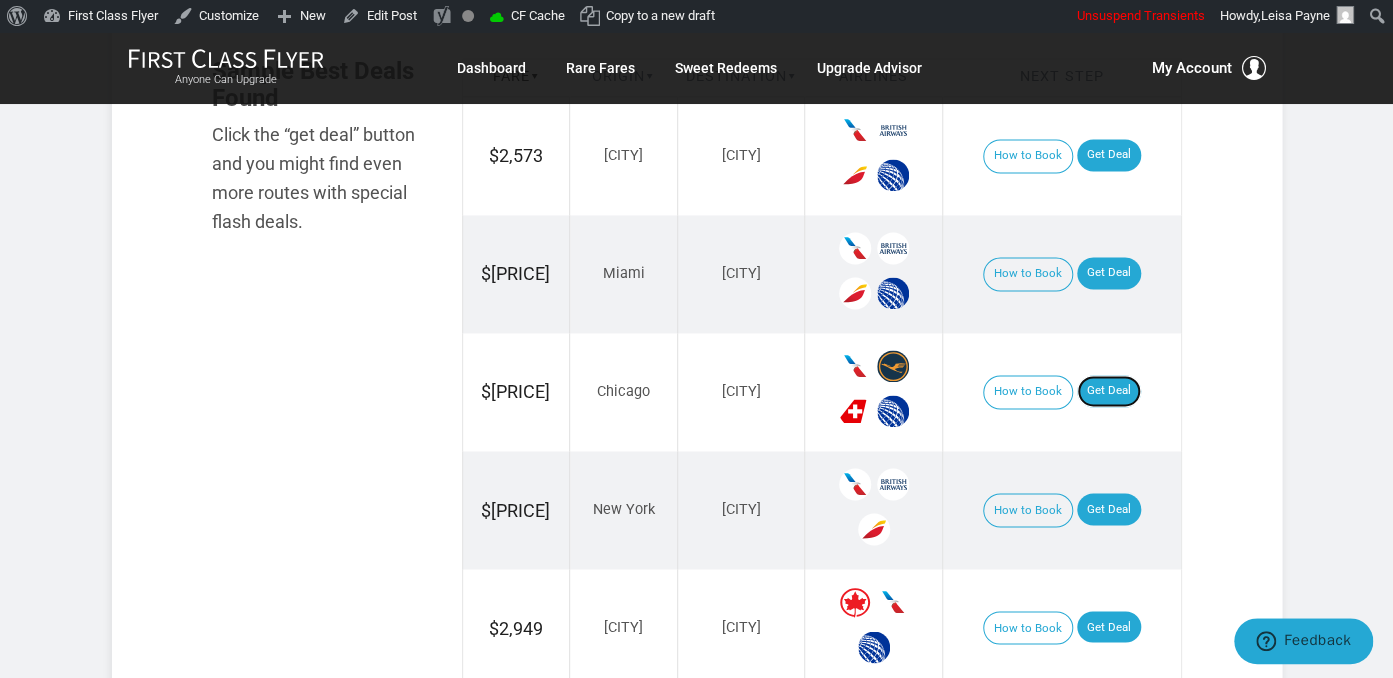 click on "Get Deal" at bounding box center [1109, 391] 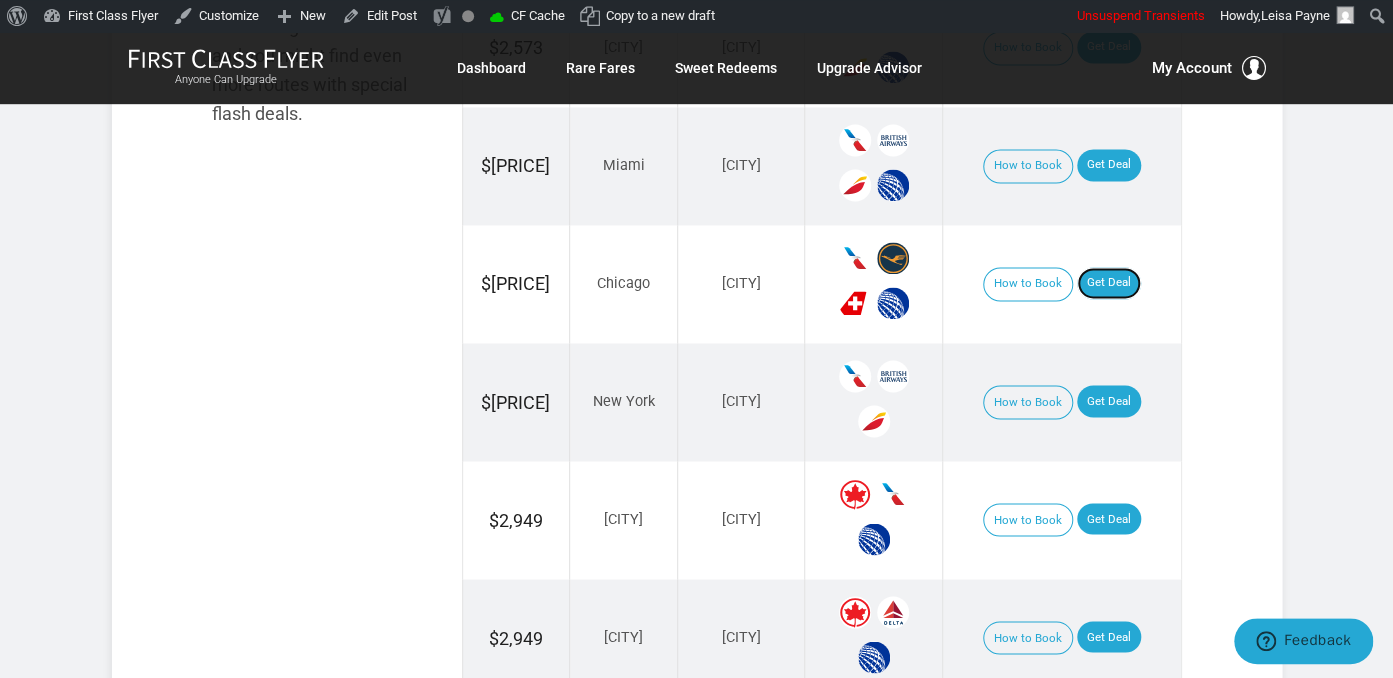 scroll, scrollTop: 1478, scrollLeft: 0, axis: vertical 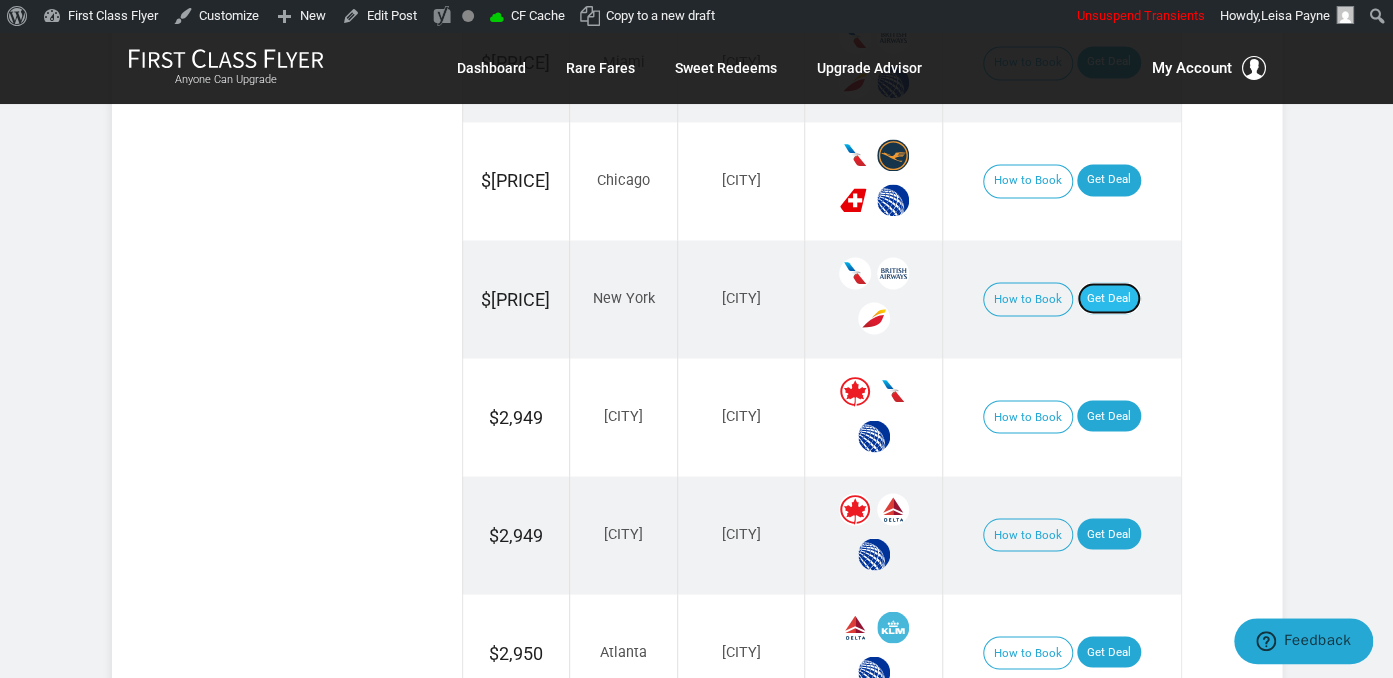 click on "Get Deal" at bounding box center [1109, 298] 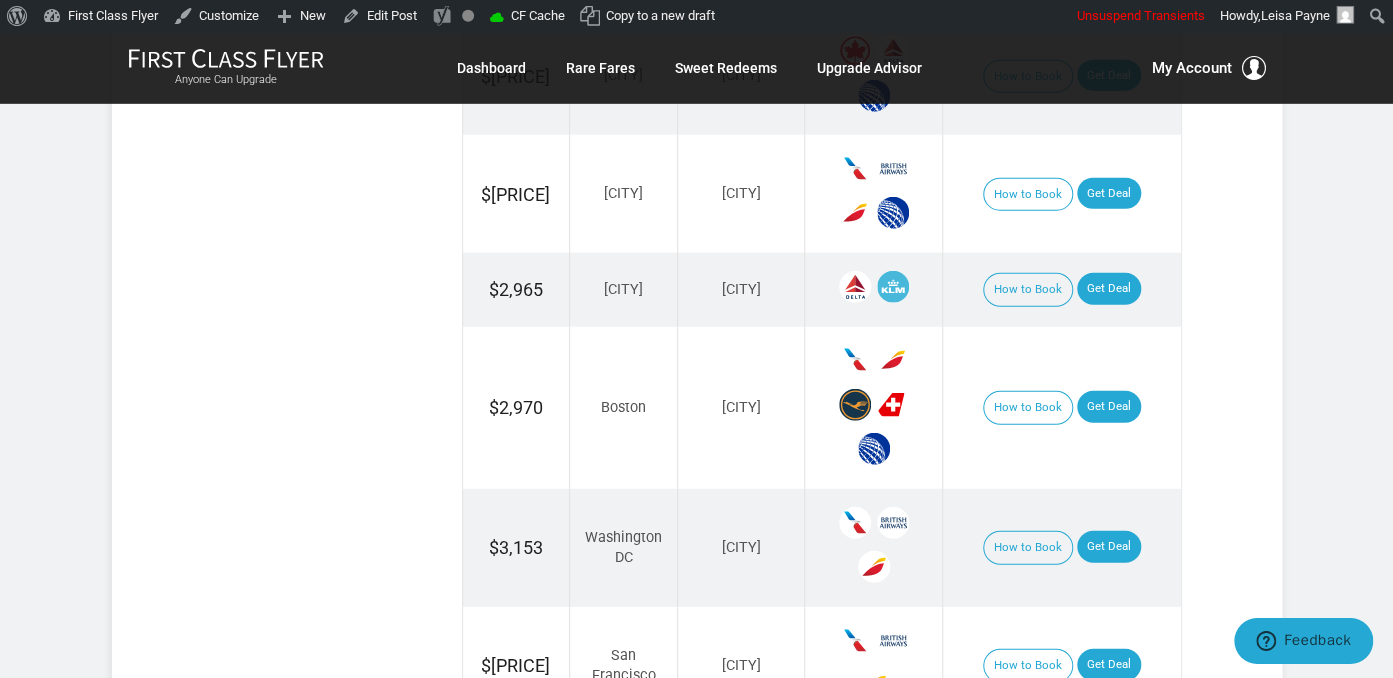scroll, scrollTop: 2217, scrollLeft: 0, axis: vertical 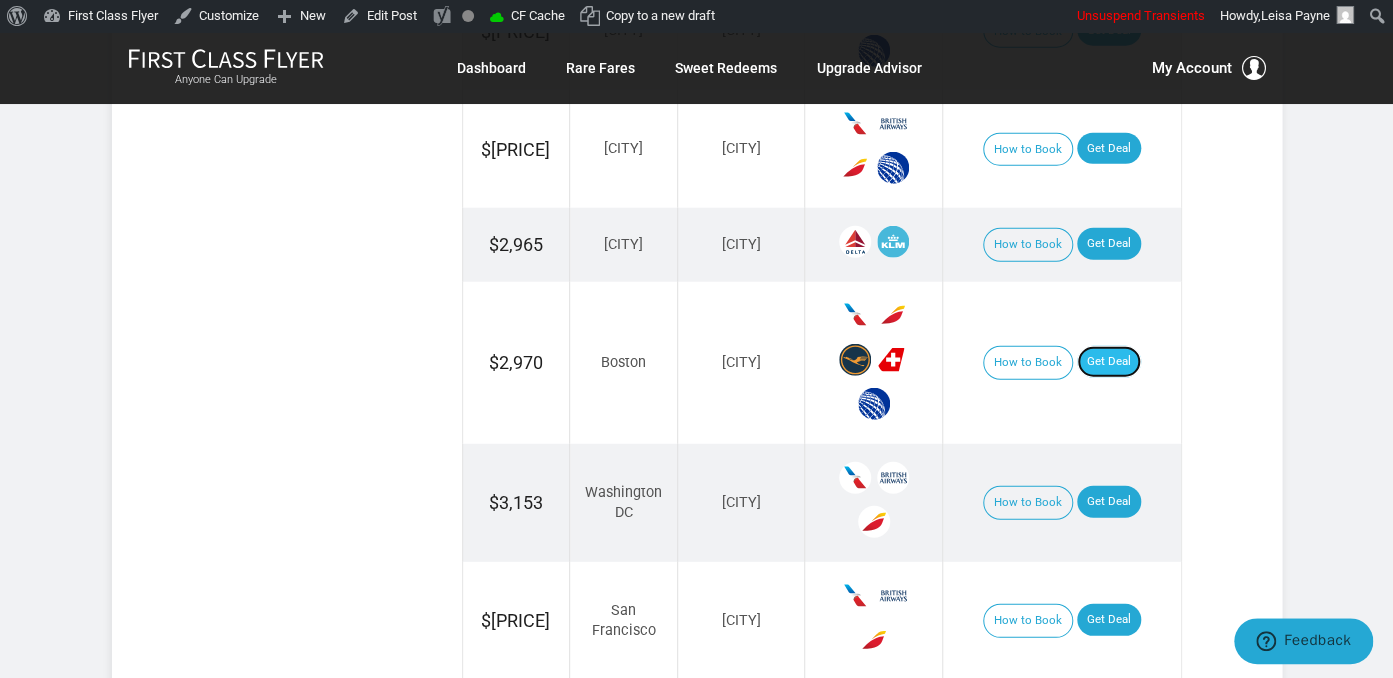 click on "Get Deal" at bounding box center [1109, 362] 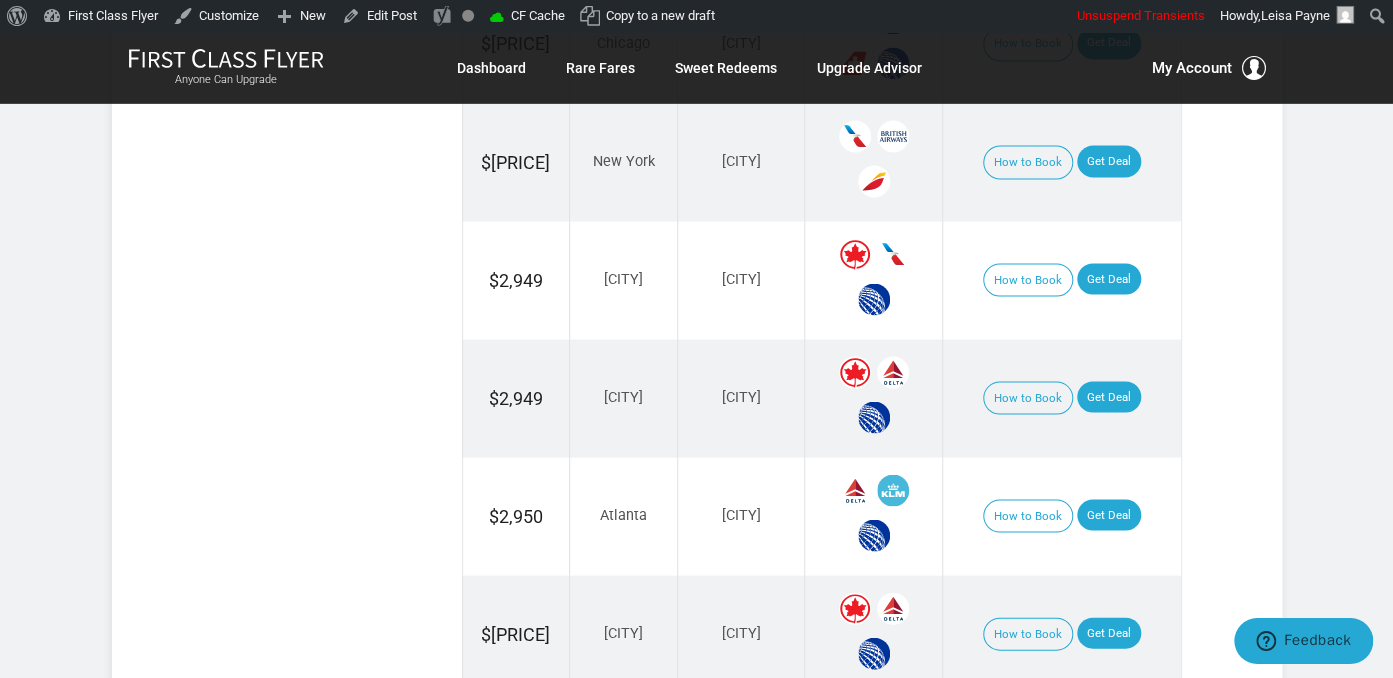 scroll, scrollTop: 1584, scrollLeft: 0, axis: vertical 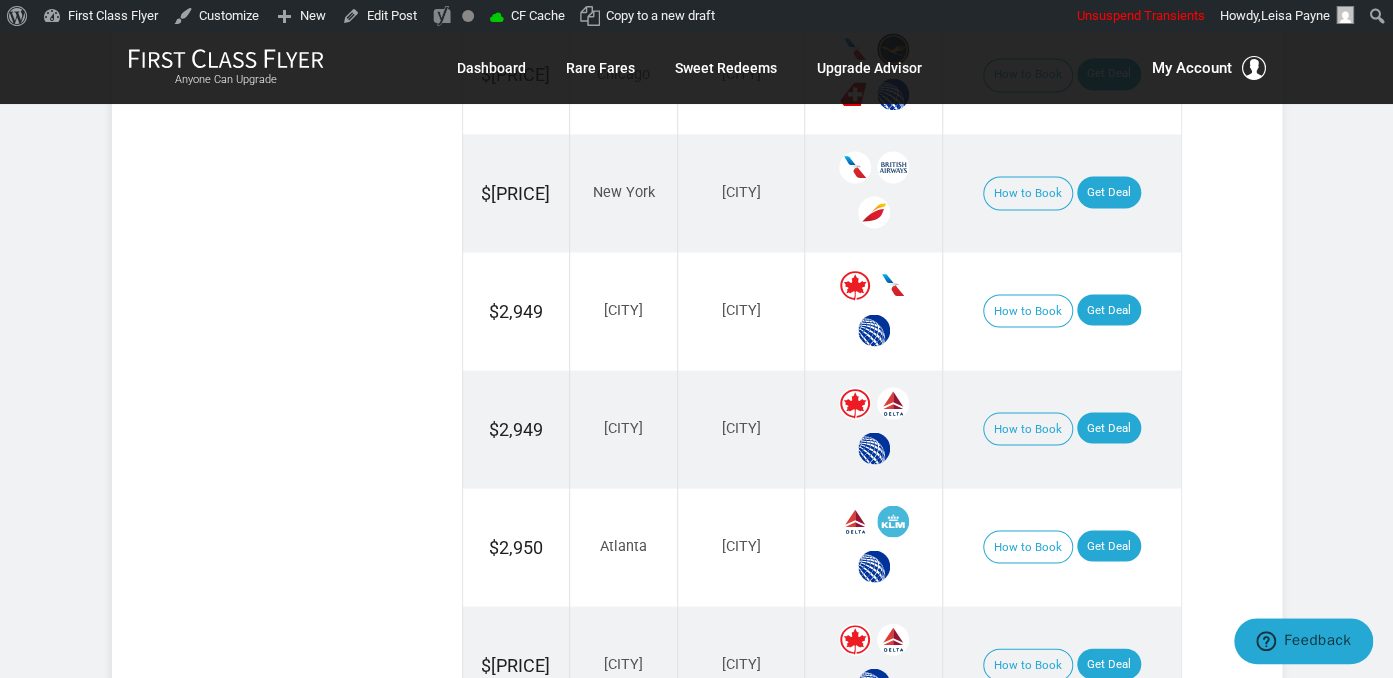 click on "How to Book   Get Deal" at bounding box center (1062, 429) 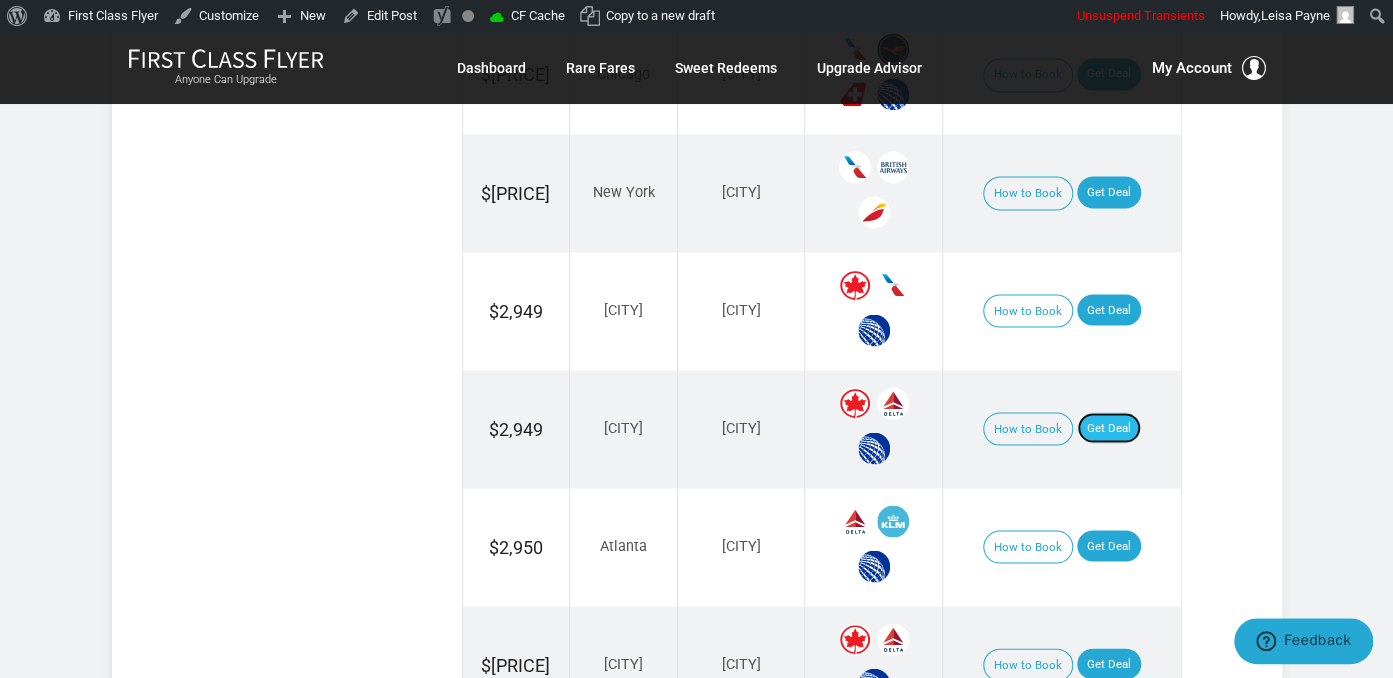 click on "Get Deal" at bounding box center [1109, 428] 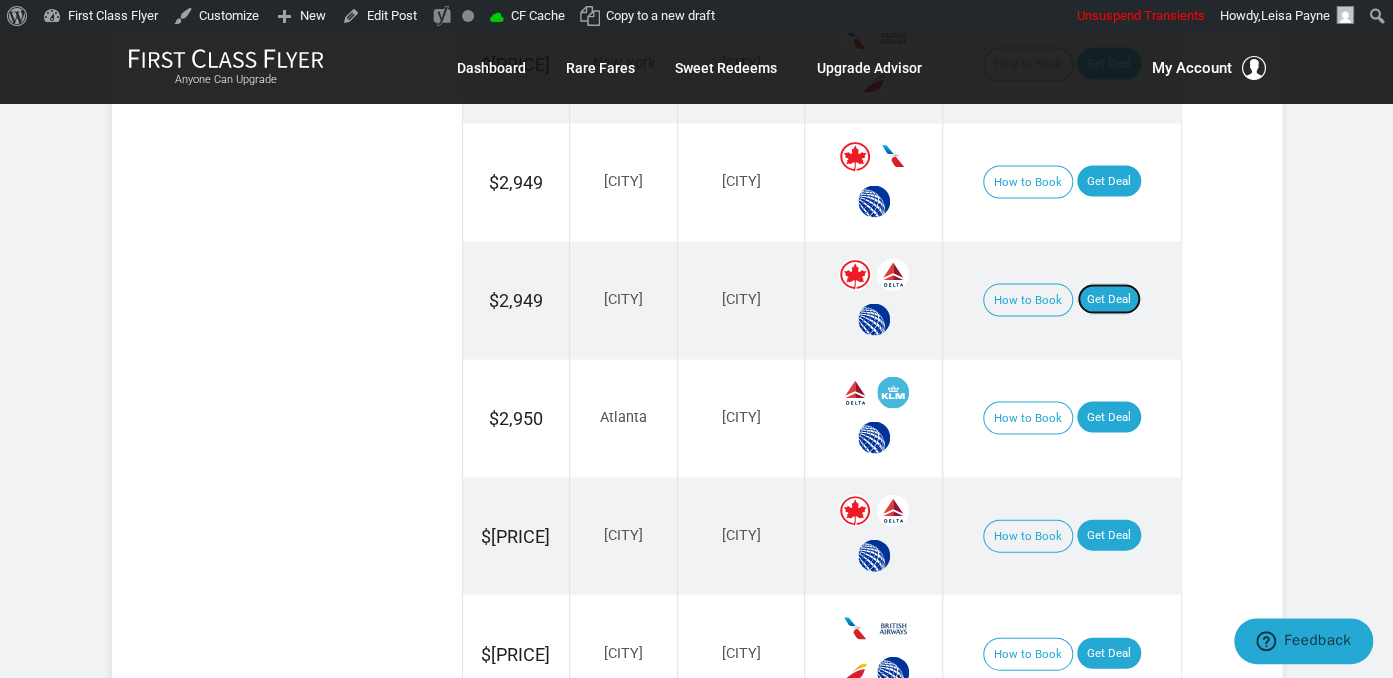 scroll, scrollTop: 1795, scrollLeft: 0, axis: vertical 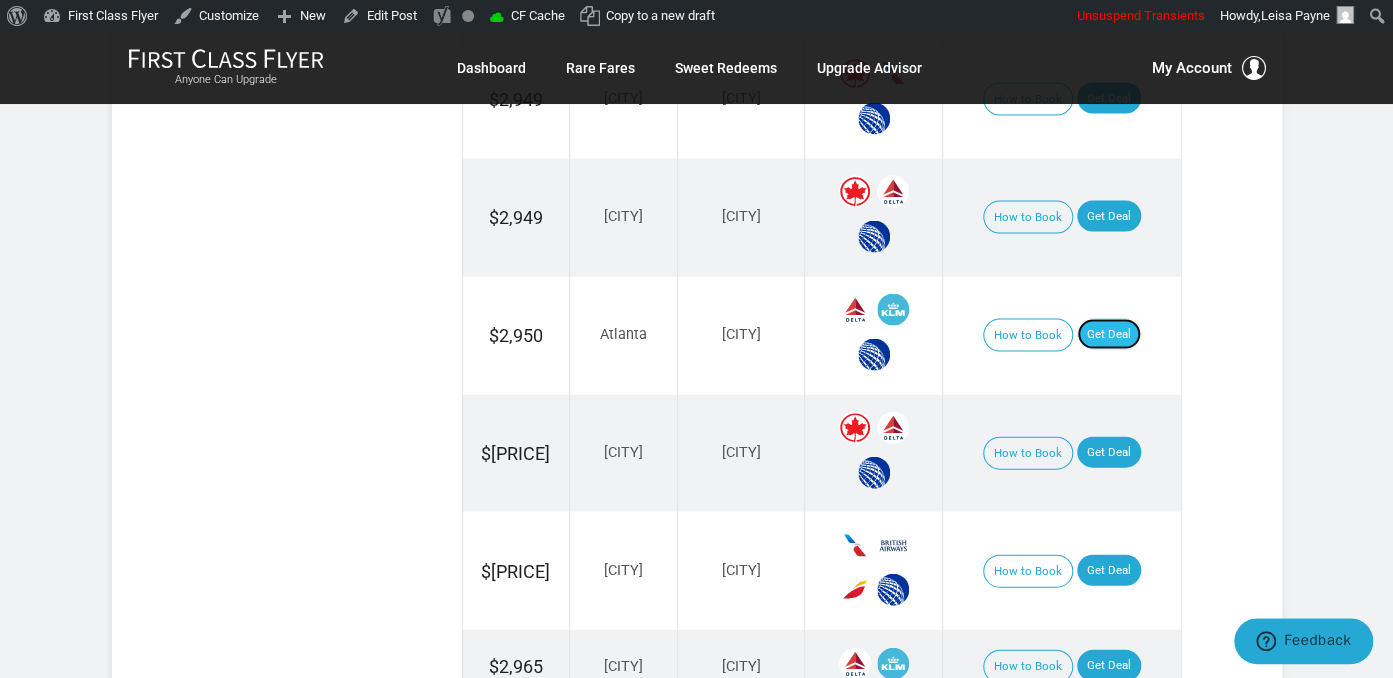 click on "Get Deal" at bounding box center (1109, 335) 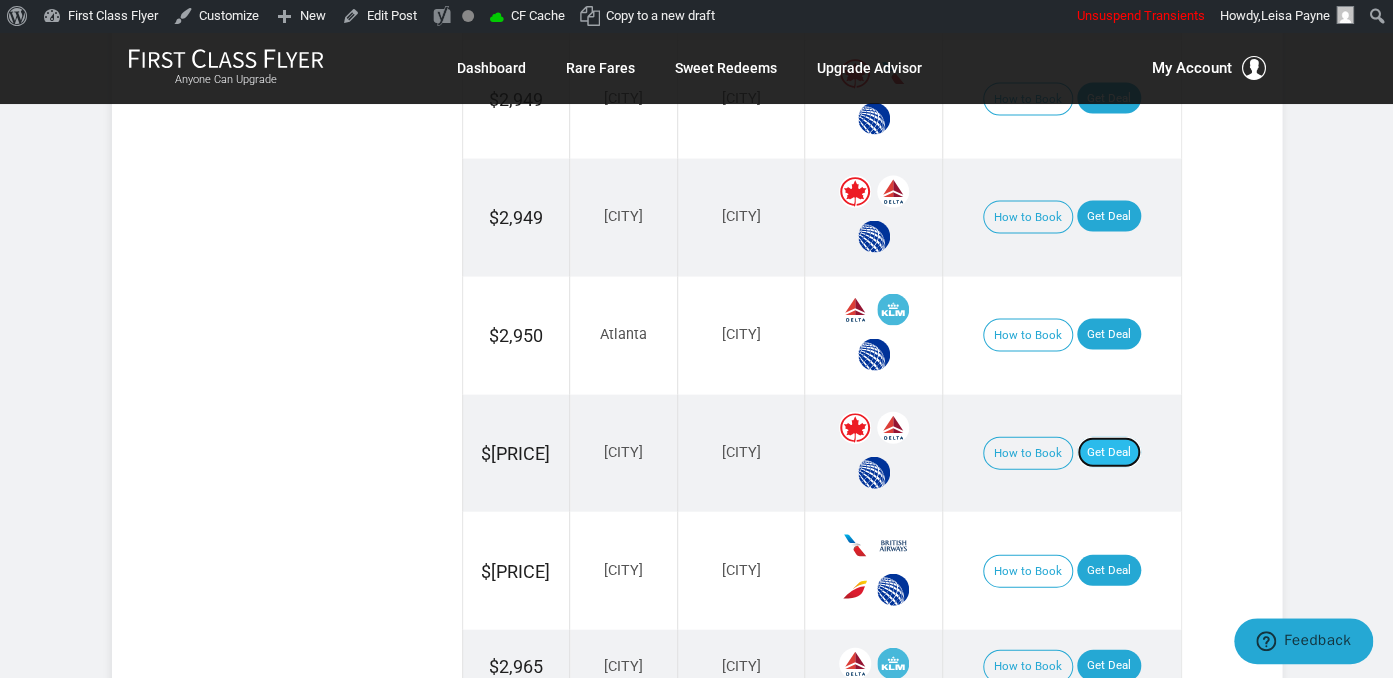 click on "Get Deal" at bounding box center (1109, 453) 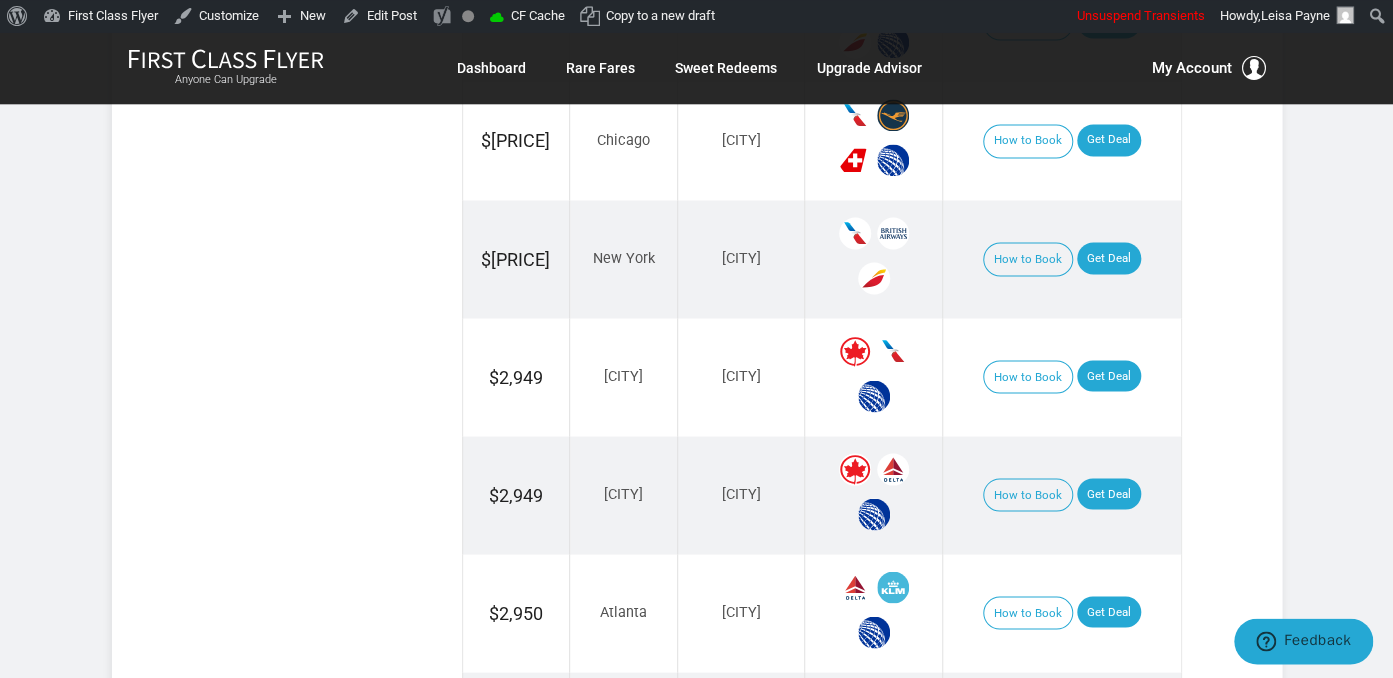 scroll, scrollTop: 1478, scrollLeft: 0, axis: vertical 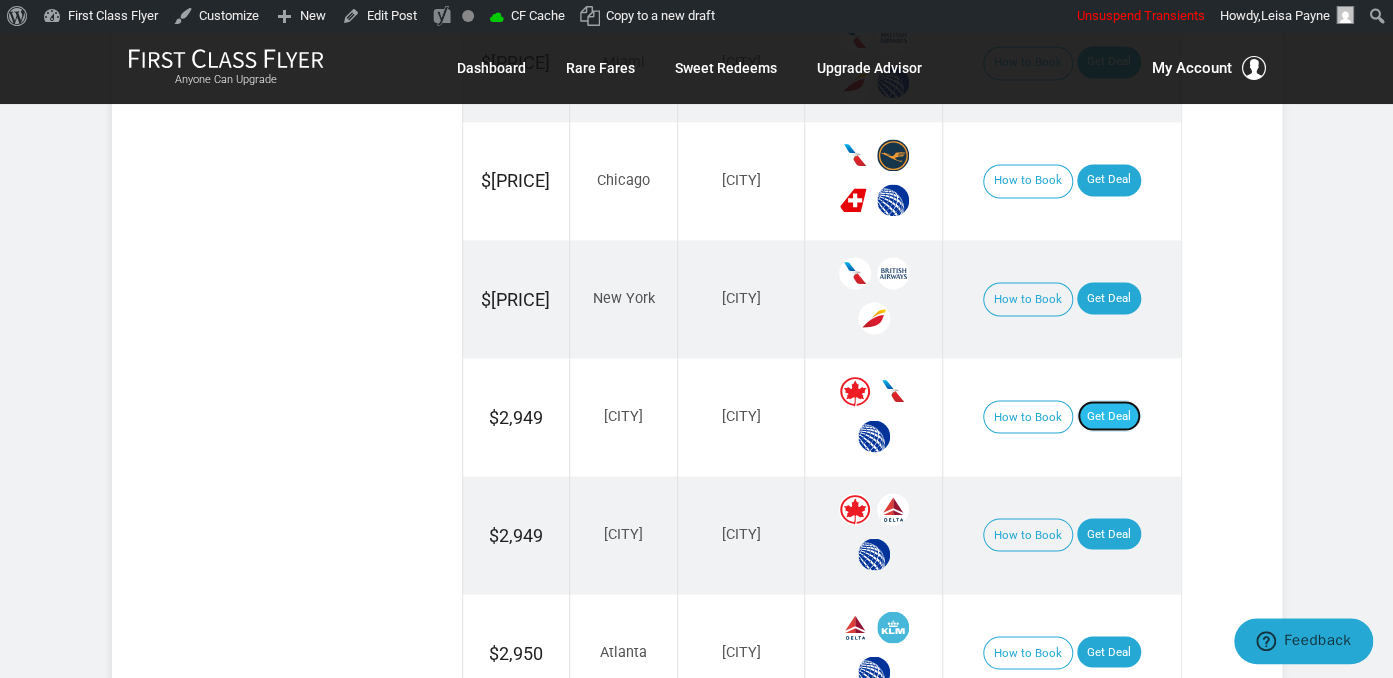 drag, startPoint x: 1107, startPoint y: 406, endPoint x: 1130, endPoint y: 385, distance: 31.144823 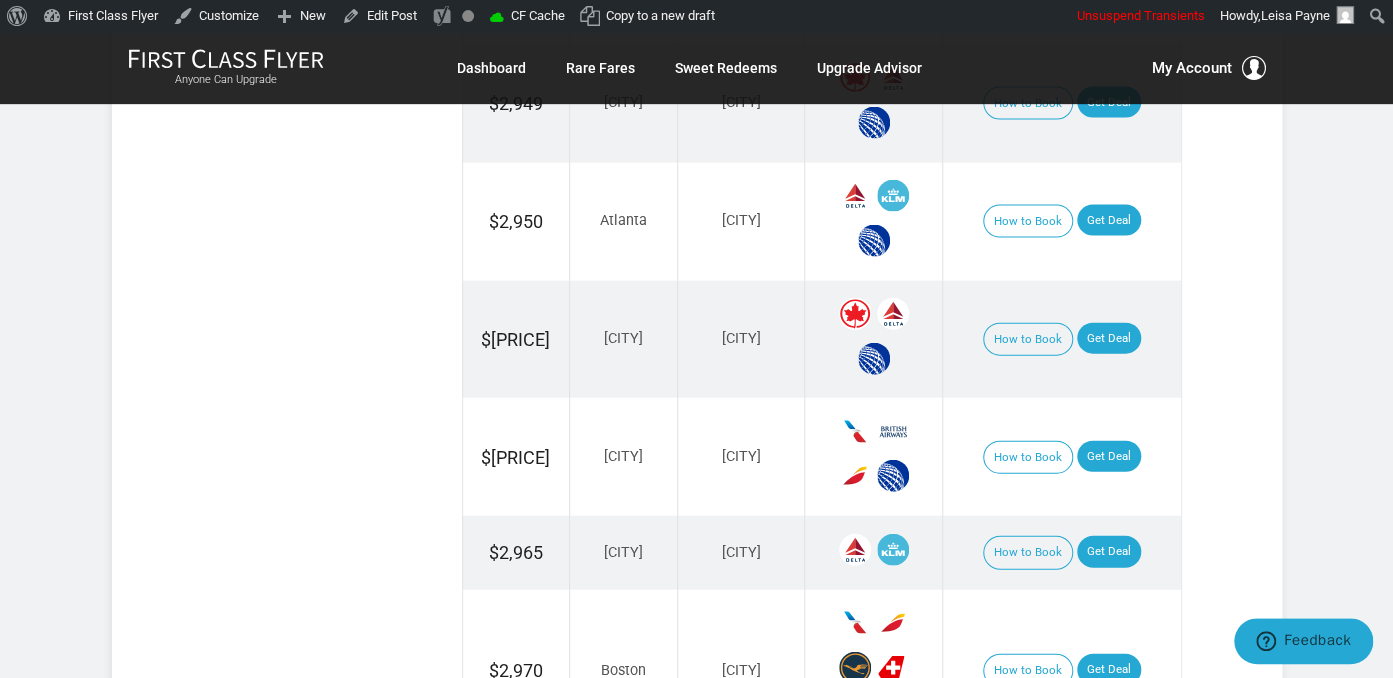 scroll, scrollTop: 2006, scrollLeft: 0, axis: vertical 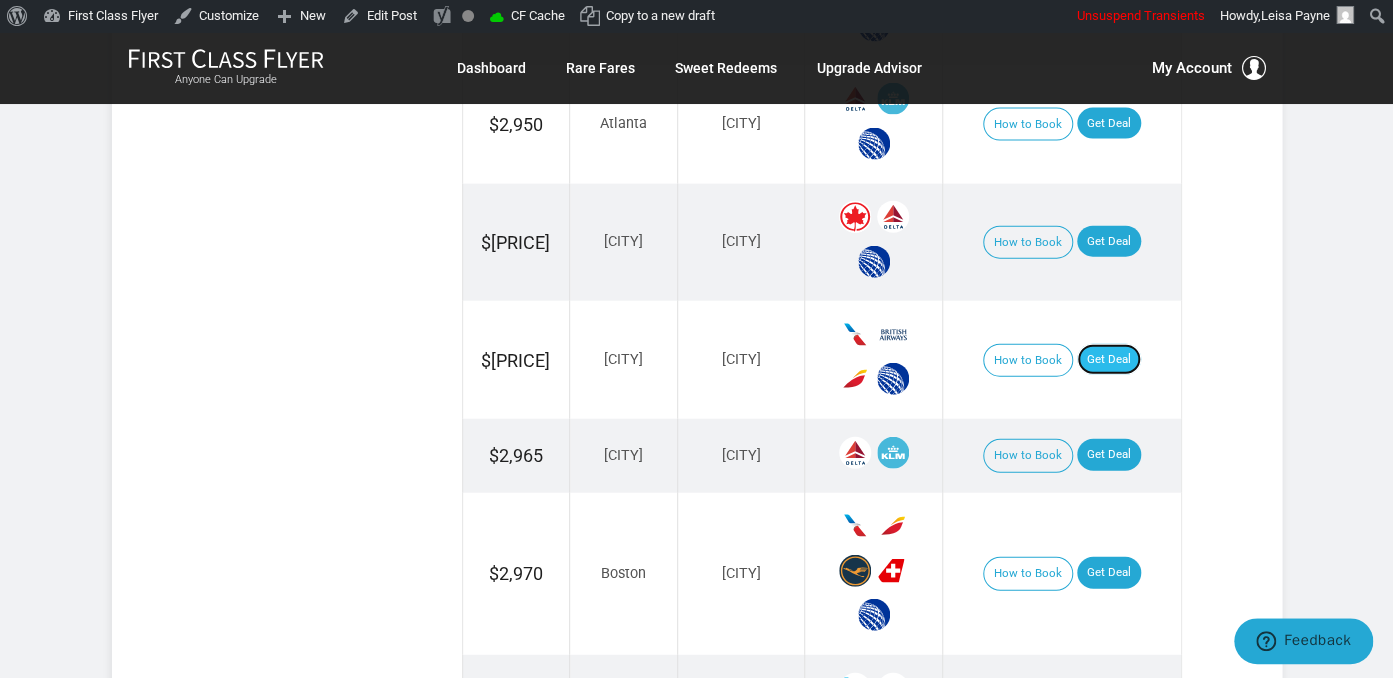 click on "Get Deal" at bounding box center [1109, 360] 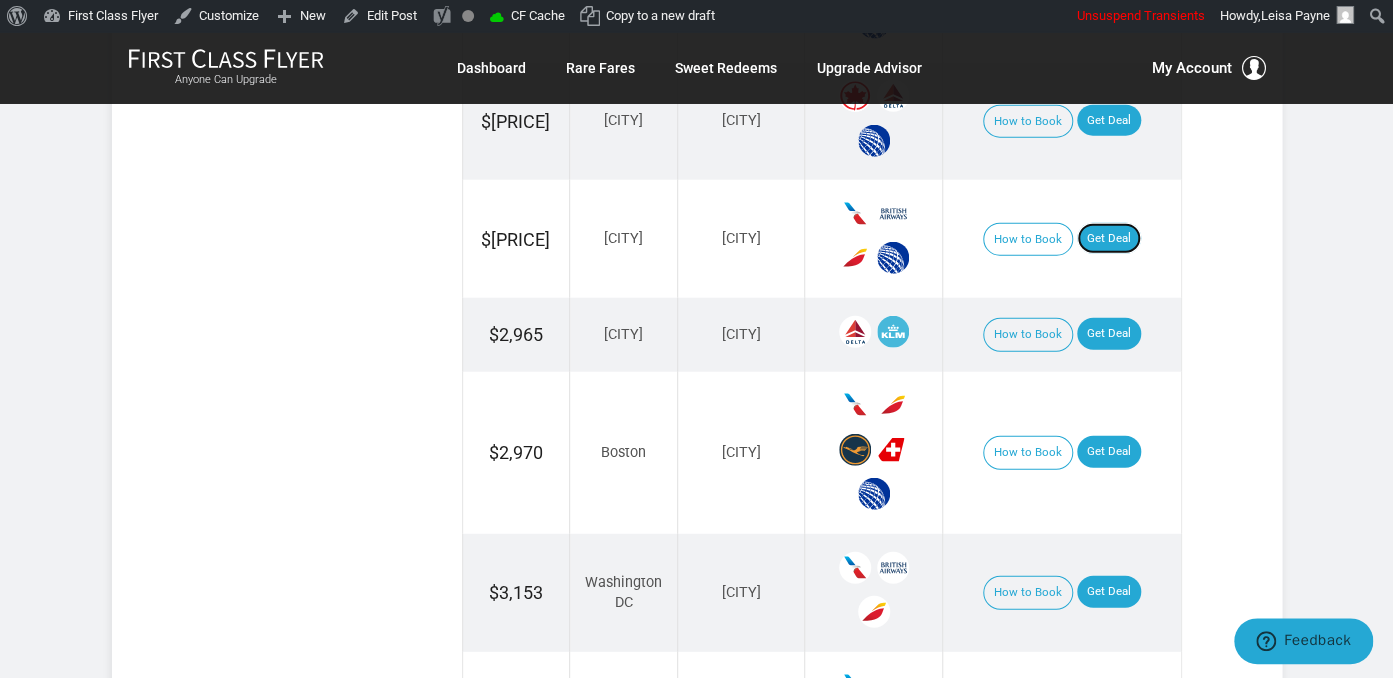 scroll, scrollTop: 2217, scrollLeft: 0, axis: vertical 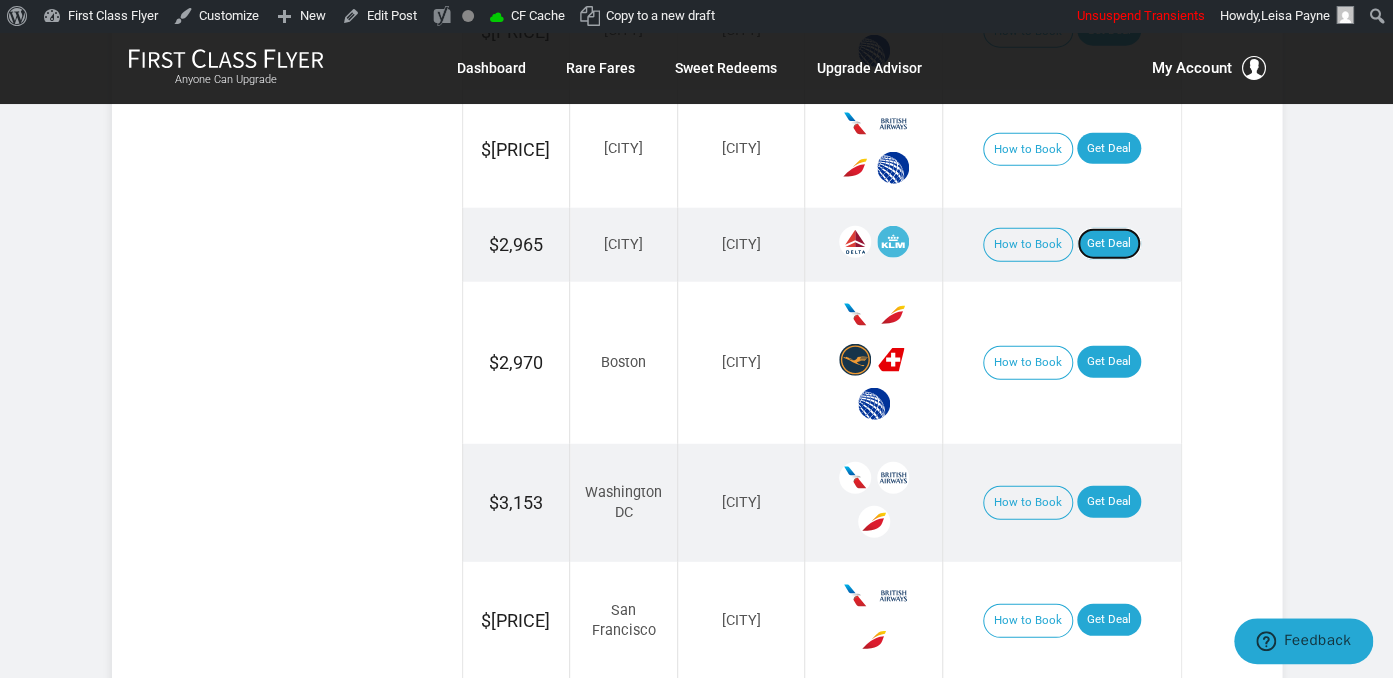 drag, startPoint x: 1109, startPoint y: 226, endPoint x: 1117, endPoint y: 199, distance: 28.160255 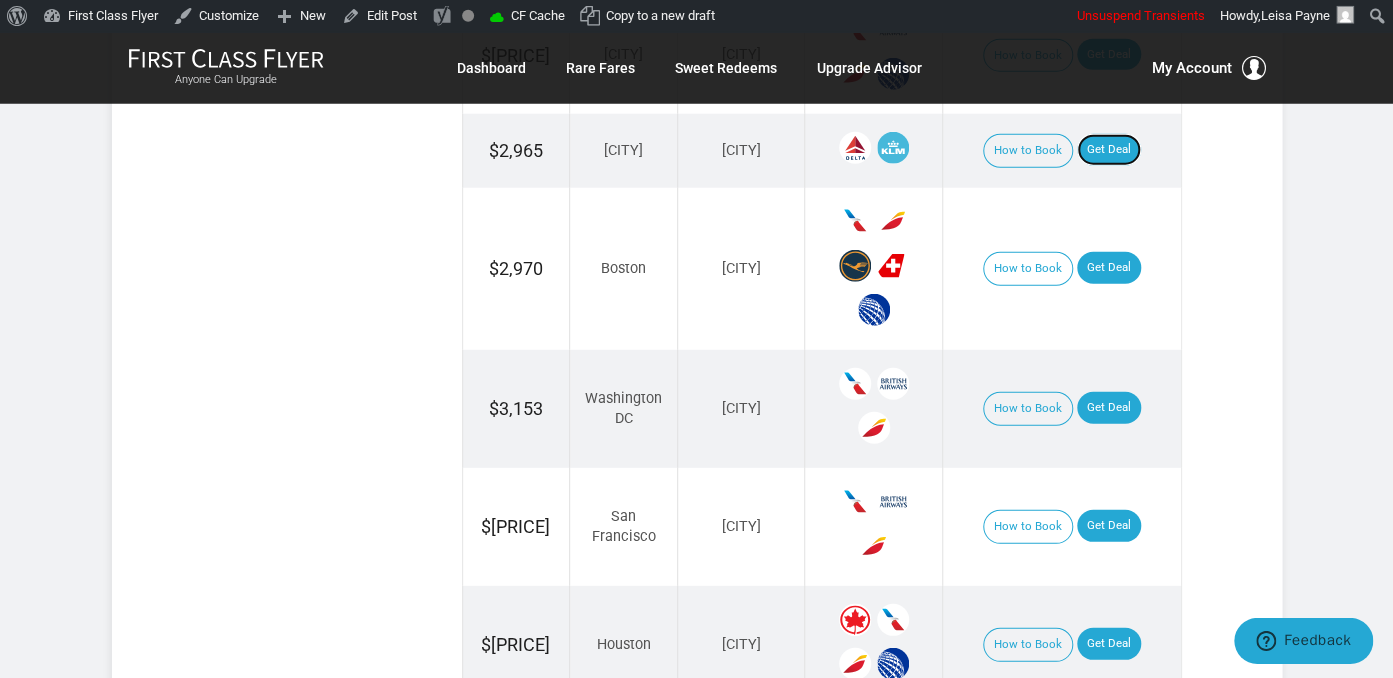 scroll, scrollTop: 2428, scrollLeft: 0, axis: vertical 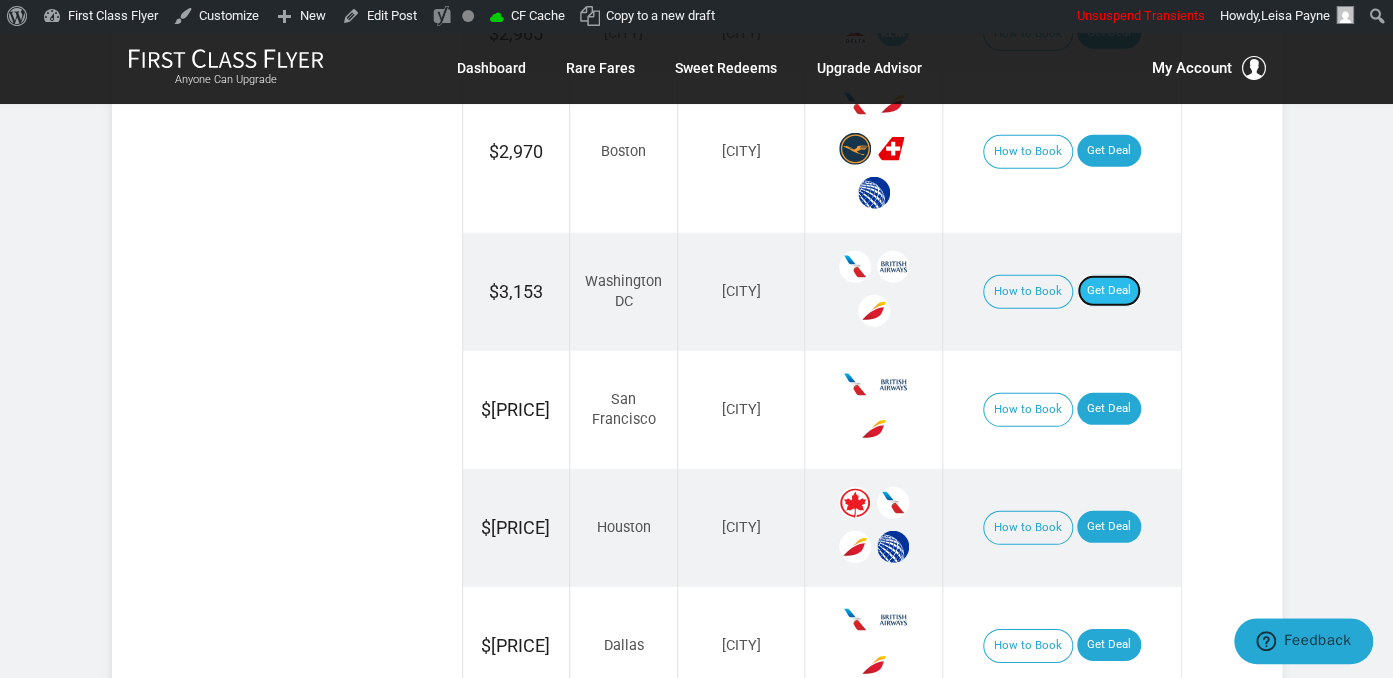 click on "Get Deal" at bounding box center (1109, 291) 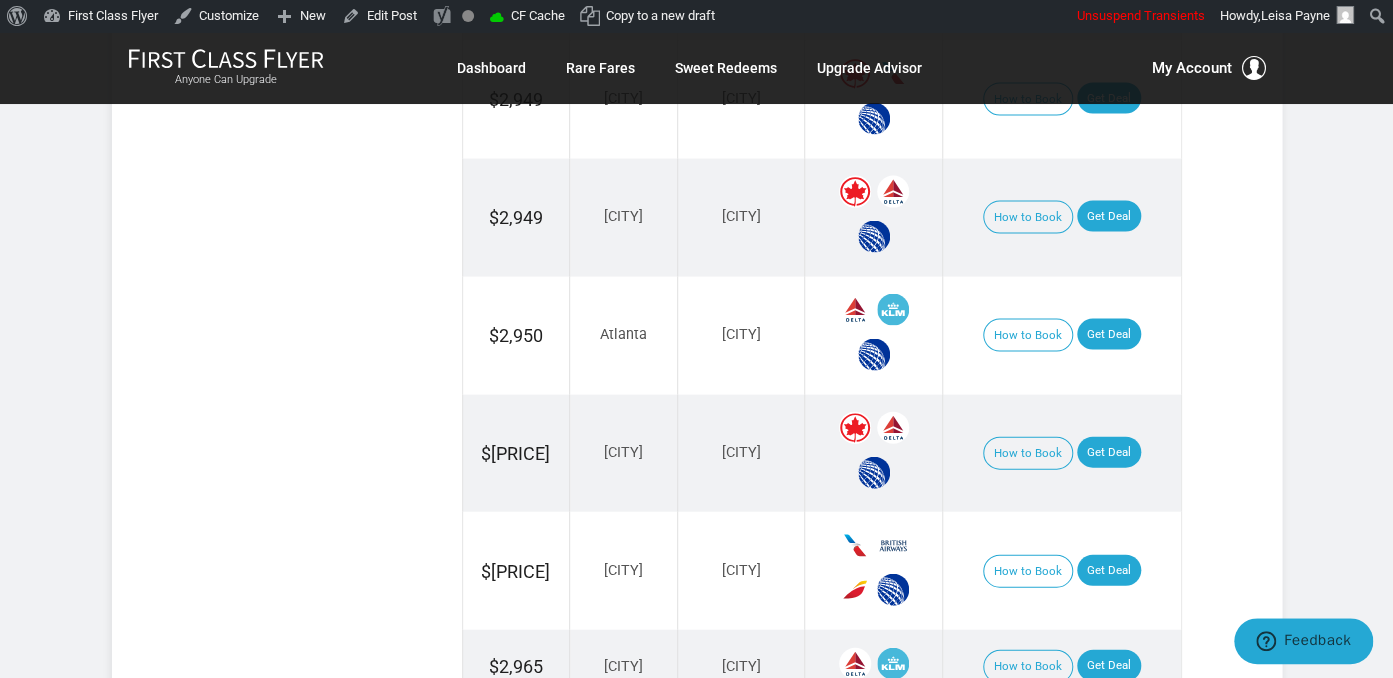 scroll, scrollTop: 2006, scrollLeft: 0, axis: vertical 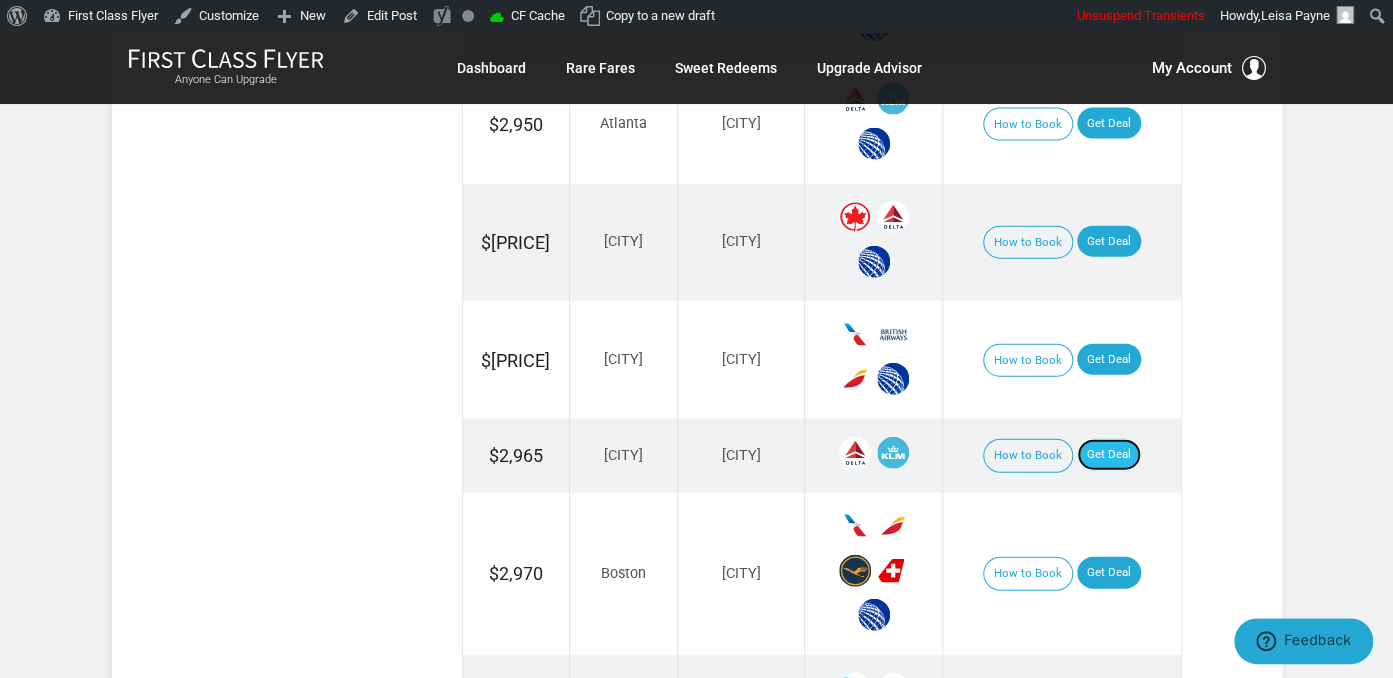 drag, startPoint x: 1090, startPoint y: 436, endPoint x: 1080, endPoint y: 422, distance: 17.20465 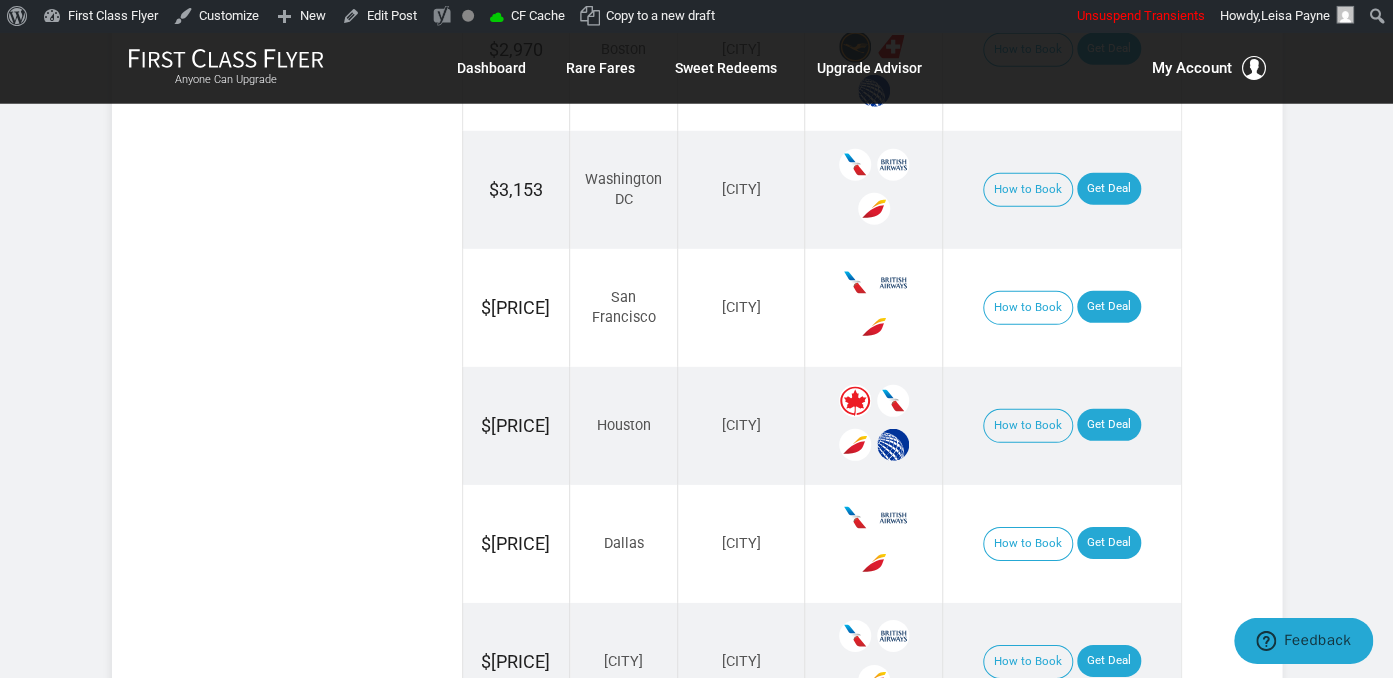 scroll, scrollTop: 2640, scrollLeft: 0, axis: vertical 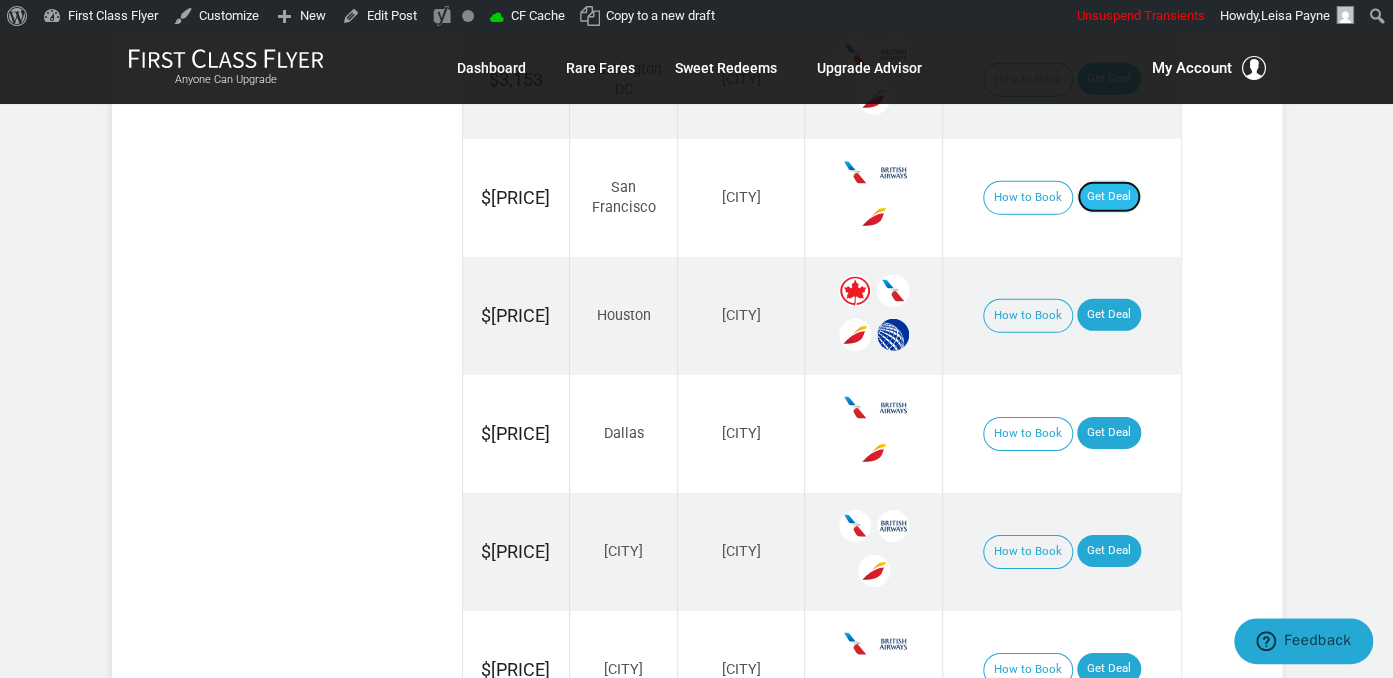 click on "Get Deal" at bounding box center (1109, 197) 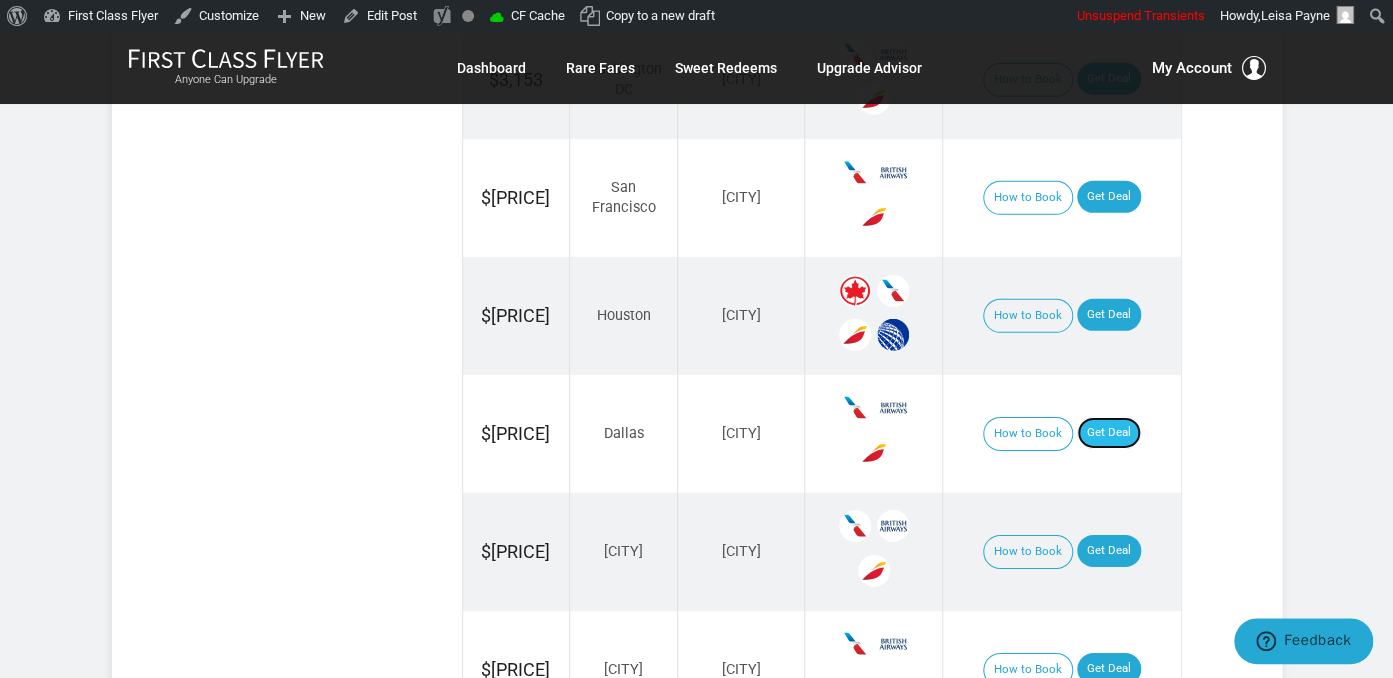 click on "Get Deal" at bounding box center [1109, 433] 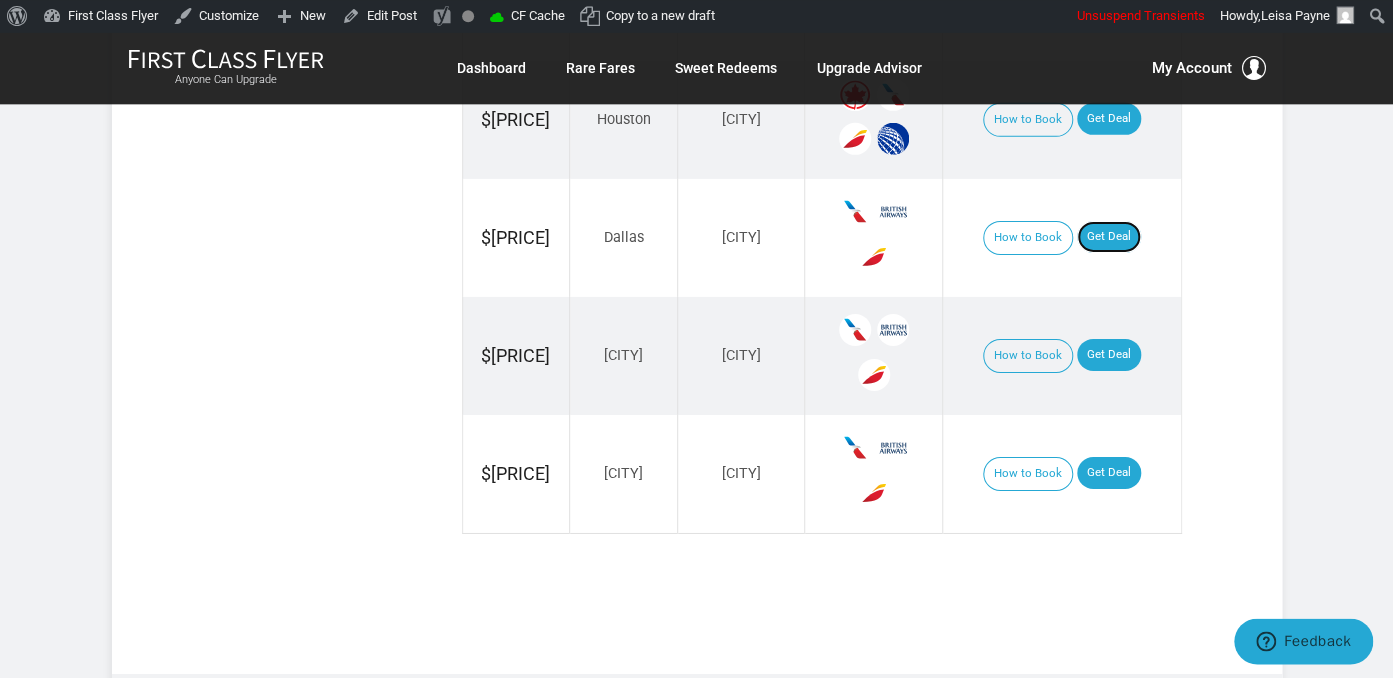 scroll, scrollTop: 2851, scrollLeft: 0, axis: vertical 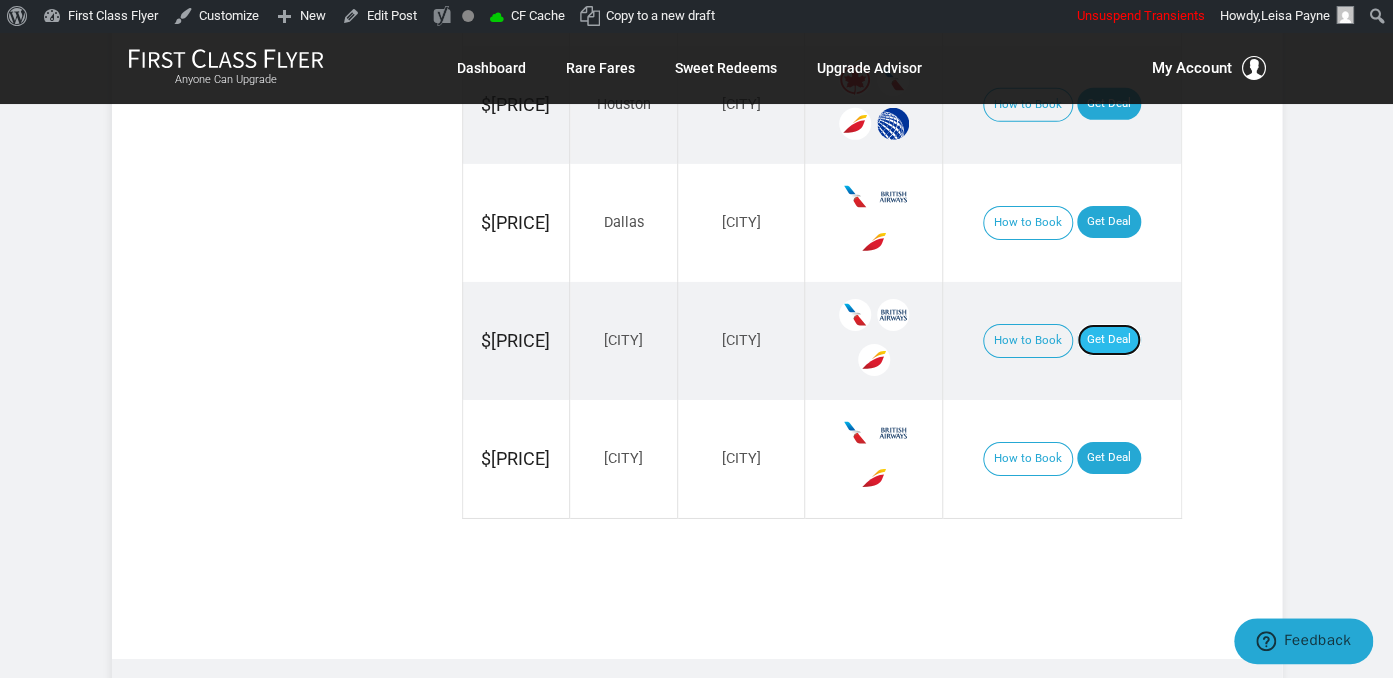 click on "Get Deal" at bounding box center [1109, 340] 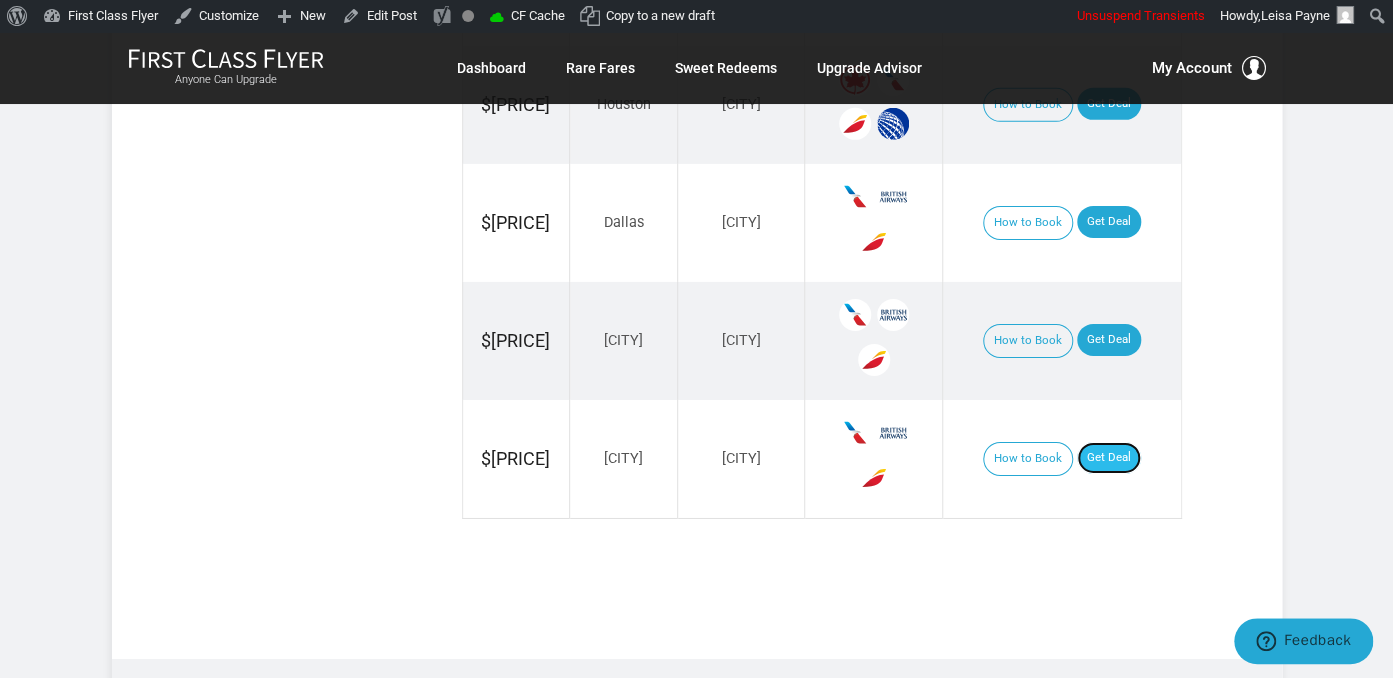 click on "Get Deal" at bounding box center [1109, 458] 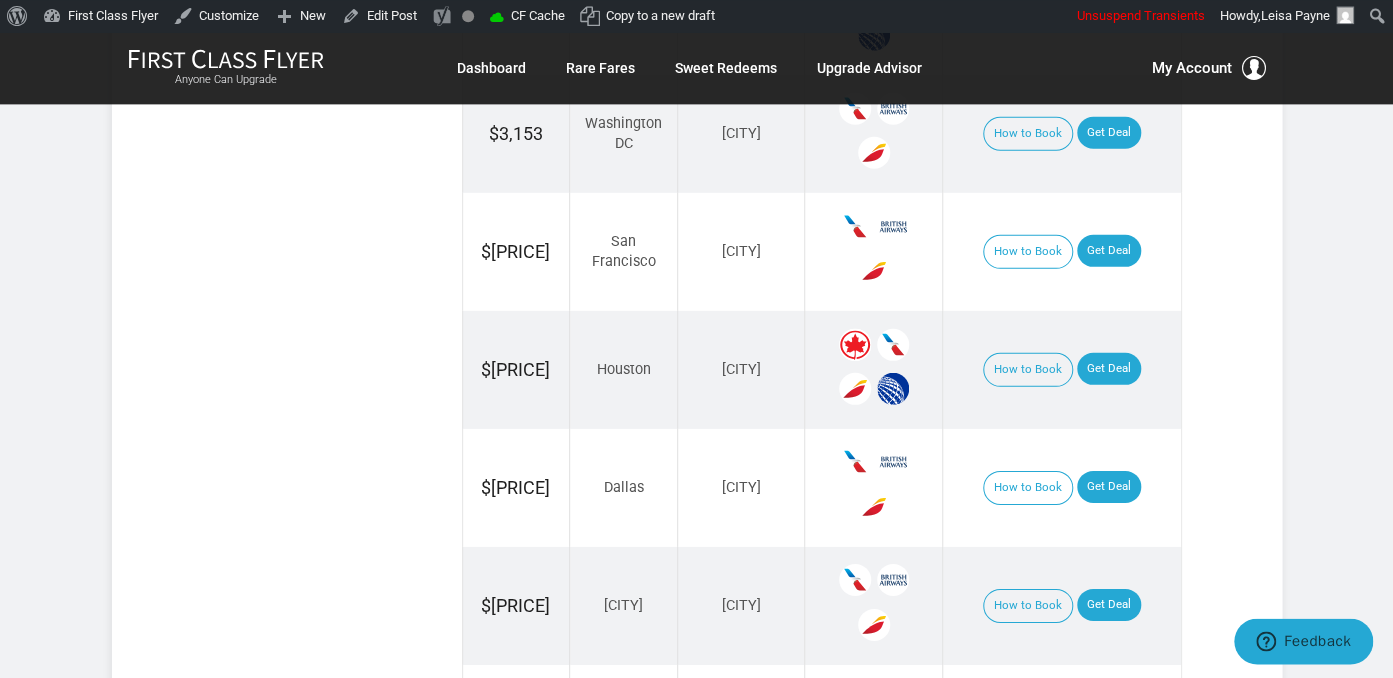 scroll, scrollTop: 2534, scrollLeft: 0, axis: vertical 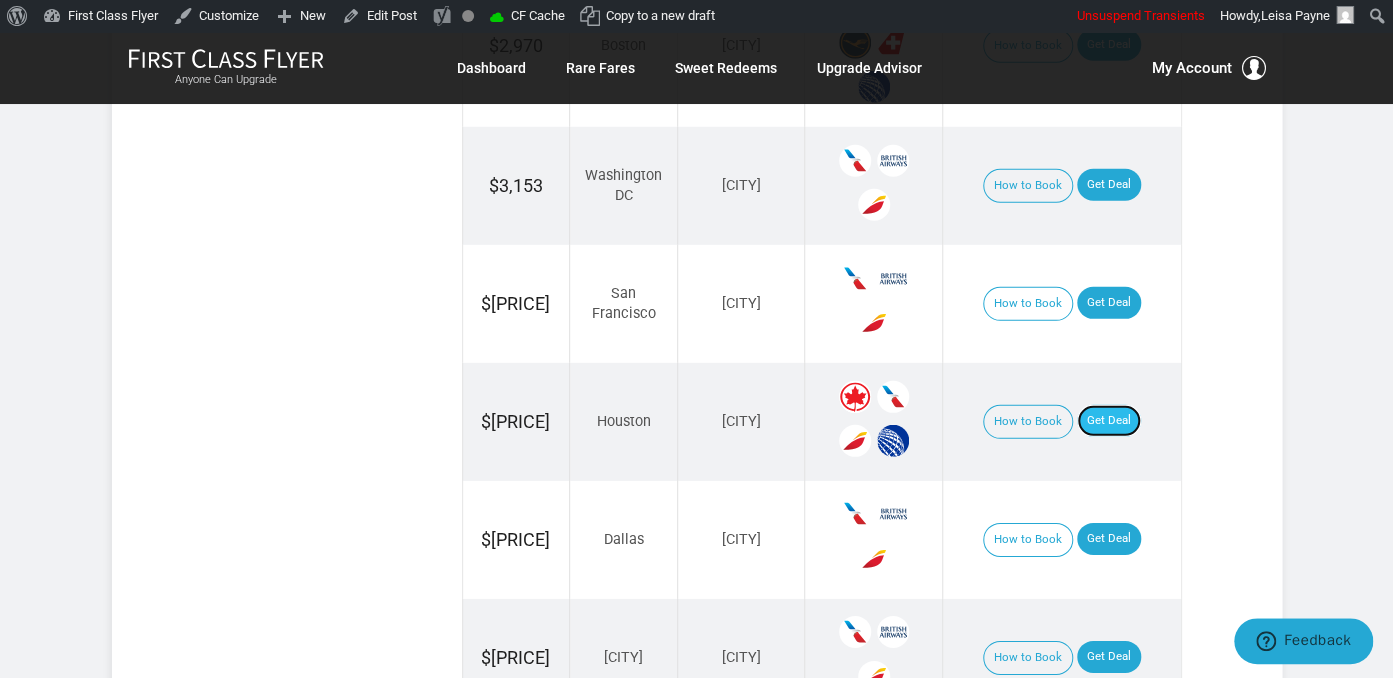 click on "Get Deal" at bounding box center [1109, 421] 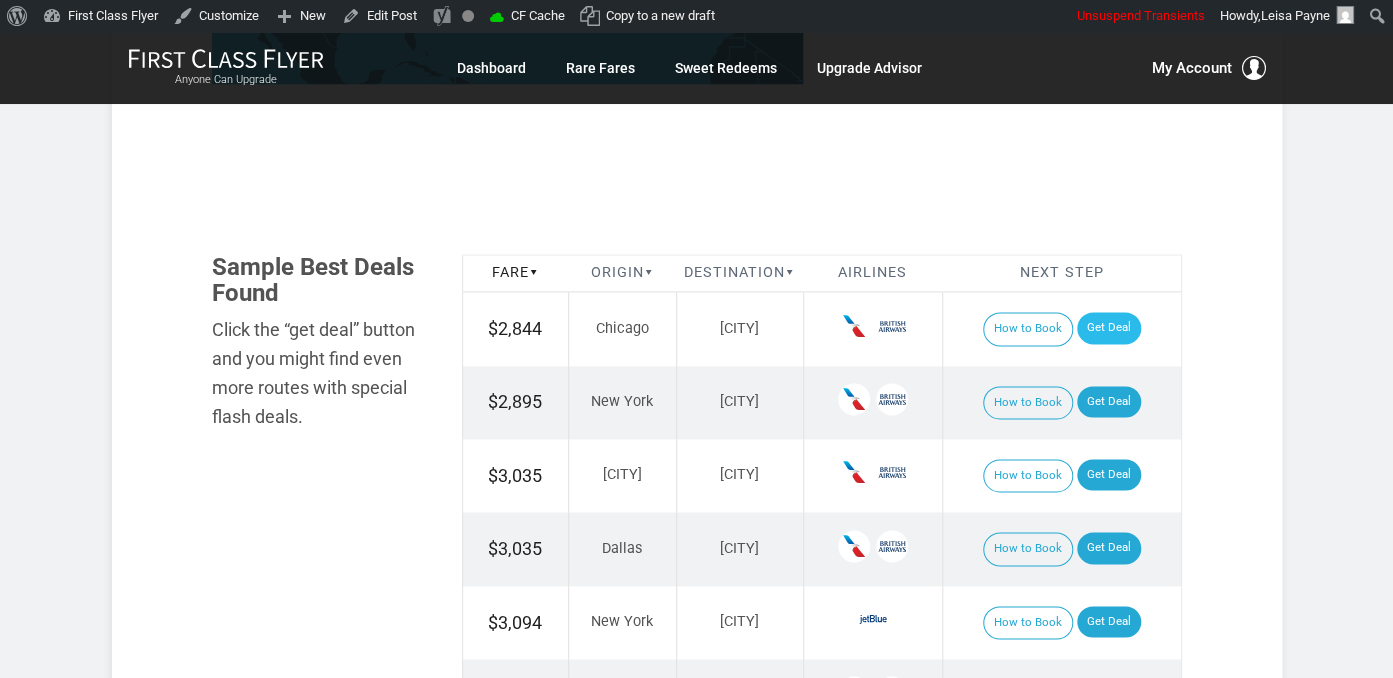 scroll, scrollTop: 1056, scrollLeft: 0, axis: vertical 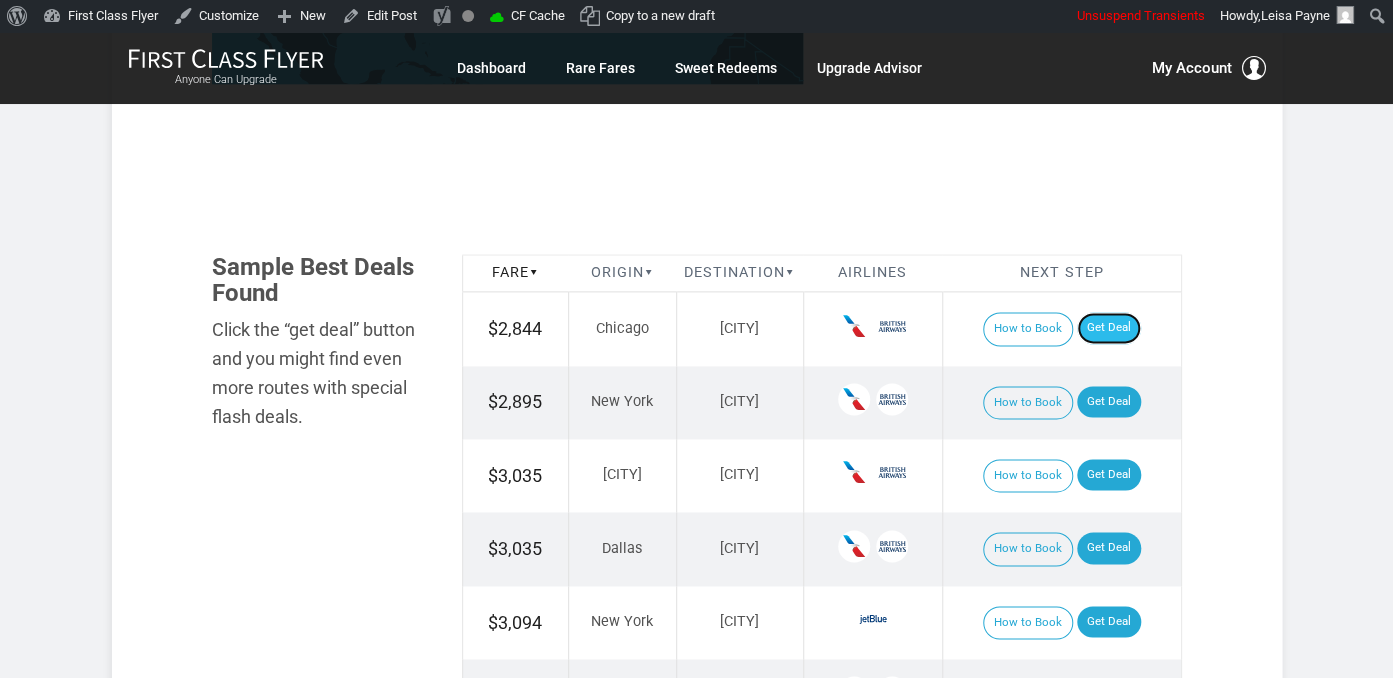 click on "Get Deal" at bounding box center [1109, 328] 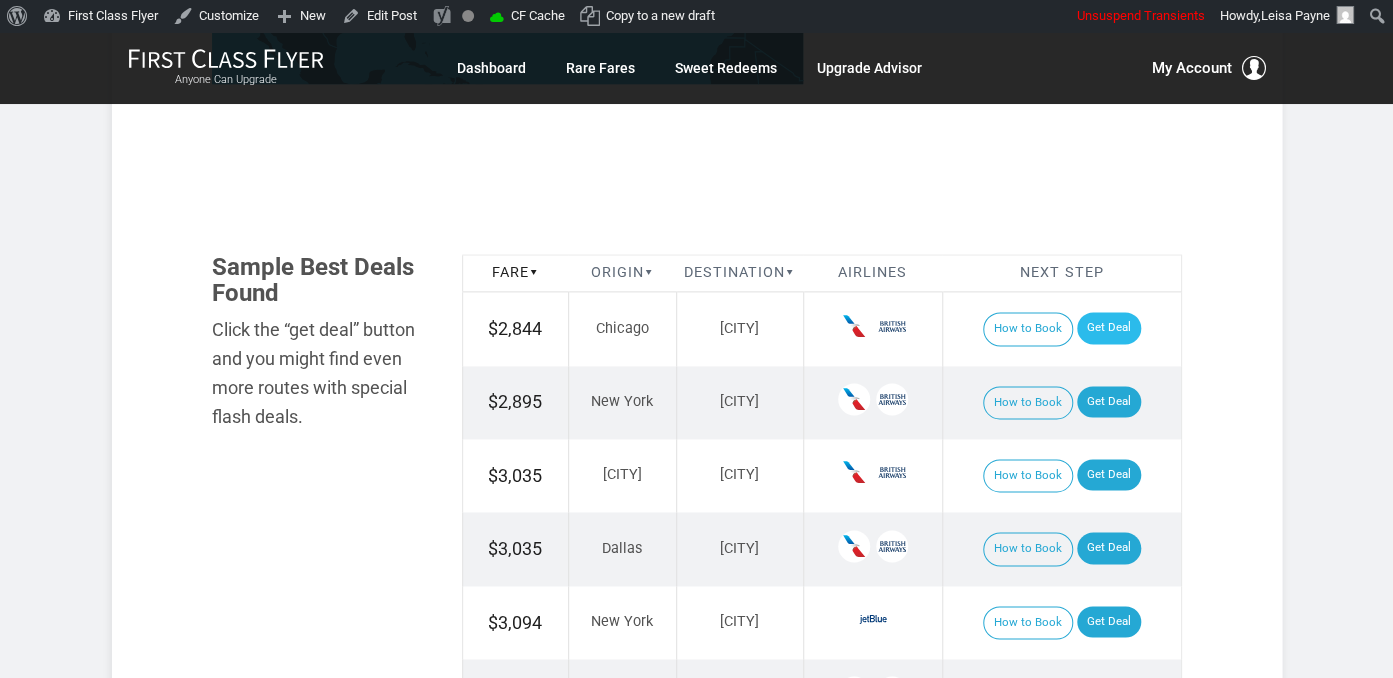 scroll, scrollTop: 0, scrollLeft: 0, axis: both 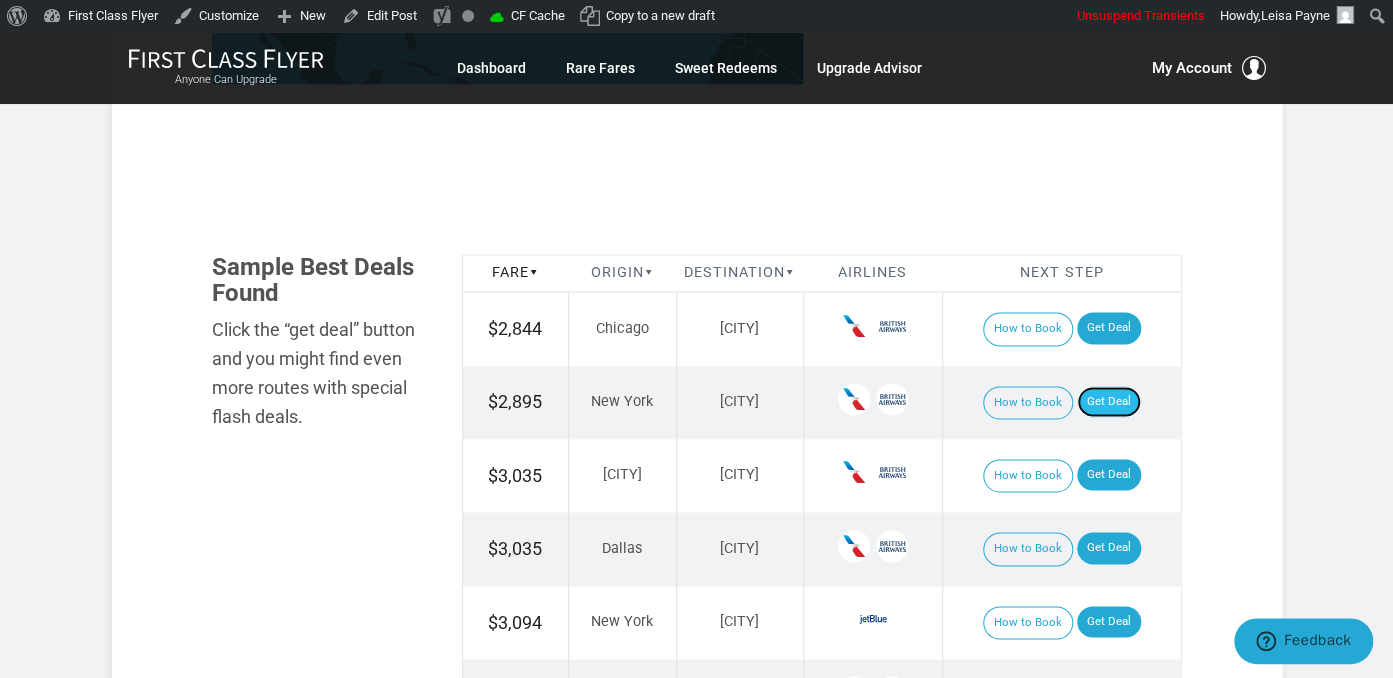 click on "Get Deal" at bounding box center [1109, 402] 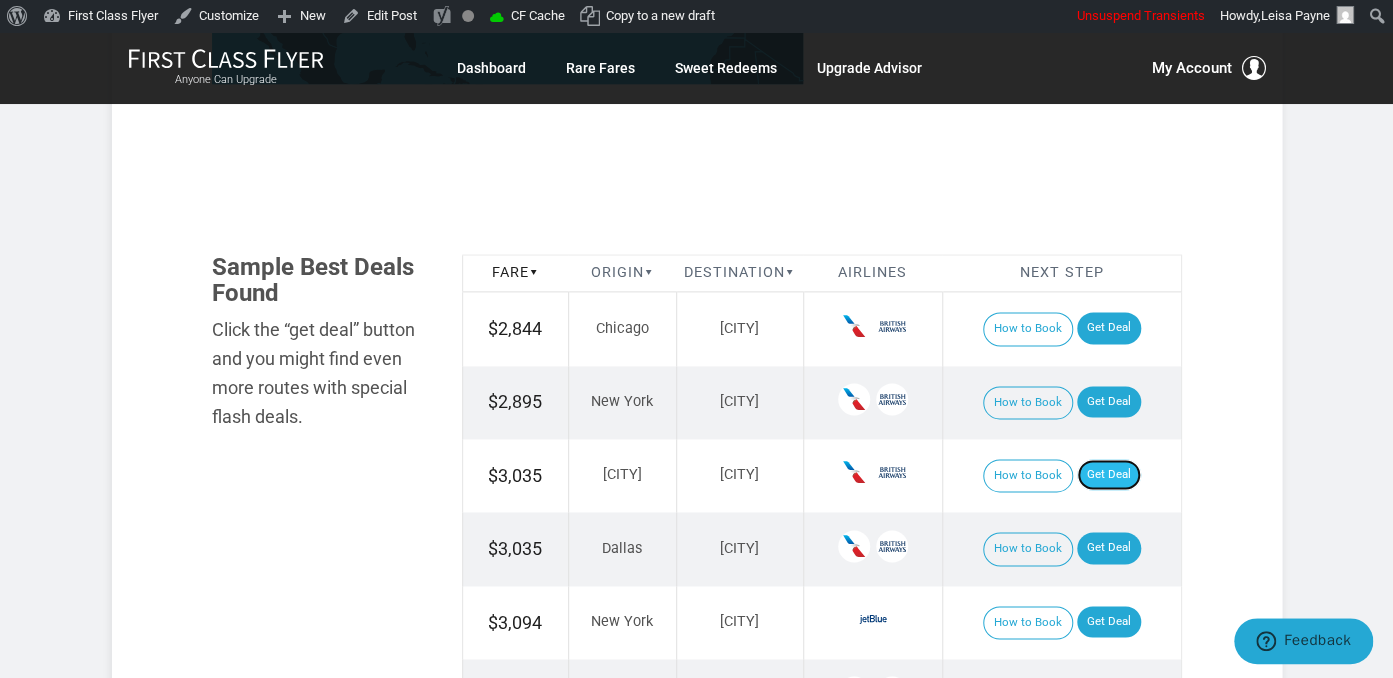 click on "Get Deal" at bounding box center [1109, 475] 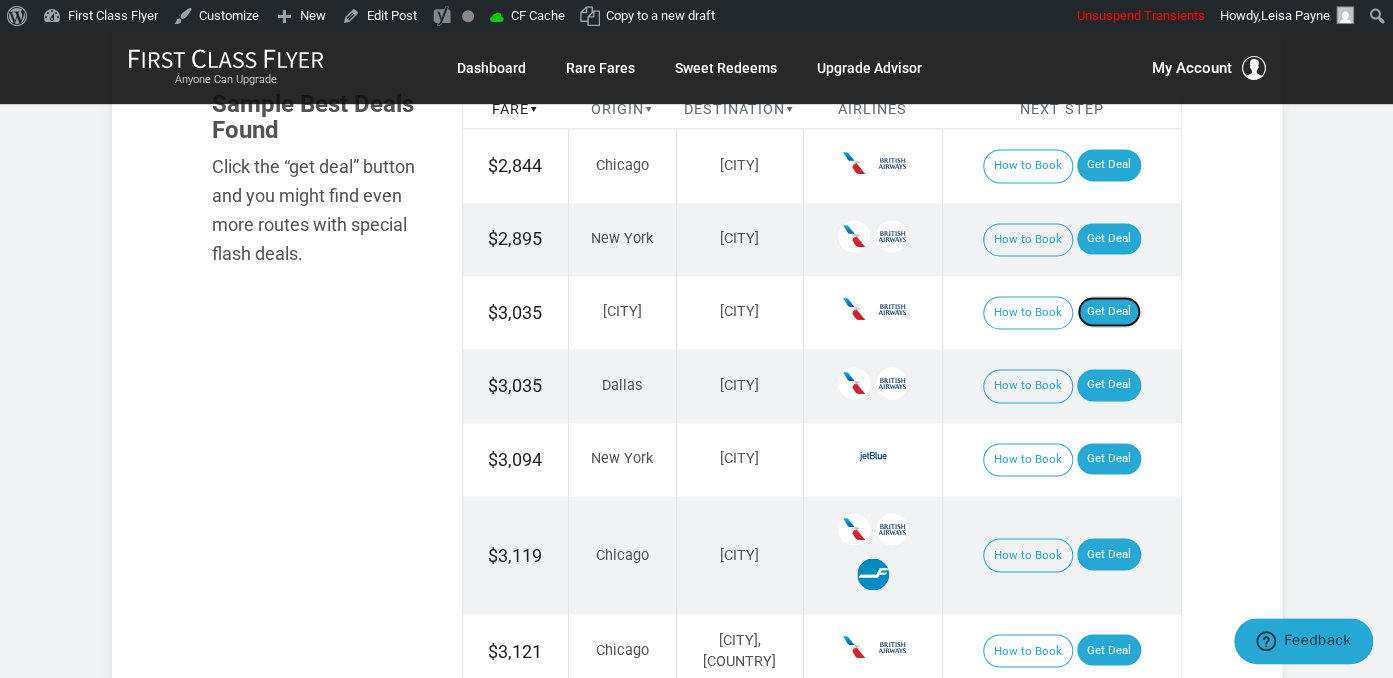 scroll, scrollTop: 1267, scrollLeft: 0, axis: vertical 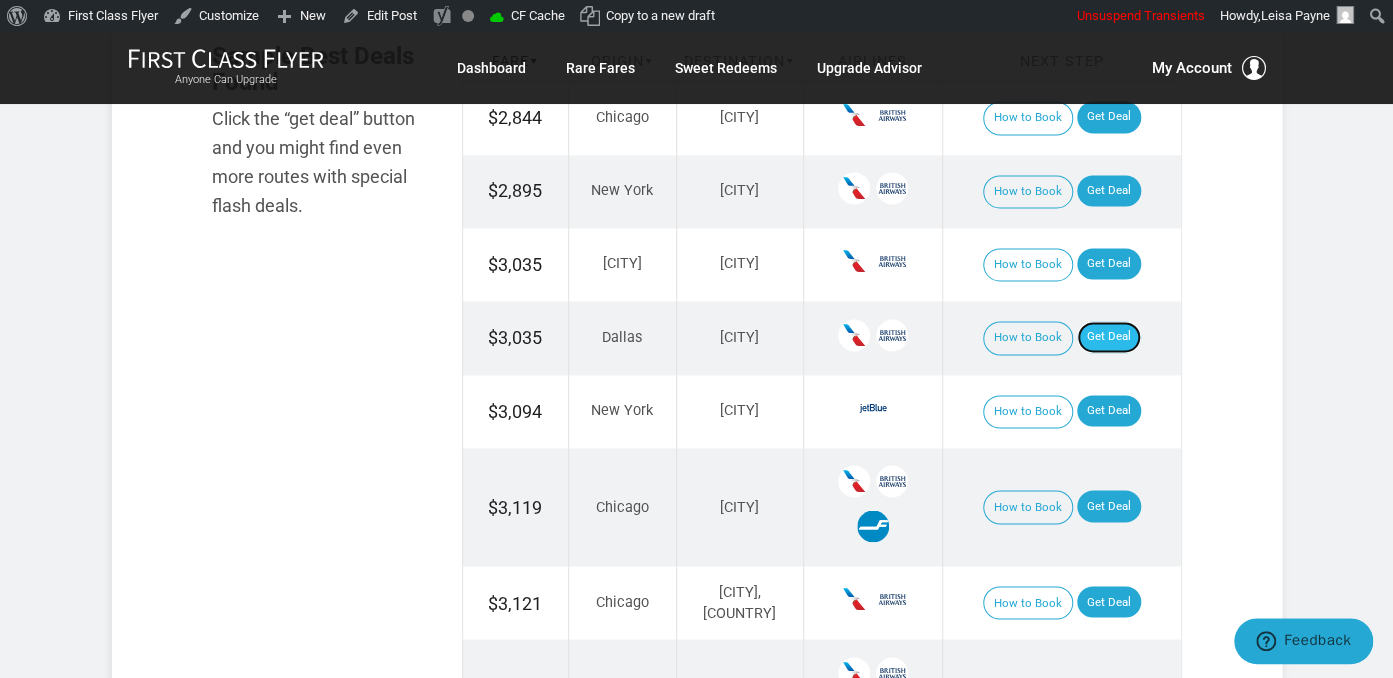 click on "Get Deal" at bounding box center (1109, 337) 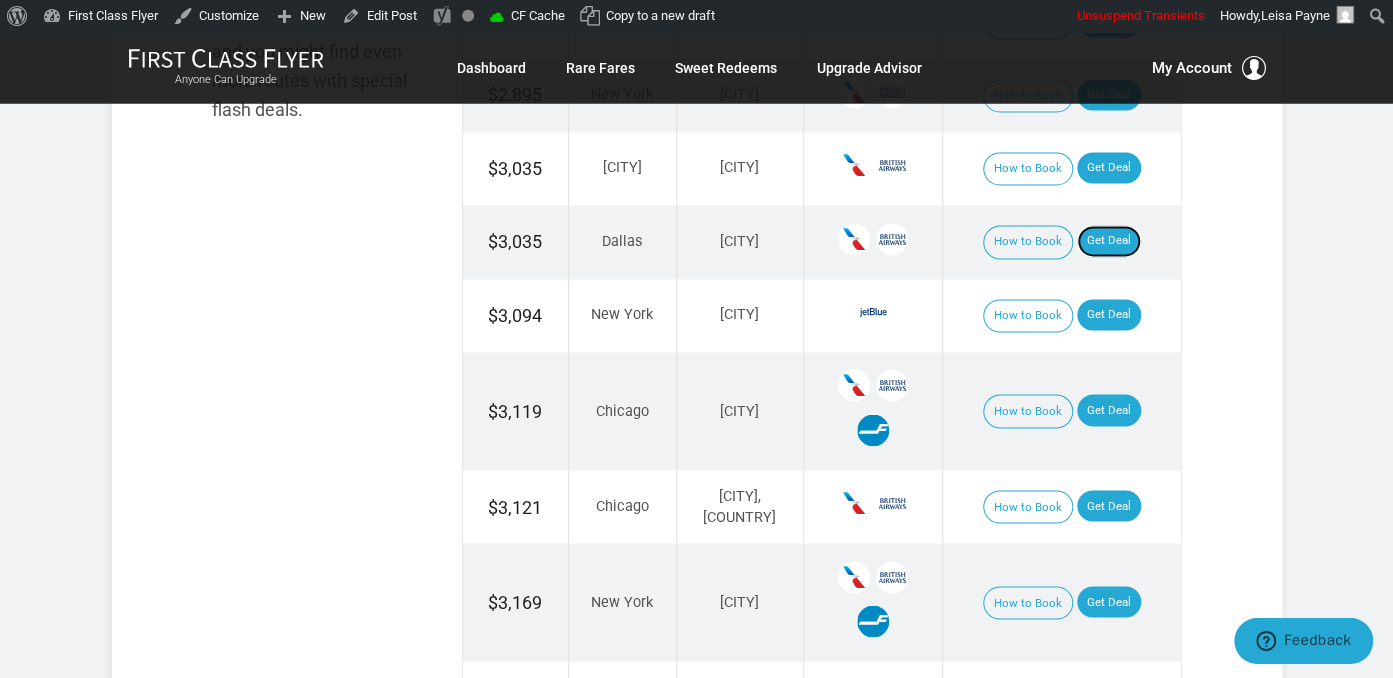 scroll, scrollTop: 1478, scrollLeft: 0, axis: vertical 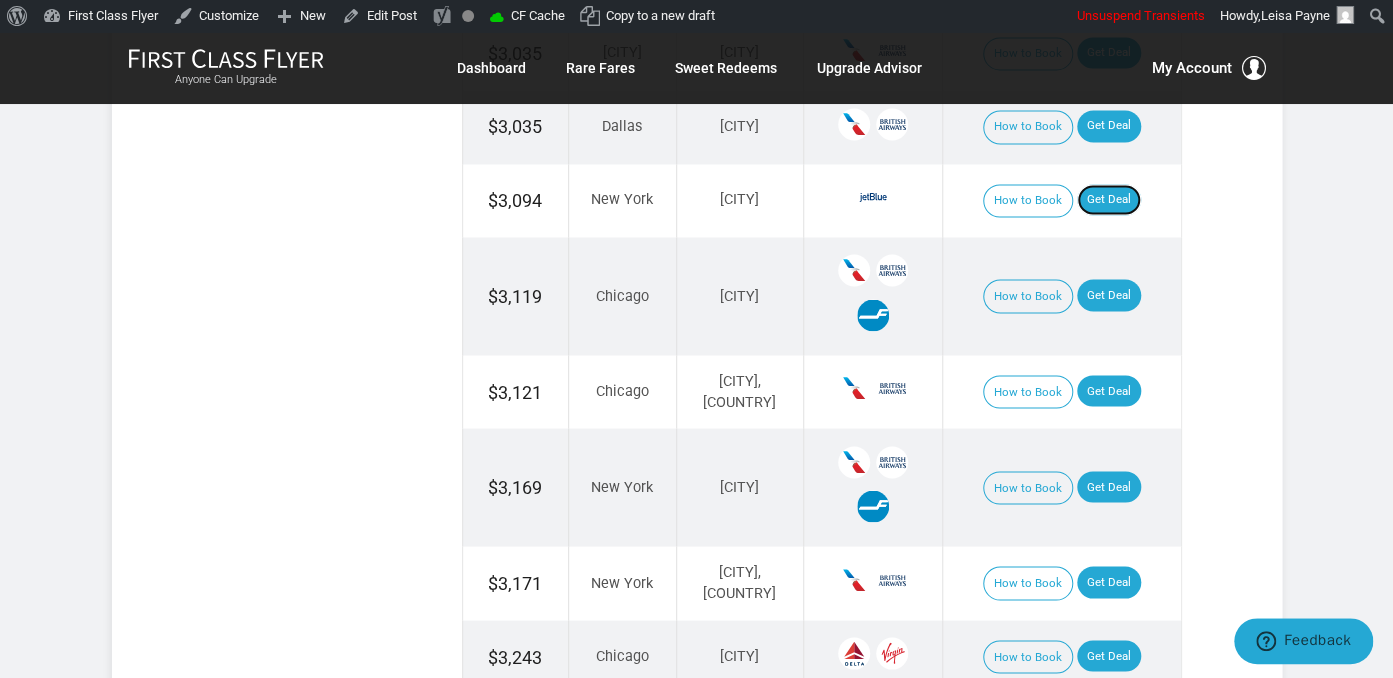 click on "Get Deal" at bounding box center (1109, 200) 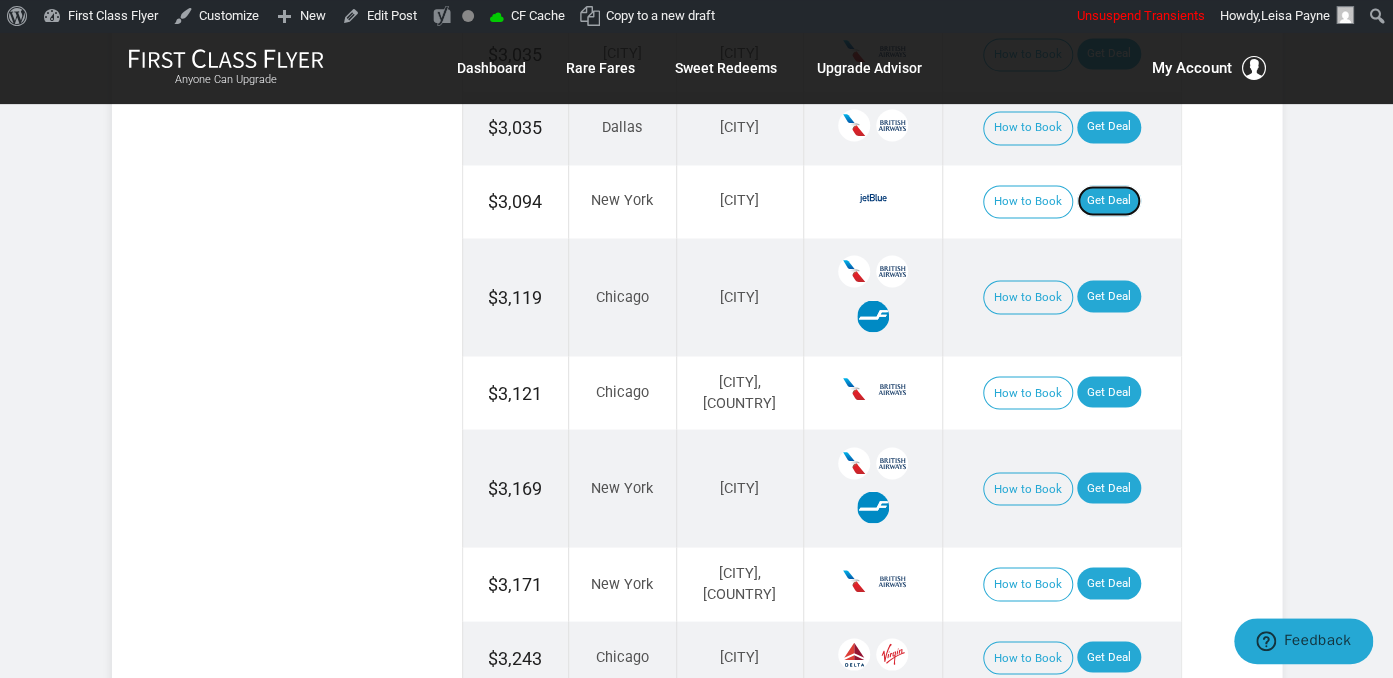 scroll, scrollTop: 1478, scrollLeft: 0, axis: vertical 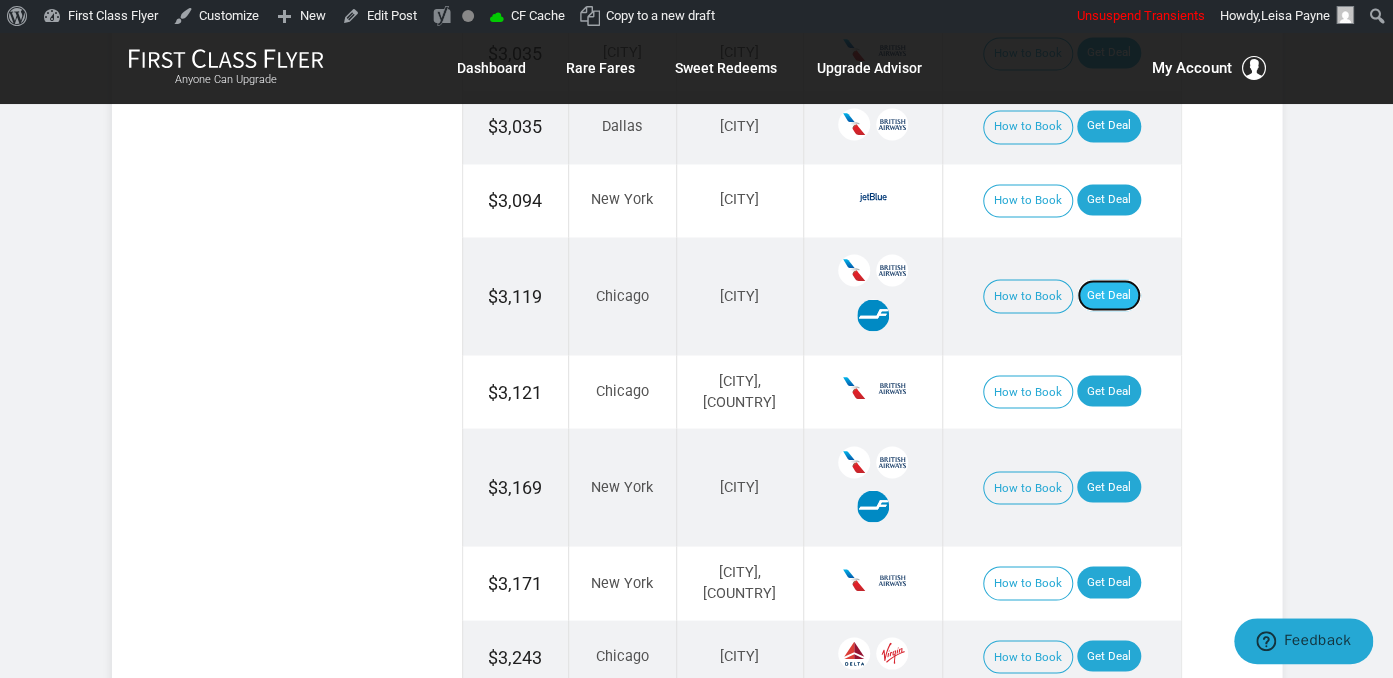 click on "Get Deal" at bounding box center [1109, 295] 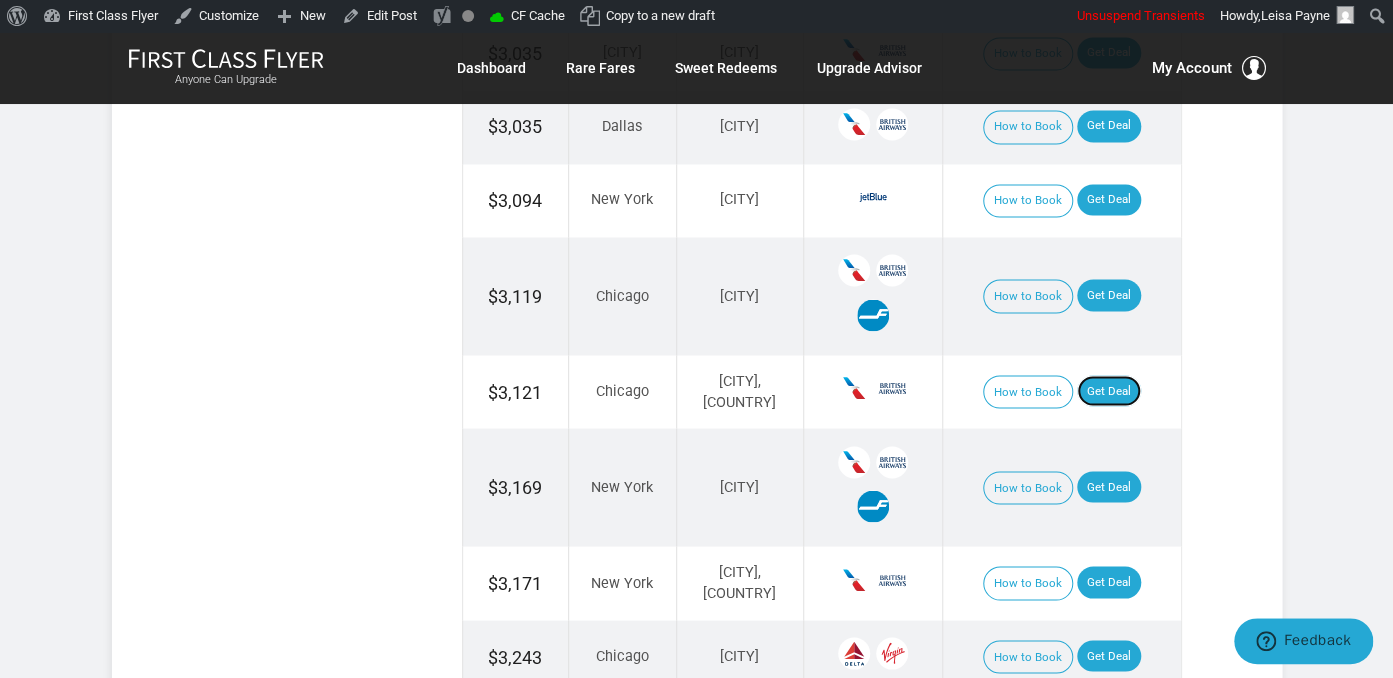 drag, startPoint x: 1090, startPoint y: 388, endPoint x: 1135, endPoint y: 399, distance: 46.32494 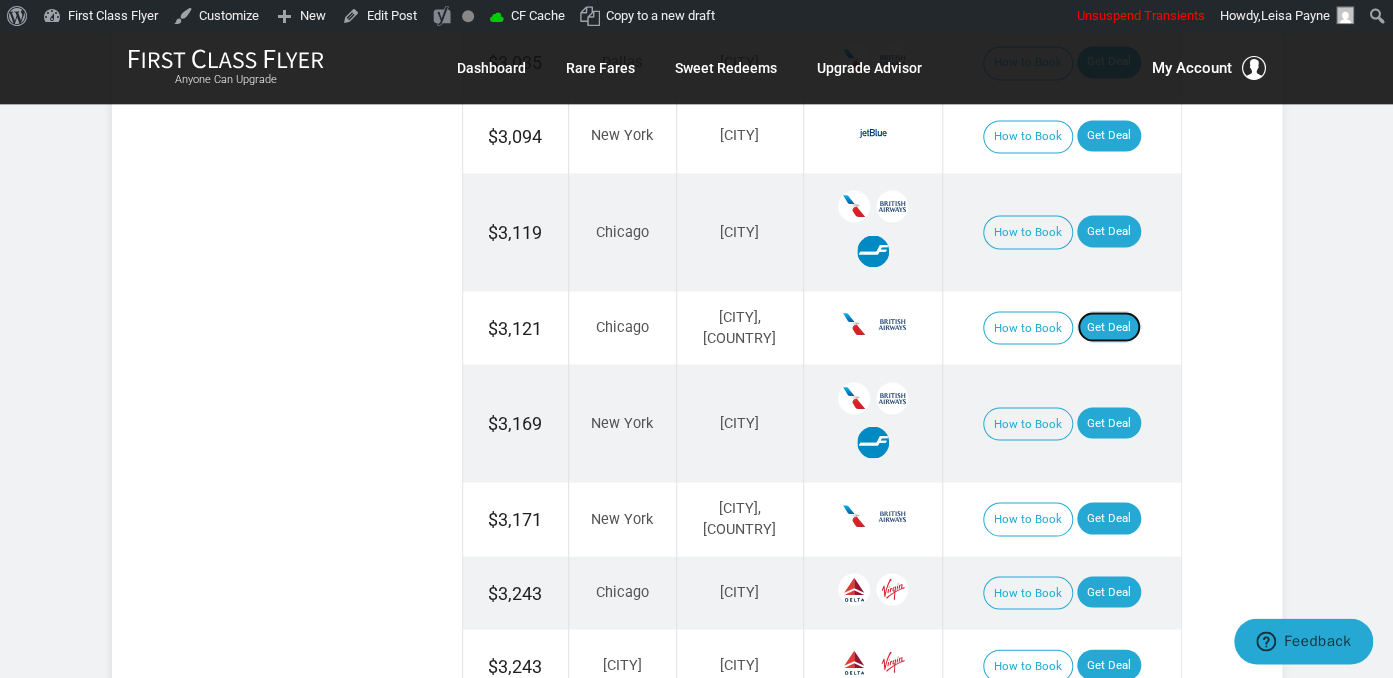 scroll, scrollTop: 1689, scrollLeft: 0, axis: vertical 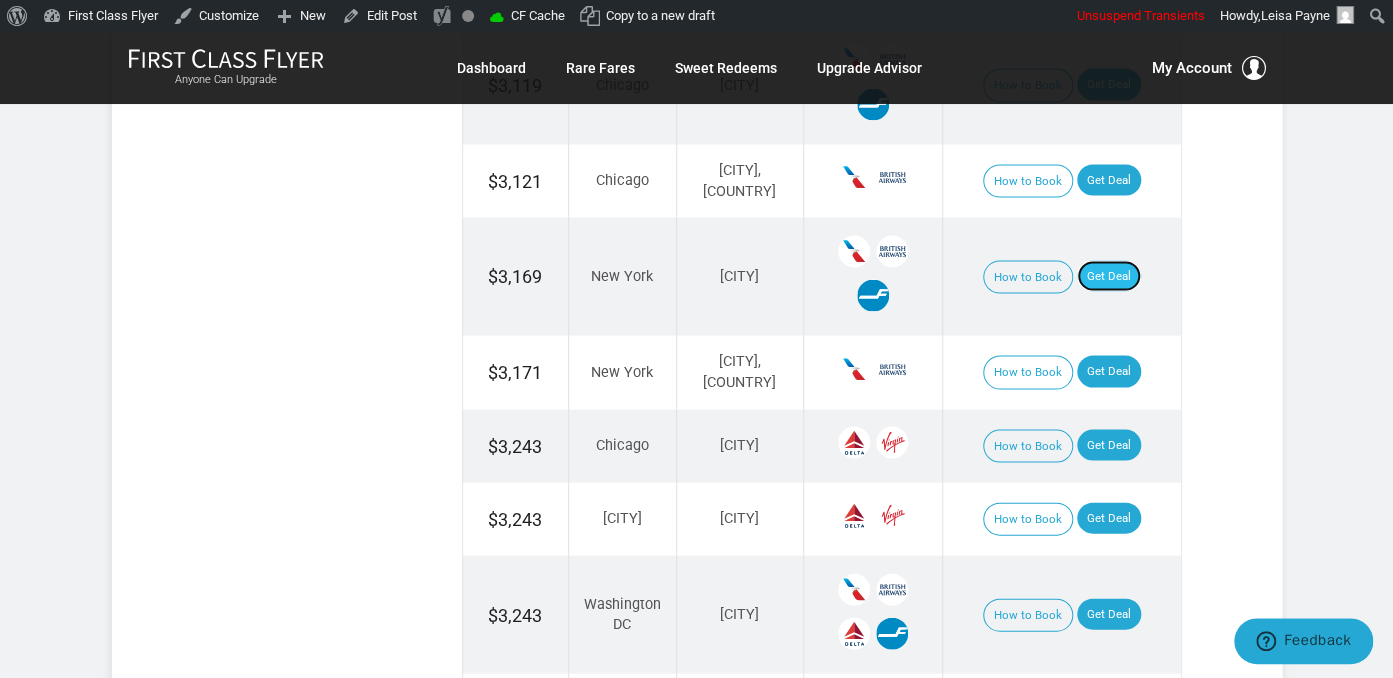 drag, startPoint x: 1114, startPoint y: 265, endPoint x: 1122, endPoint y: 249, distance: 17.888544 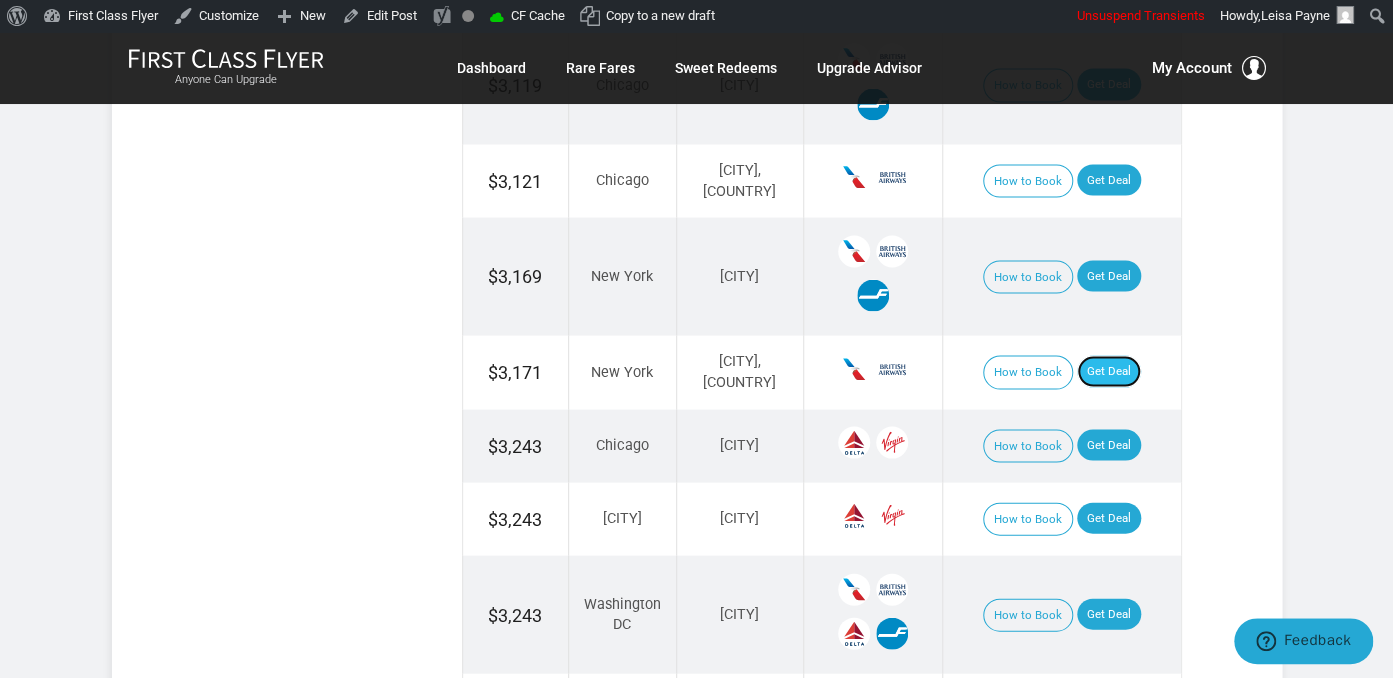 click on "Get Deal" at bounding box center (1109, 371) 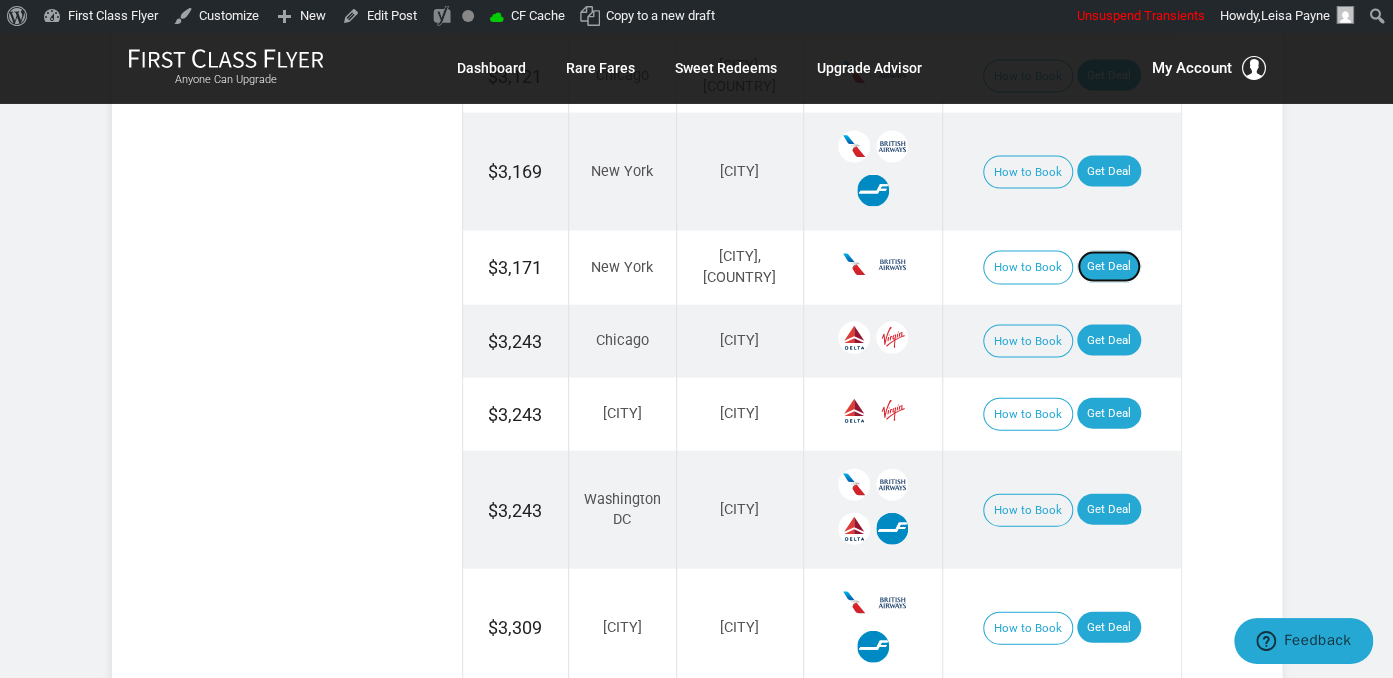 scroll, scrollTop: 1795, scrollLeft: 0, axis: vertical 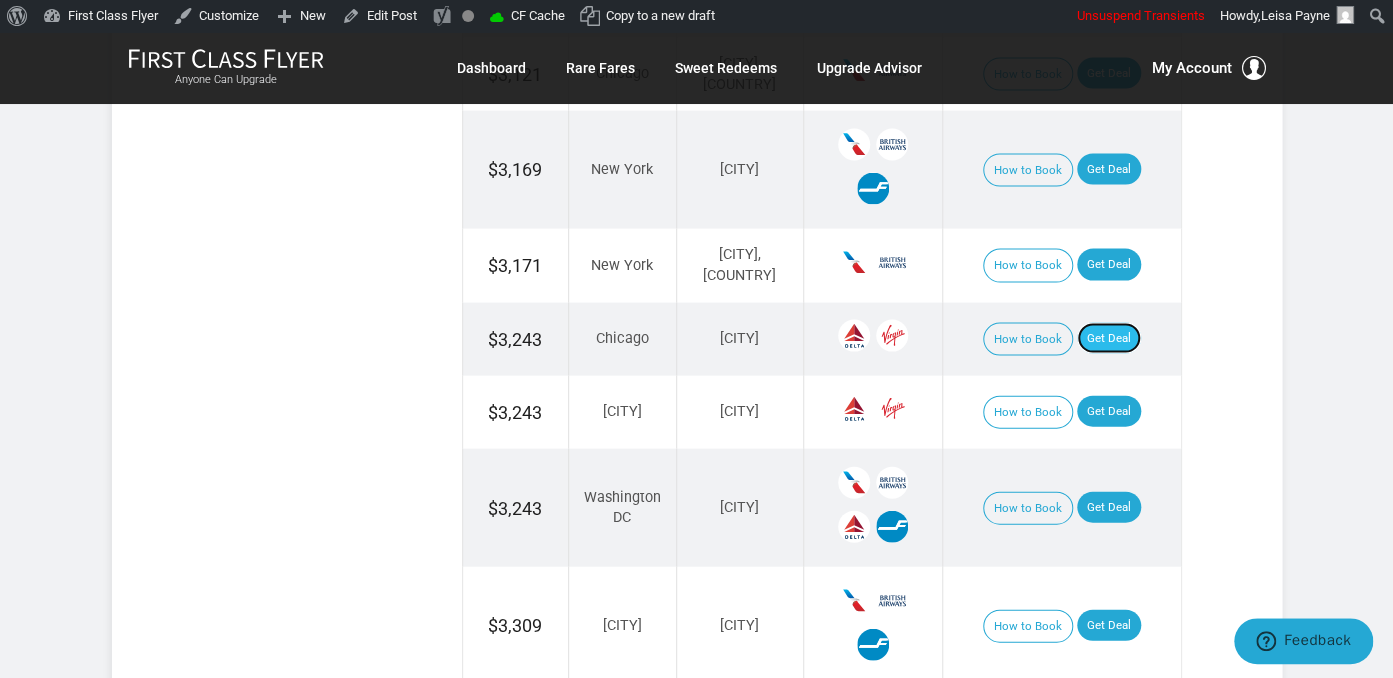 drag, startPoint x: 1096, startPoint y: 318, endPoint x: 1096, endPoint y: 158, distance: 160 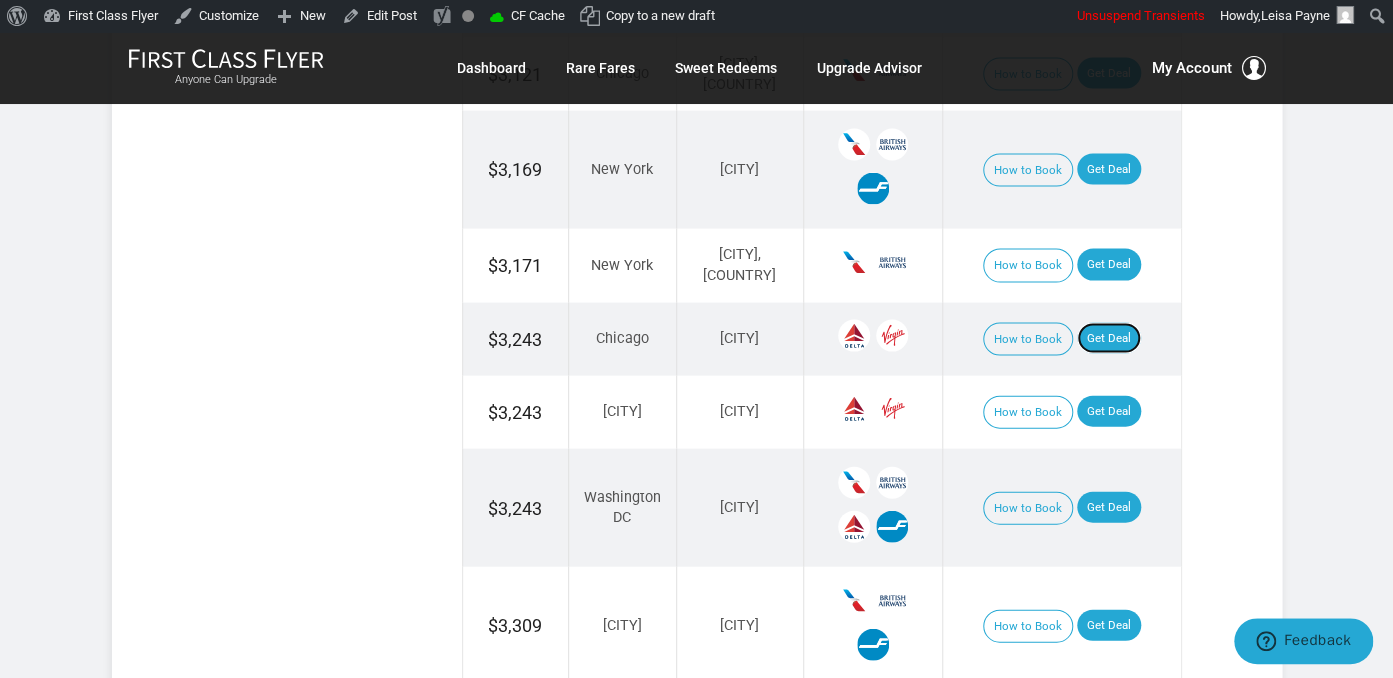 click on "Get Deal" at bounding box center [1109, 339] 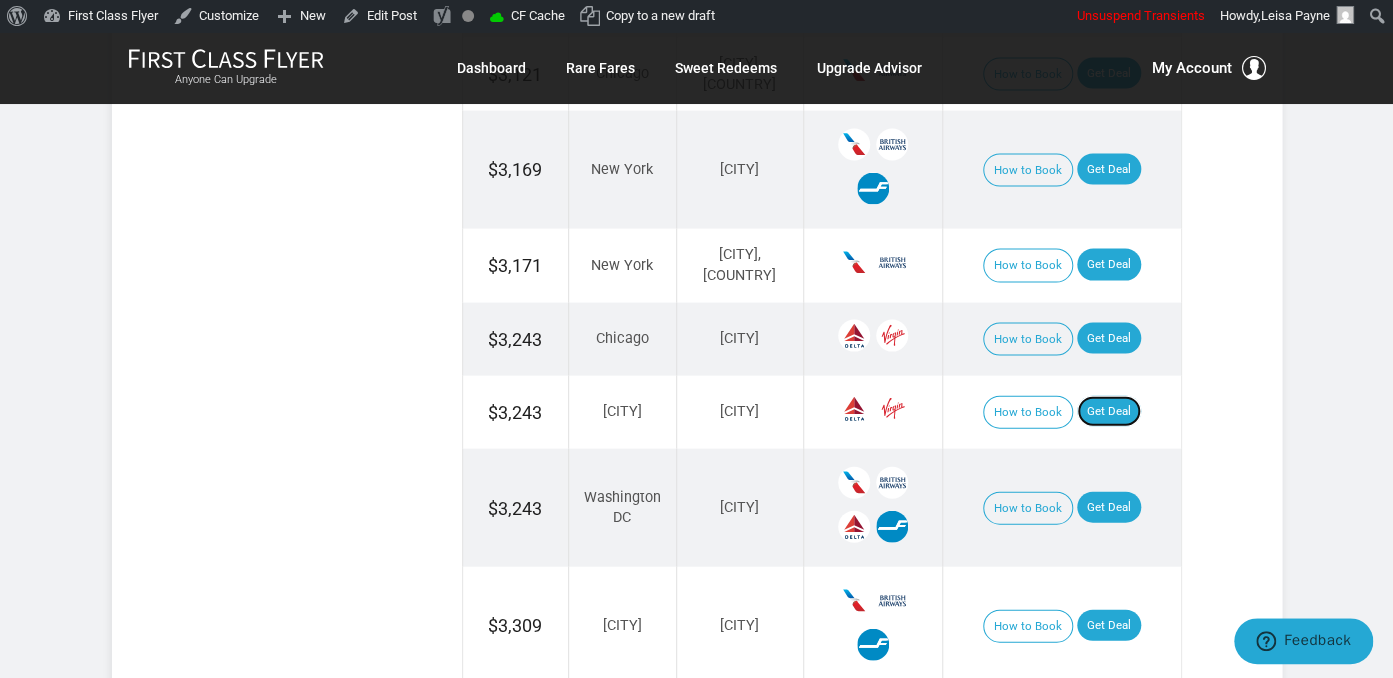 click on "Get Deal" at bounding box center [1109, 412] 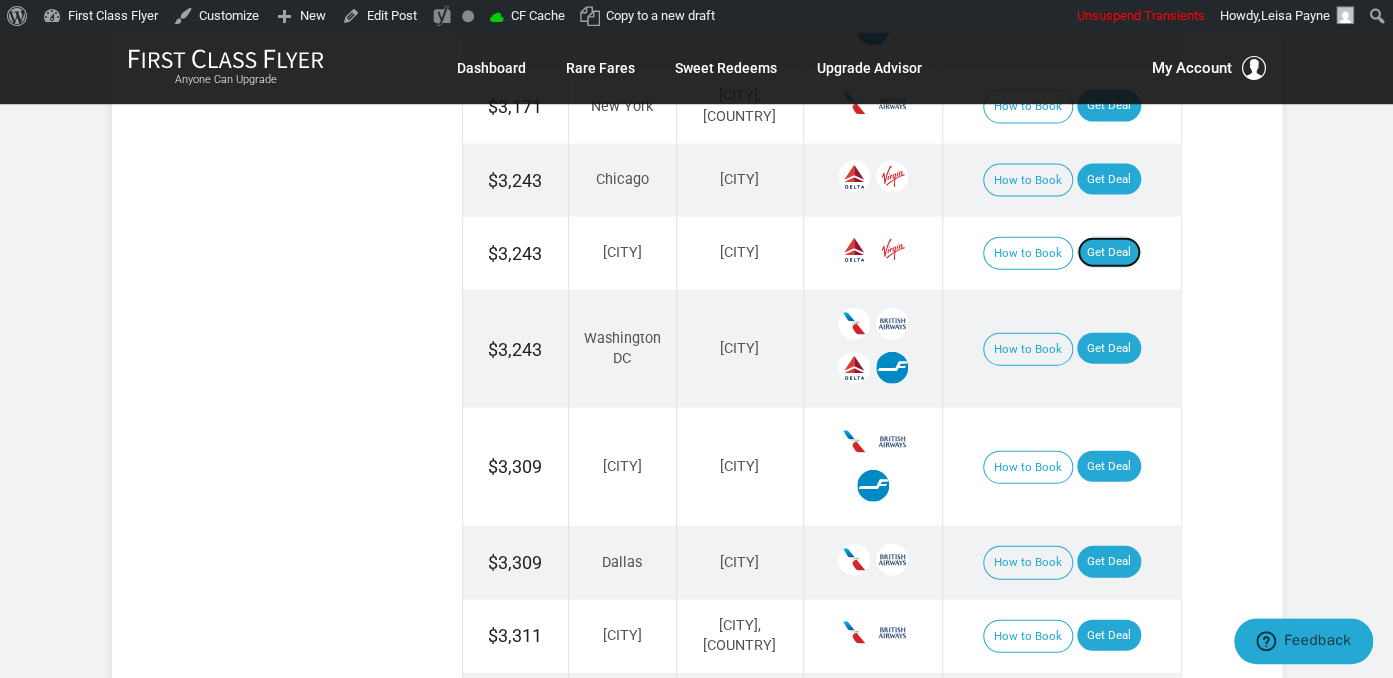 scroll, scrollTop: 2006, scrollLeft: 0, axis: vertical 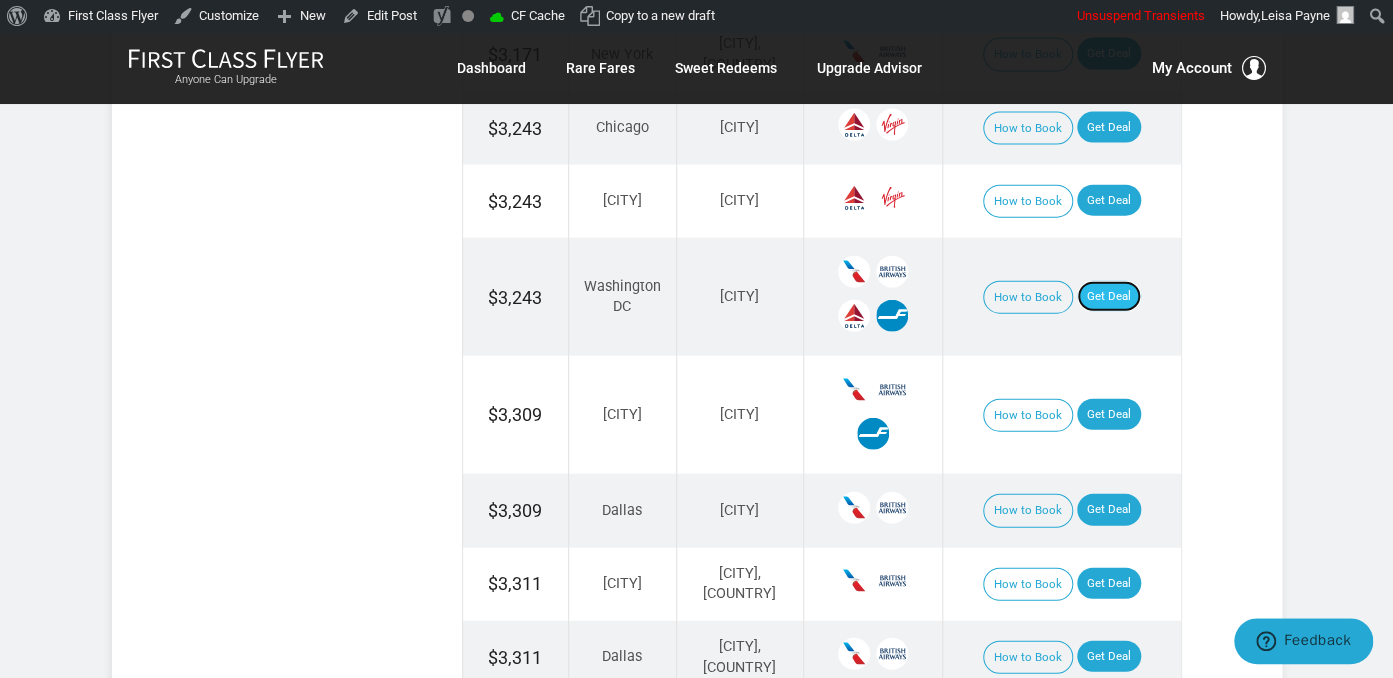 click on "Get Deal" at bounding box center (1109, 297) 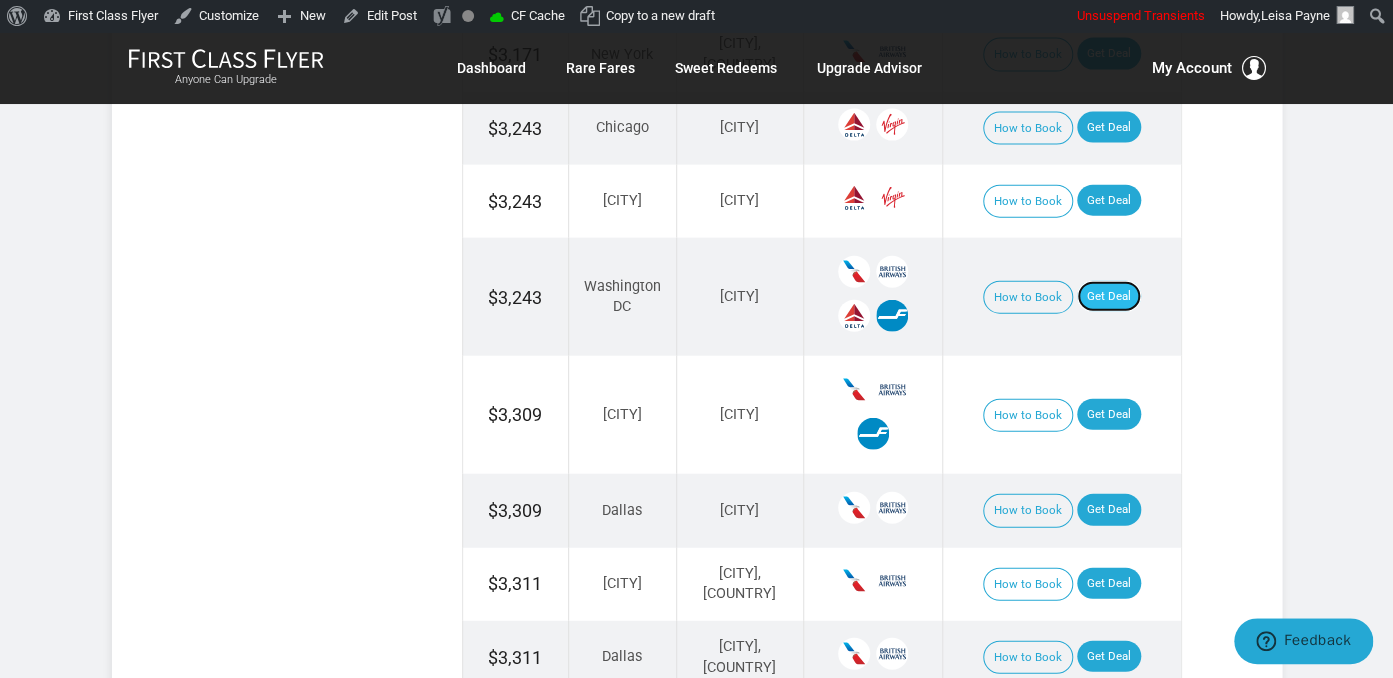 click on "Get Deal" at bounding box center (1109, 297) 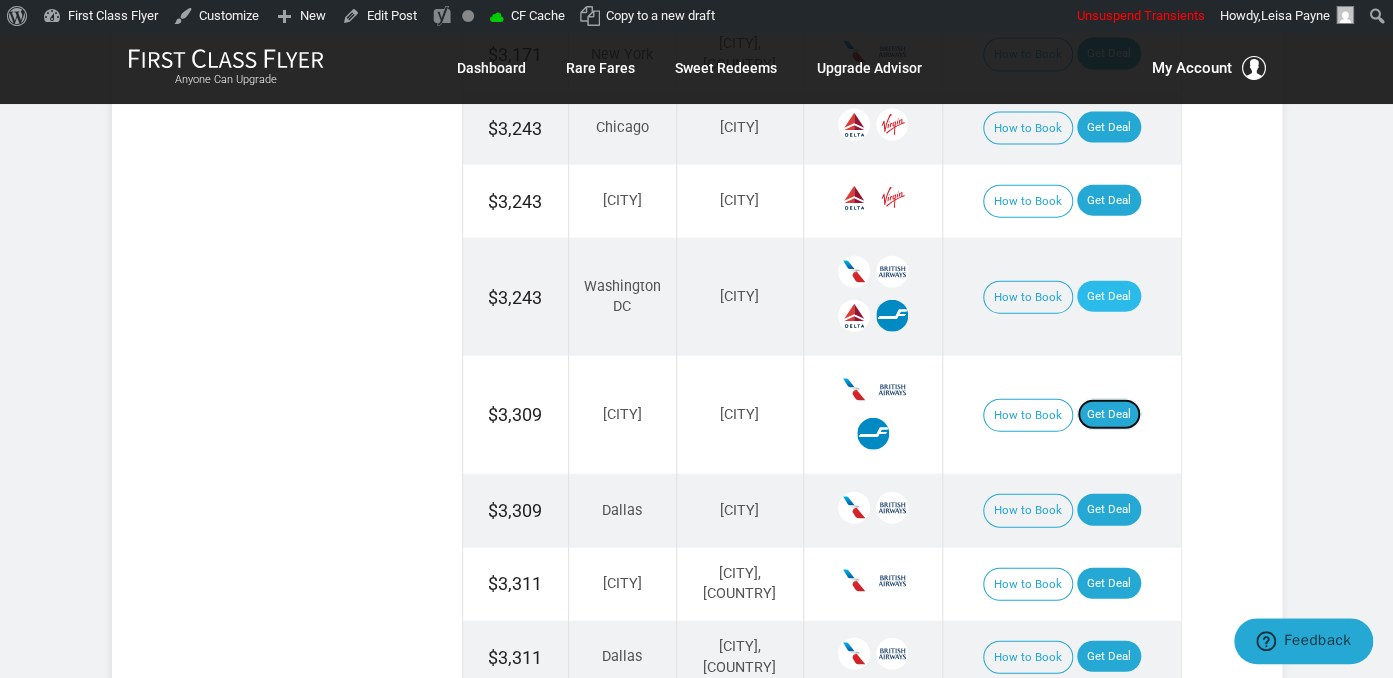 click on "Get Deal" at bounding box center [1109, 415] 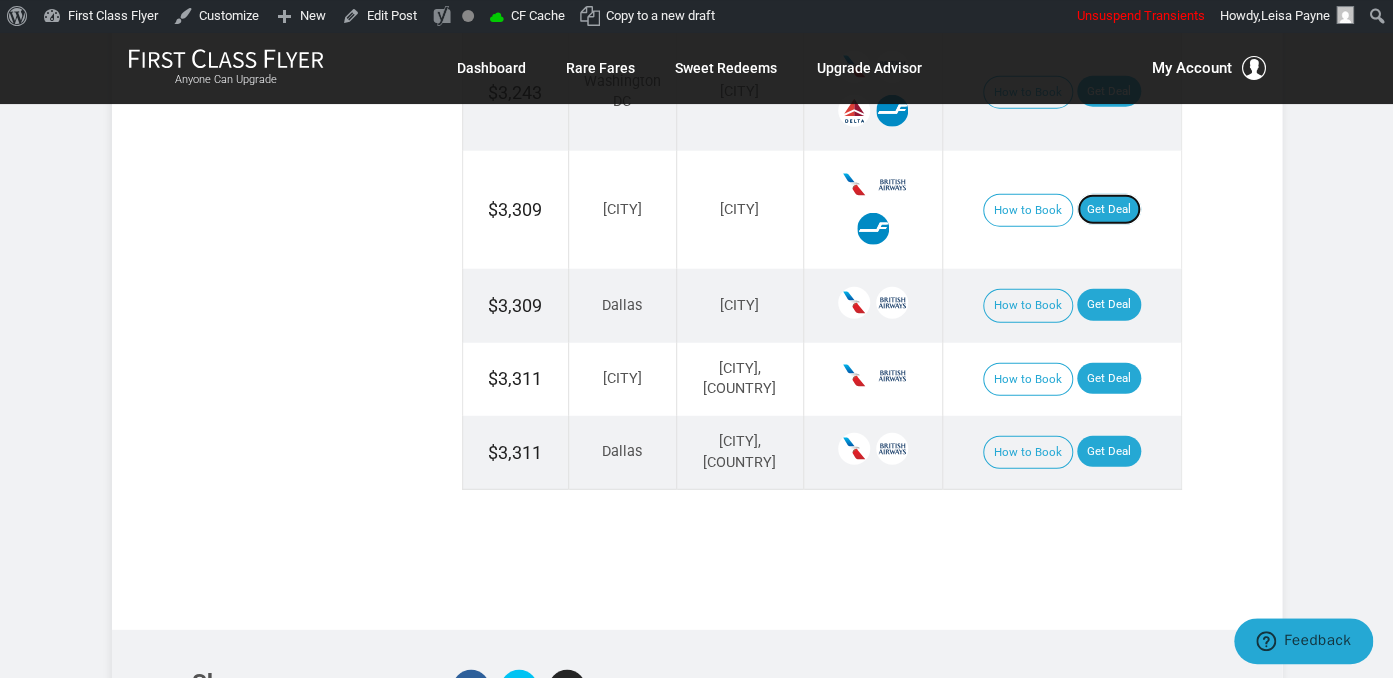 scroll, scrollTop: 2217, scrollLeft: 0, axis: vertical 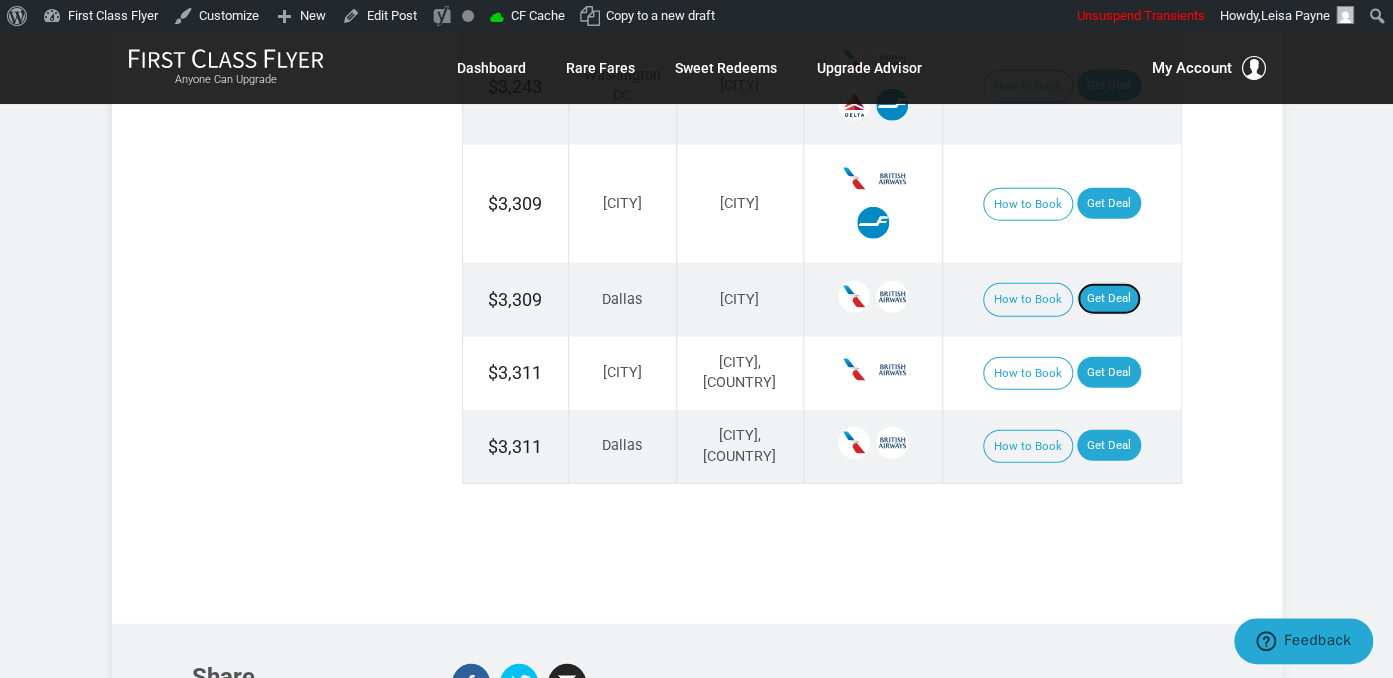 click on "Get Deal" at bounding box center (1109, 299) 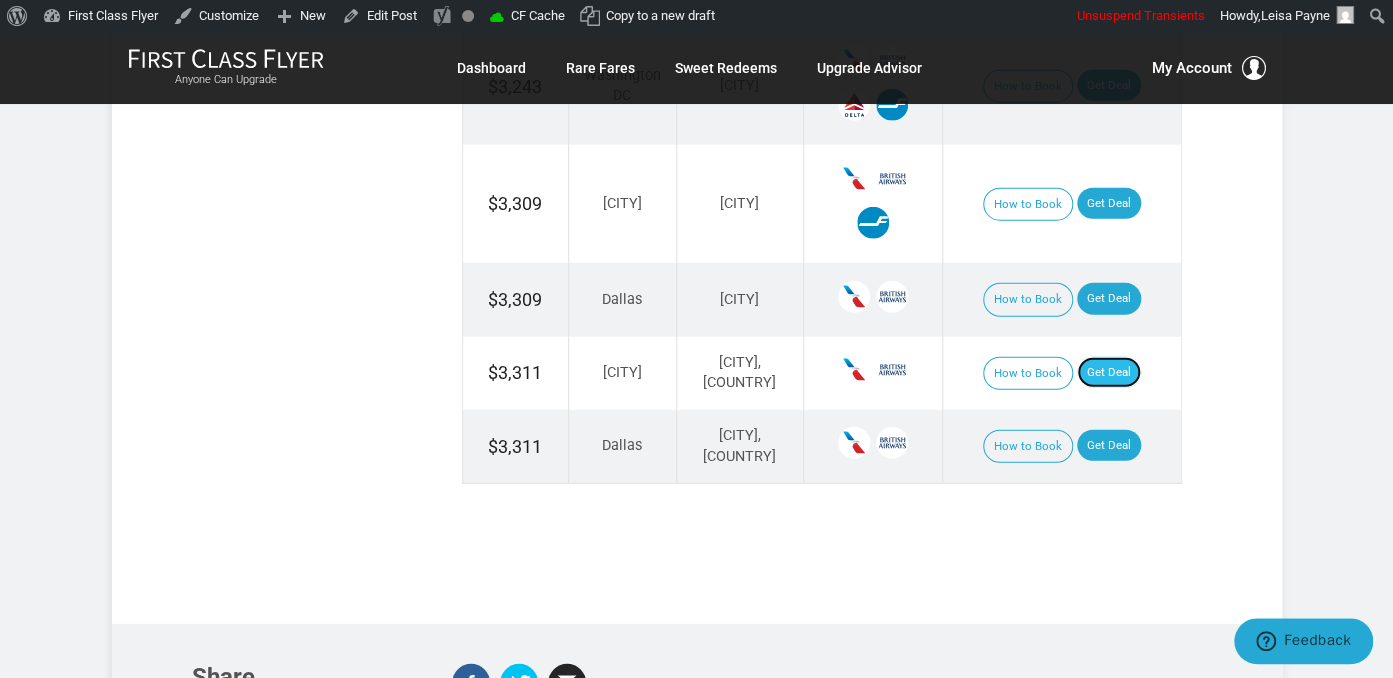 click on "Get Deal" at bounding box center (1109, 373) 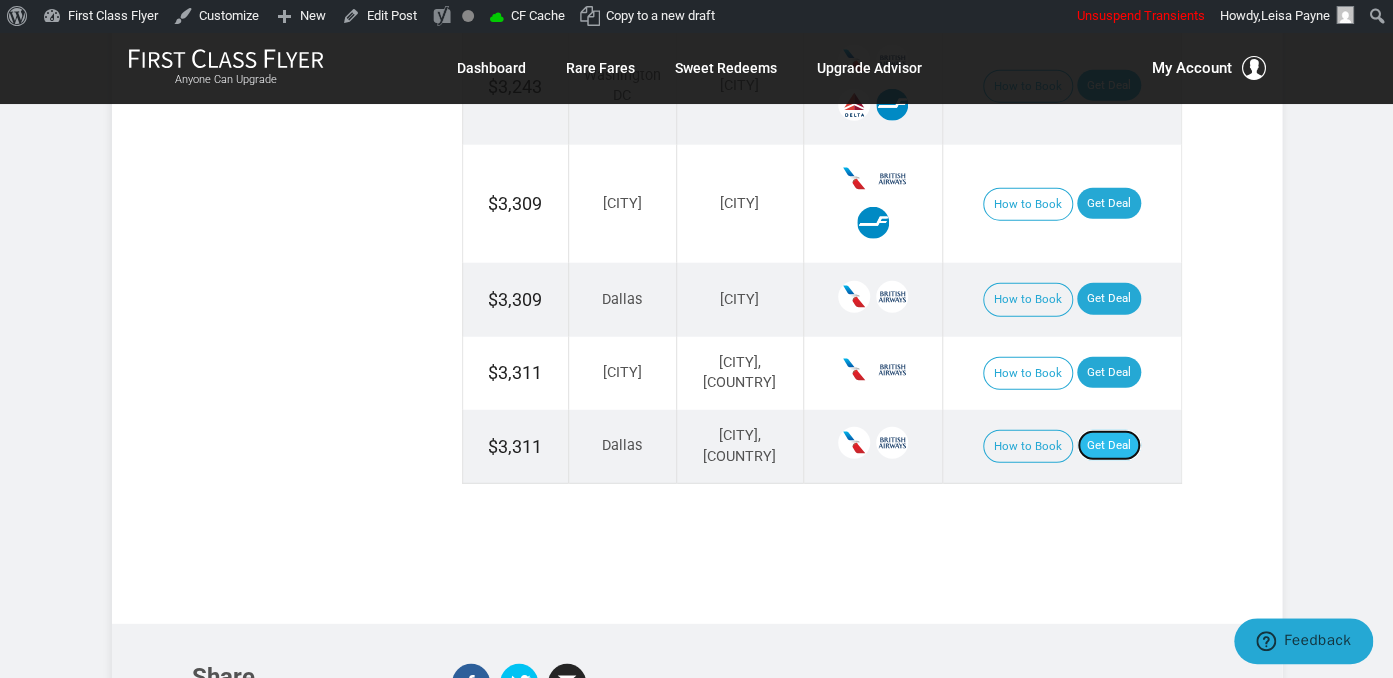 drag, startPoint x: 1106, startPoint y: 419, endPoint x: 1110, endPoint y: 407, distance: 12.649111 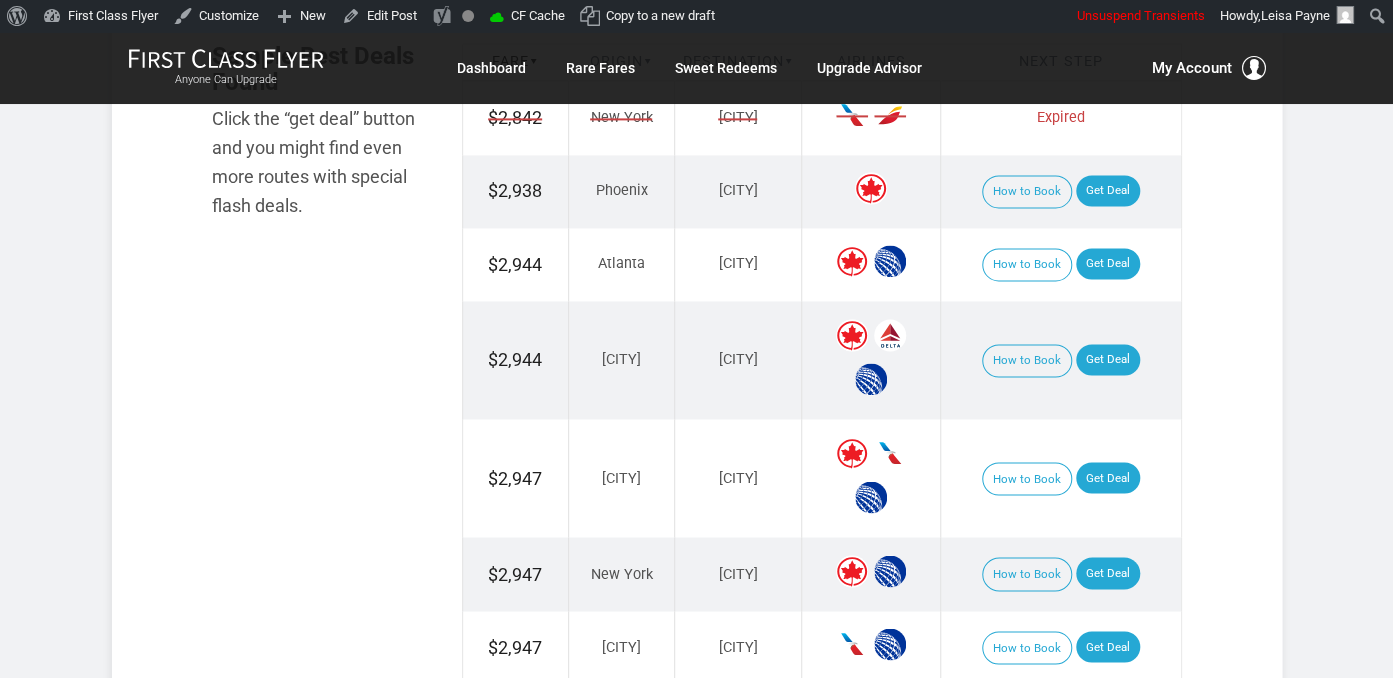 scroll, scrollTop: 1267, scrollLeft: 0, axis: vertical 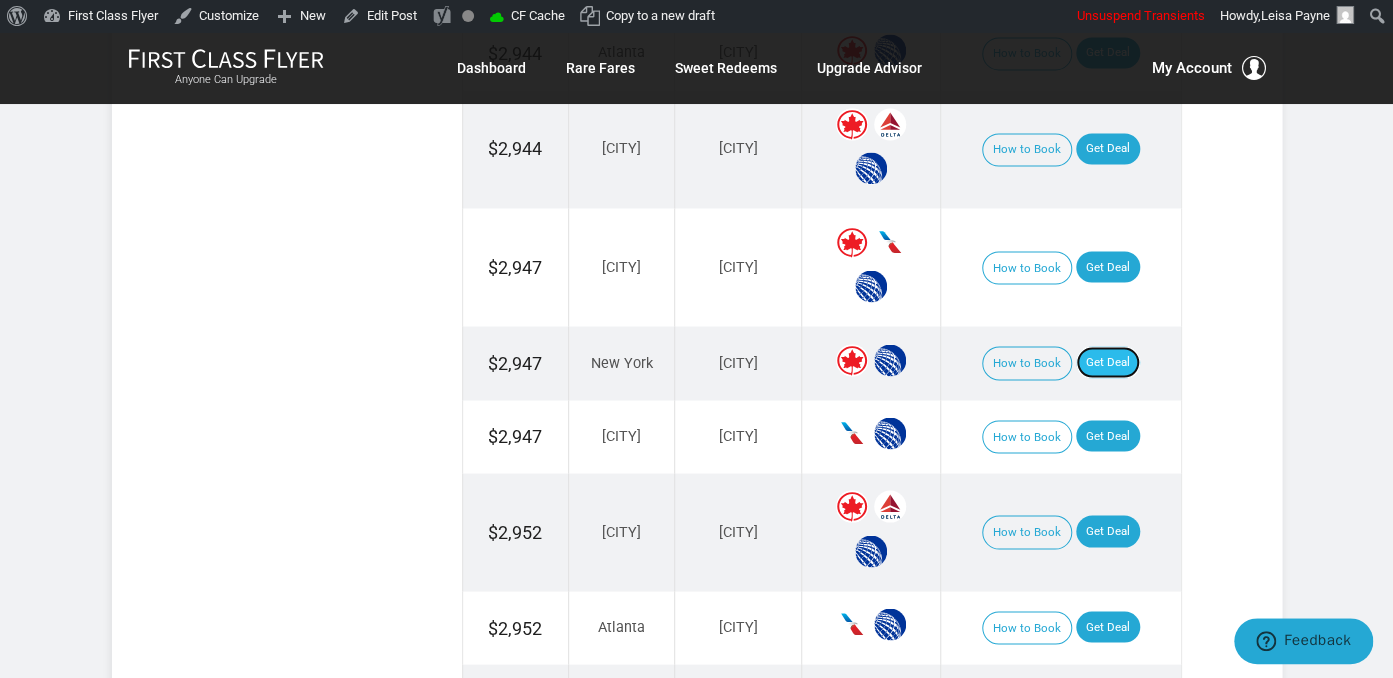 click on "Get Deal" at bounding box center [1108, 362] 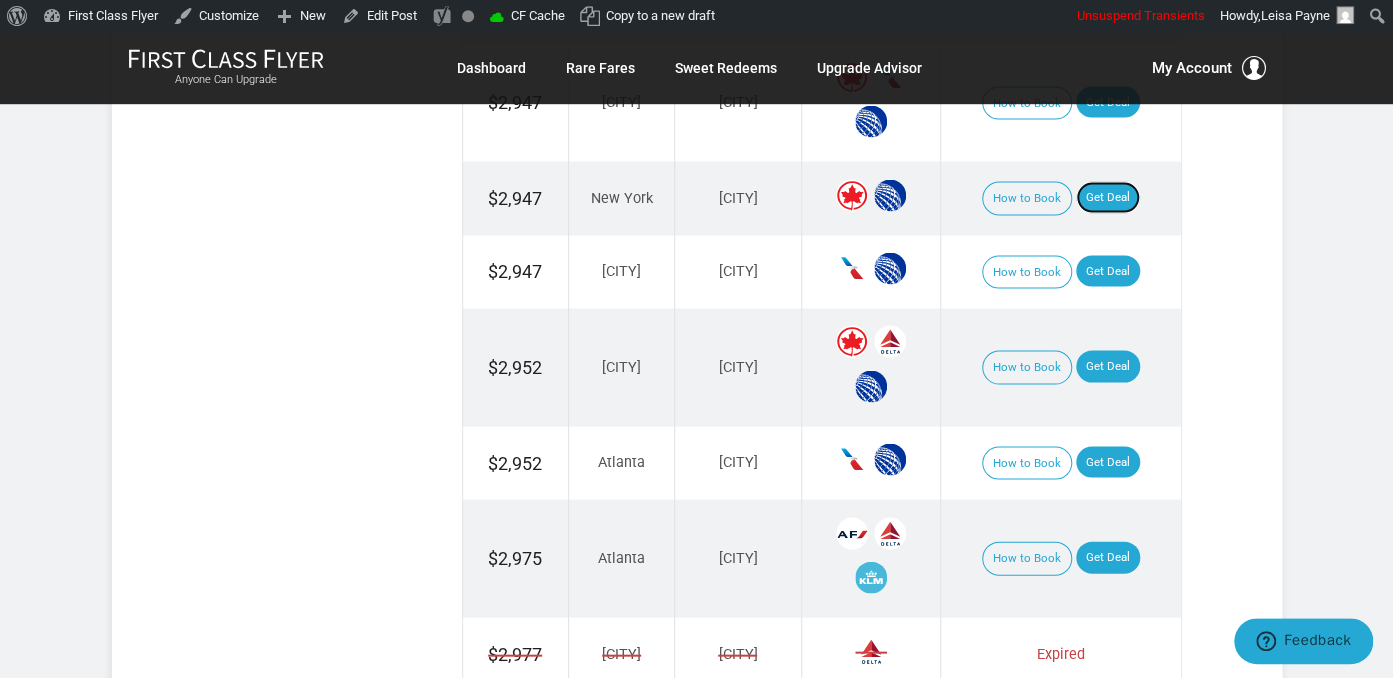 scroll, scrollTop: 1689, scrollLeft: 0, axis: vertical 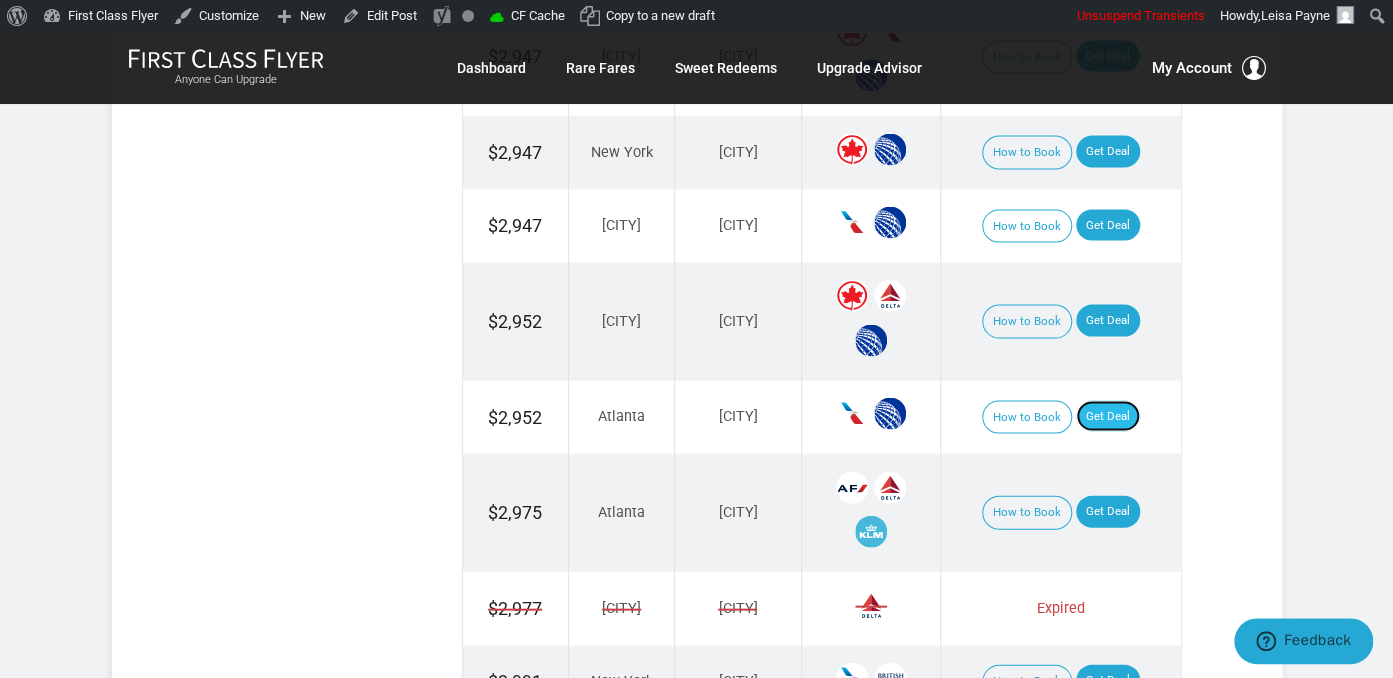 click on "Get Deal" at bounding box center [1108, 416] 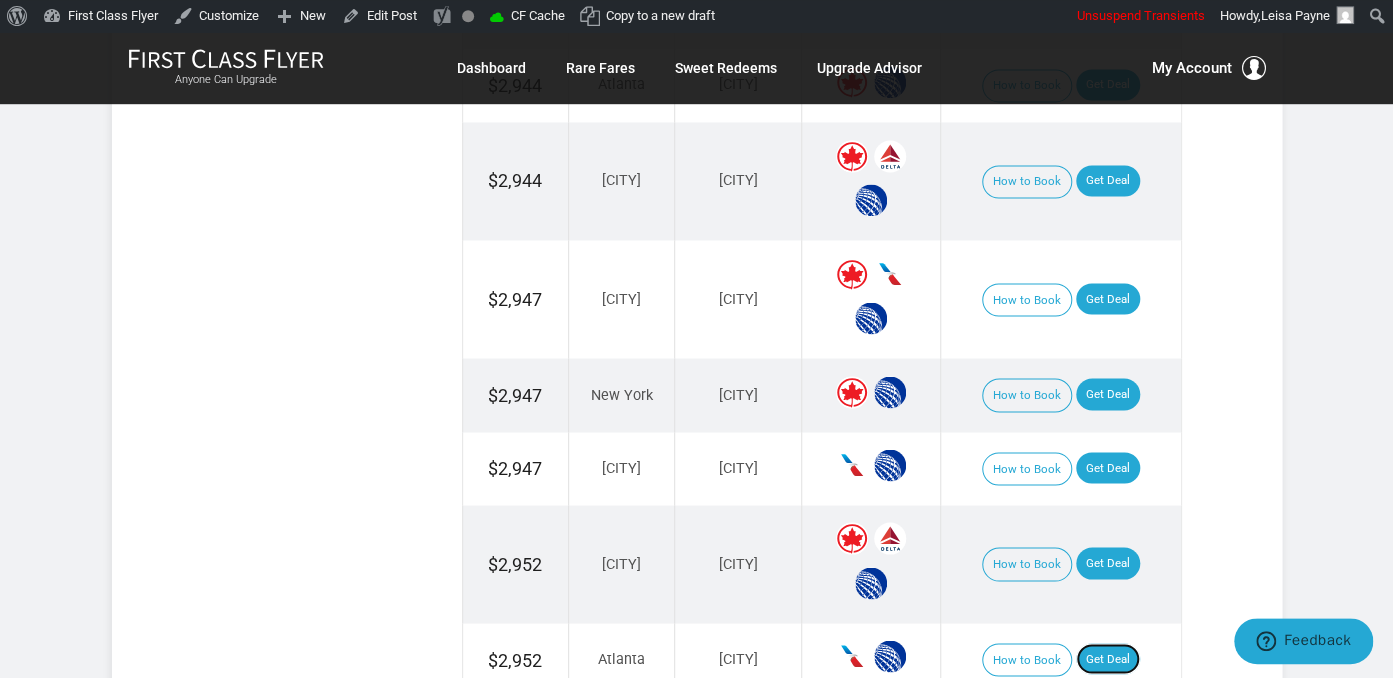 scroll, scrollTop: 1372, scrollLeft: 0, axis: vertical 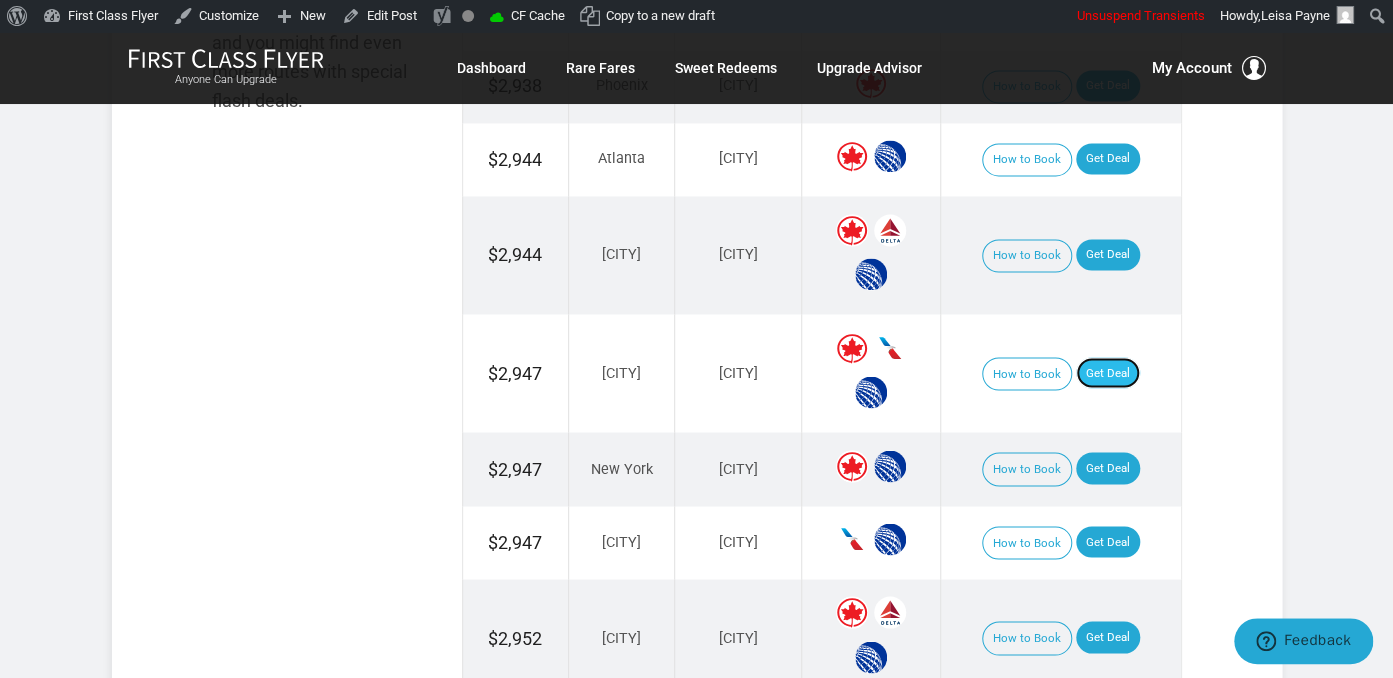 click on "Get Deal" at bounding box center (1108, 373) 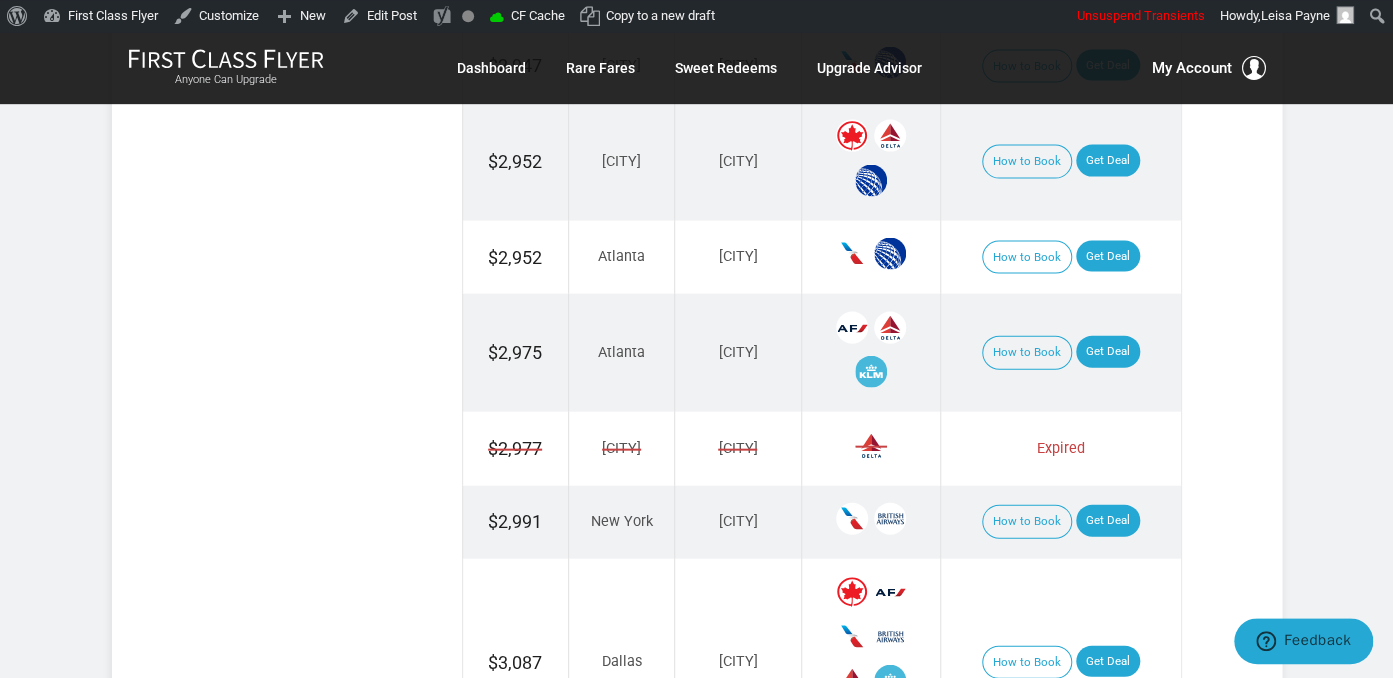 scroll, scrollTop: 1900, scrollLeft: 0, axis: vertical 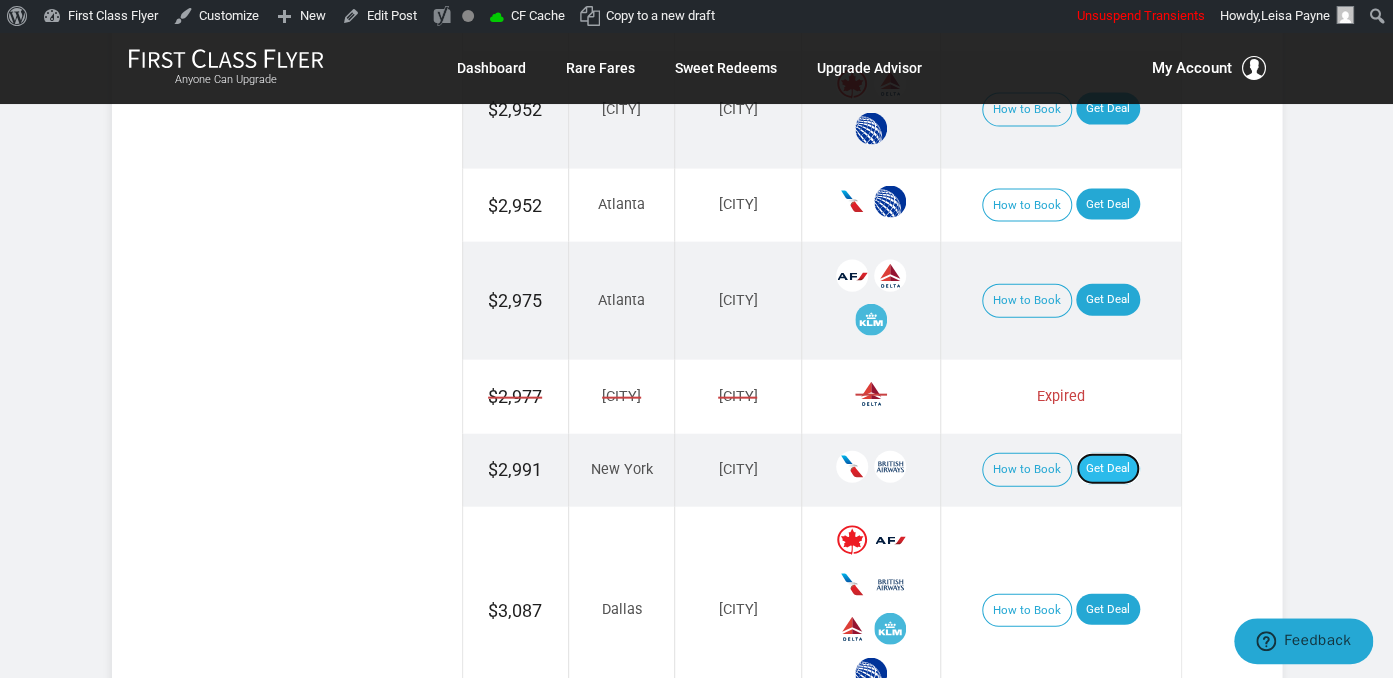 click on "Get Deal" at bounding box center (1108, 469) 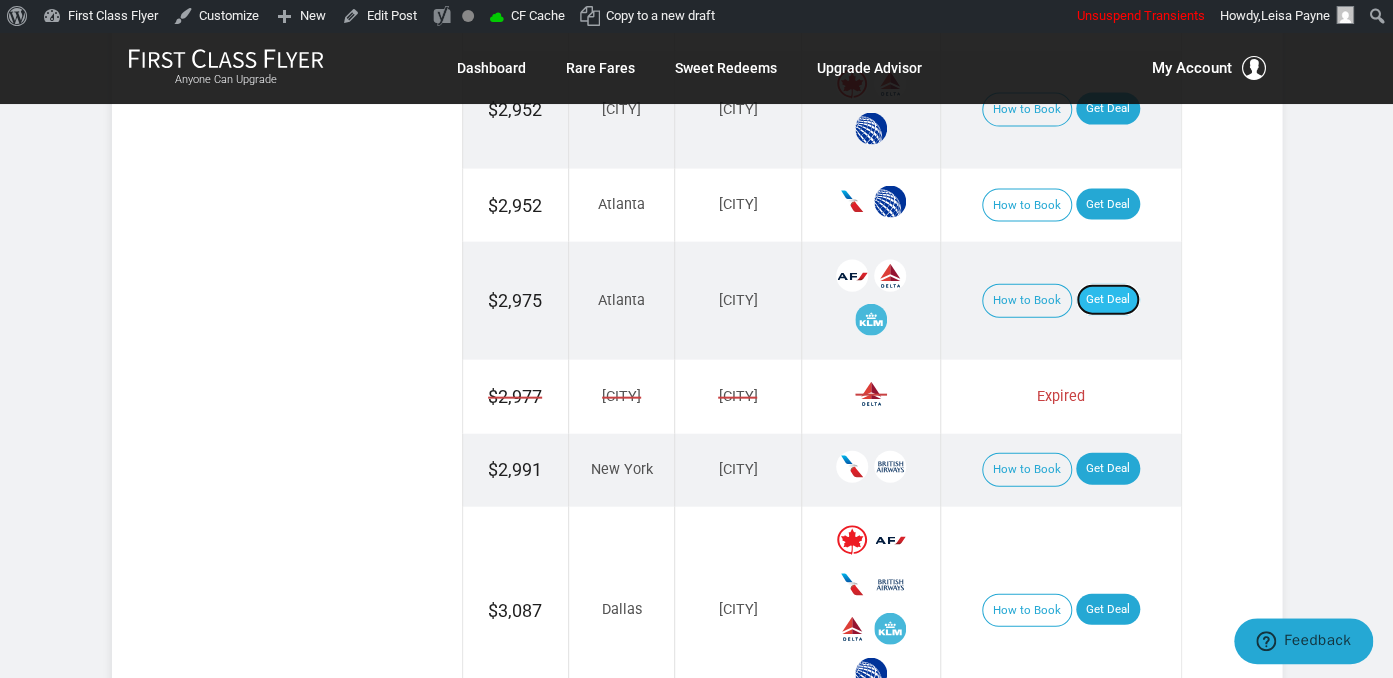 click on "Get Deal" at bounding box center (1108, 300) 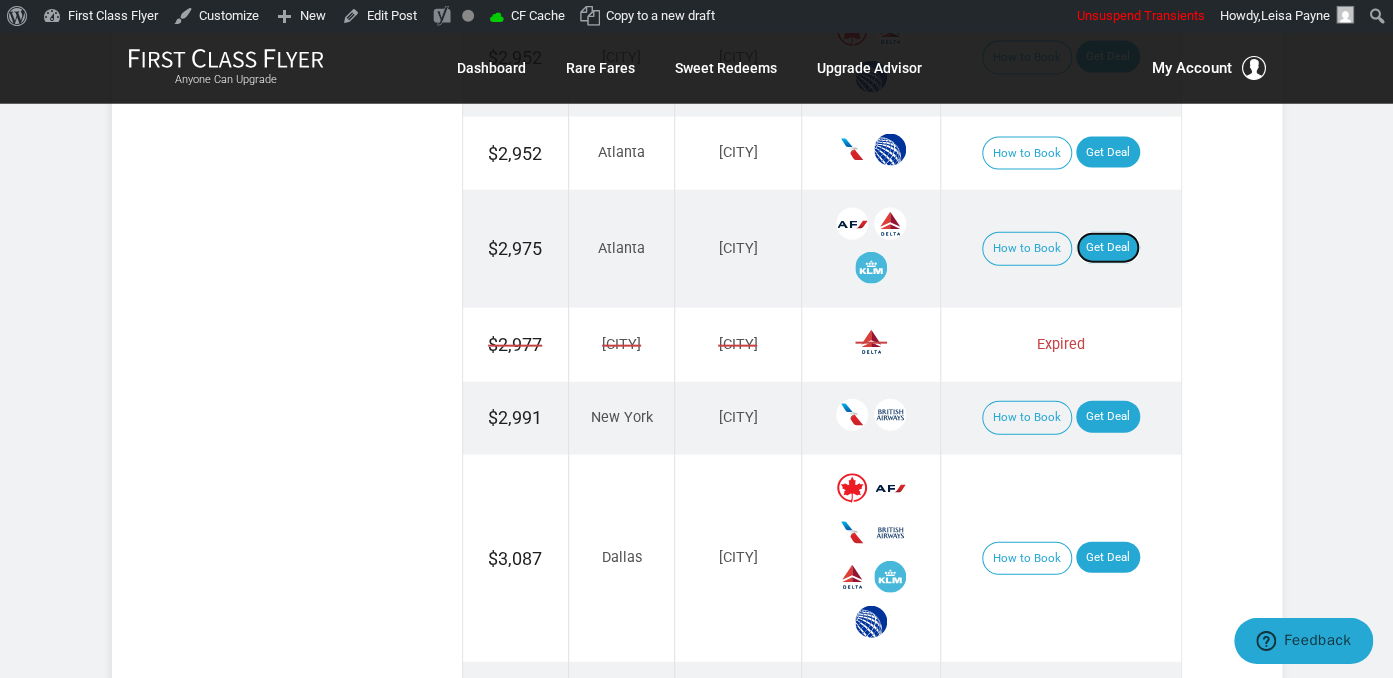 scroll, scrollTop: 2006, scrollLeft: 0, axis: vertical 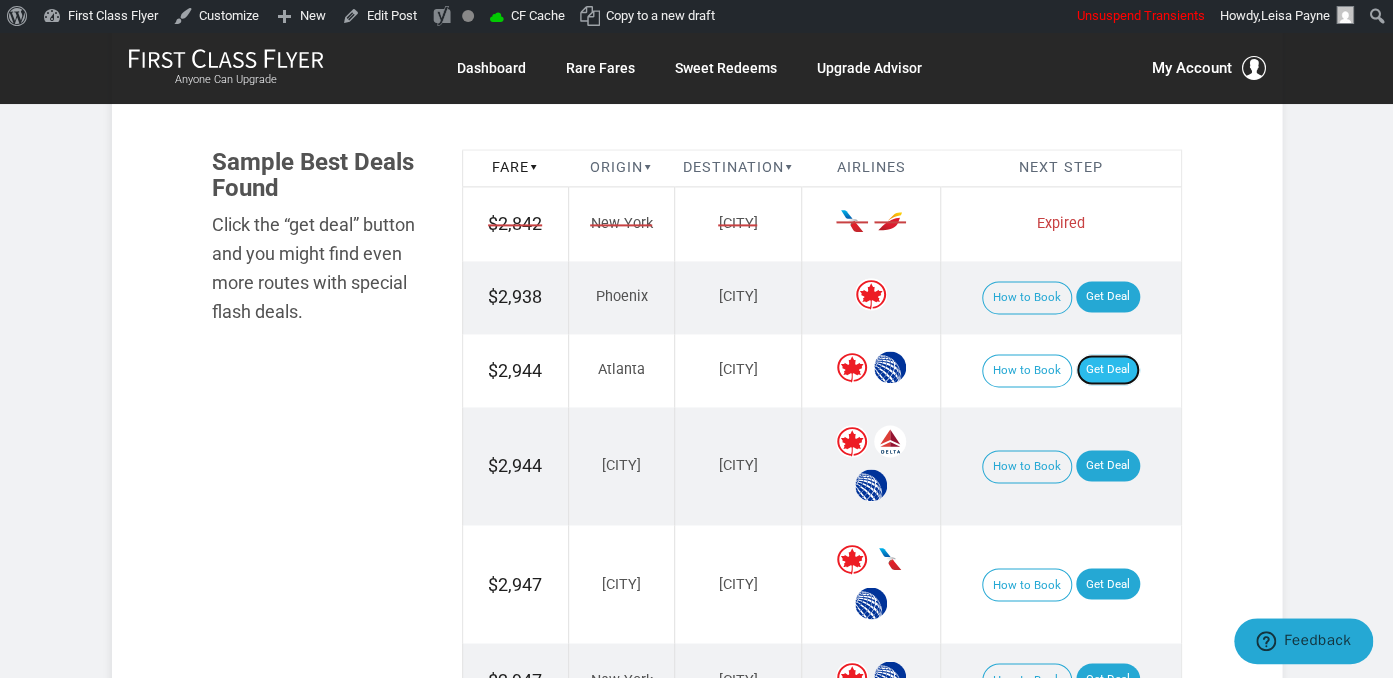 click on "Get Deal" at bounding box center [1108, 370] 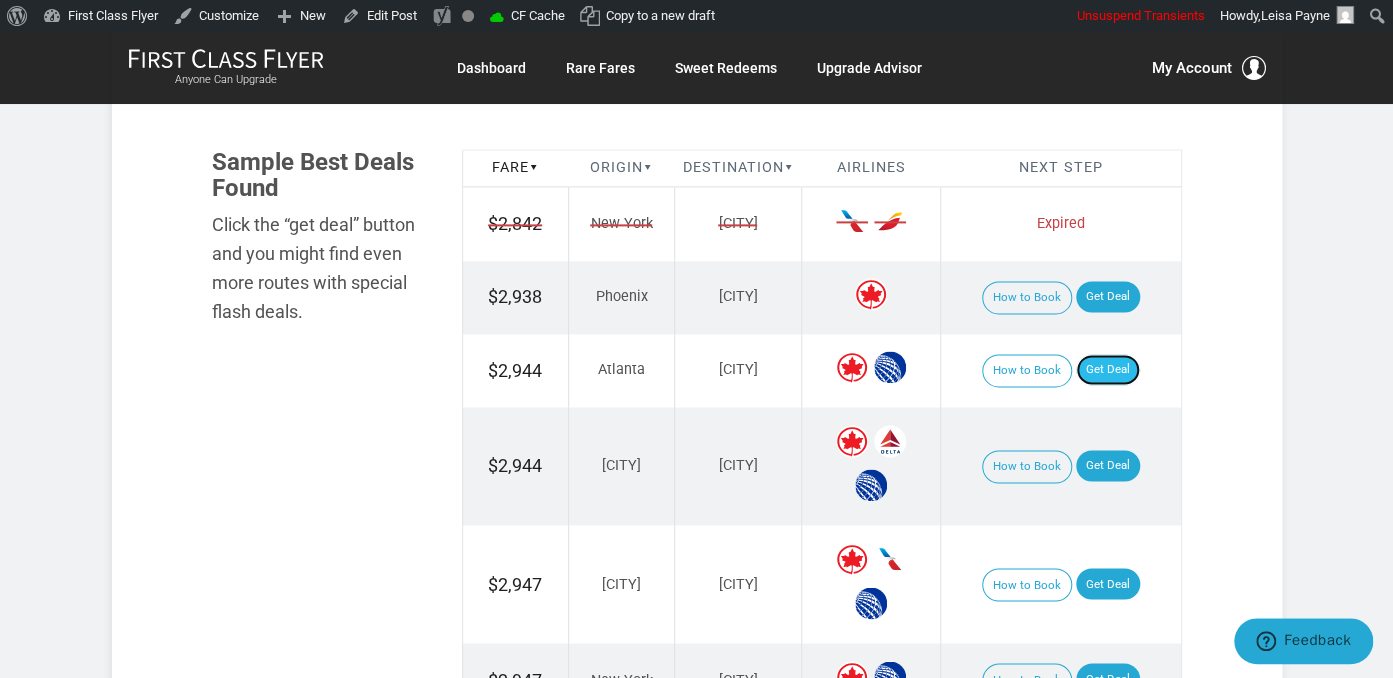 click on "Get Deal" at bounding box center [1108, 370] 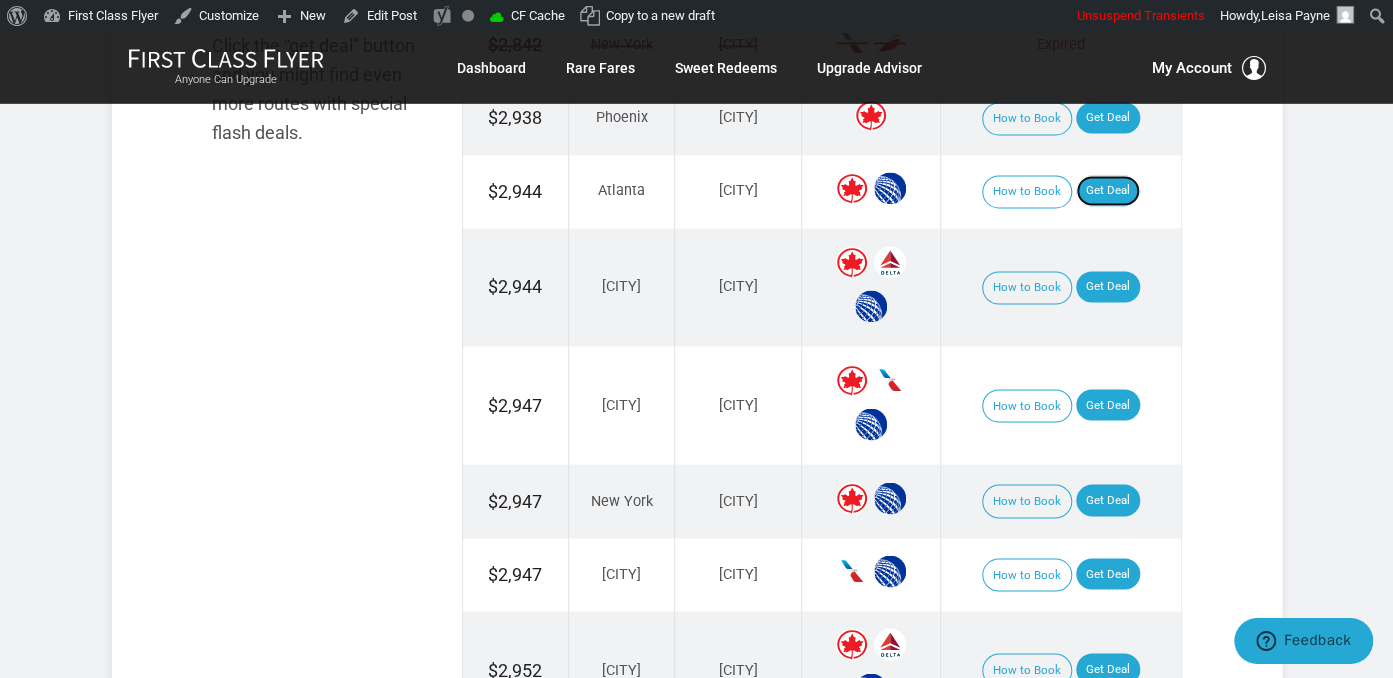 scroll, scrollTop: 1372, scrollLeft: 0, axis: vertical 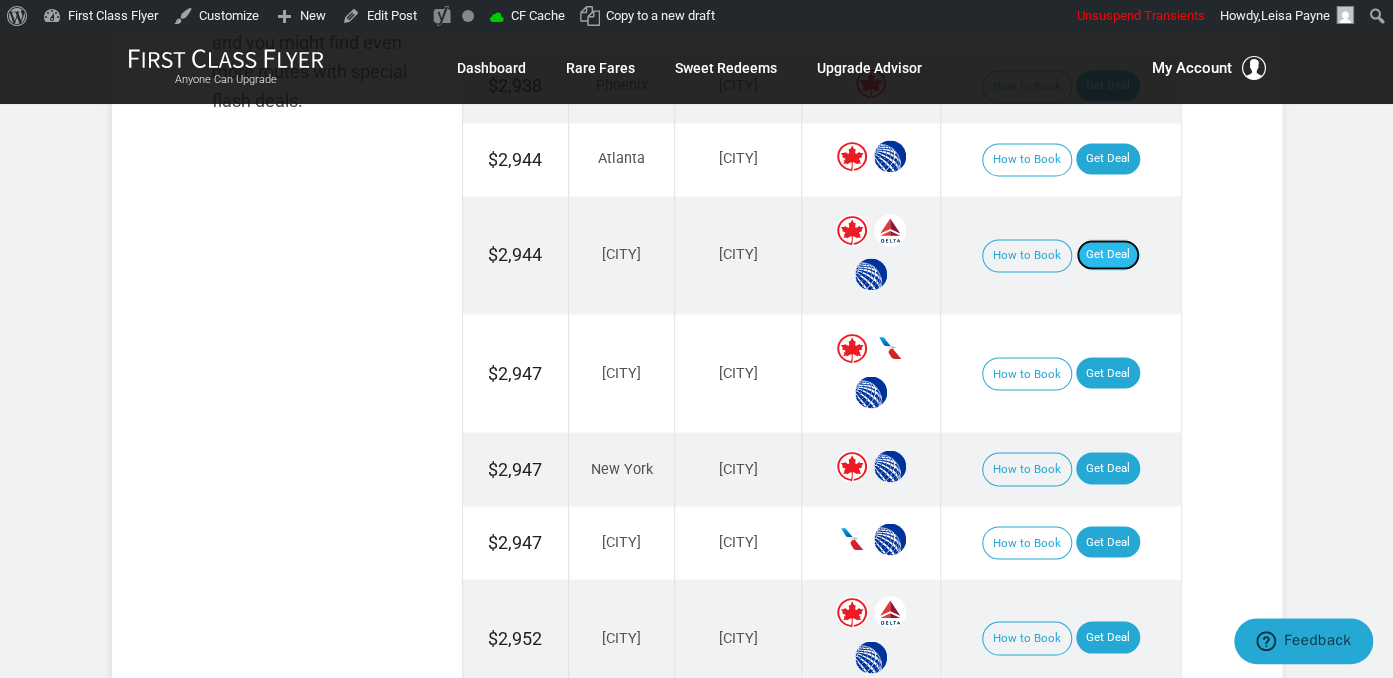 click on "Get Deal" at bounding box center (1108, 255) 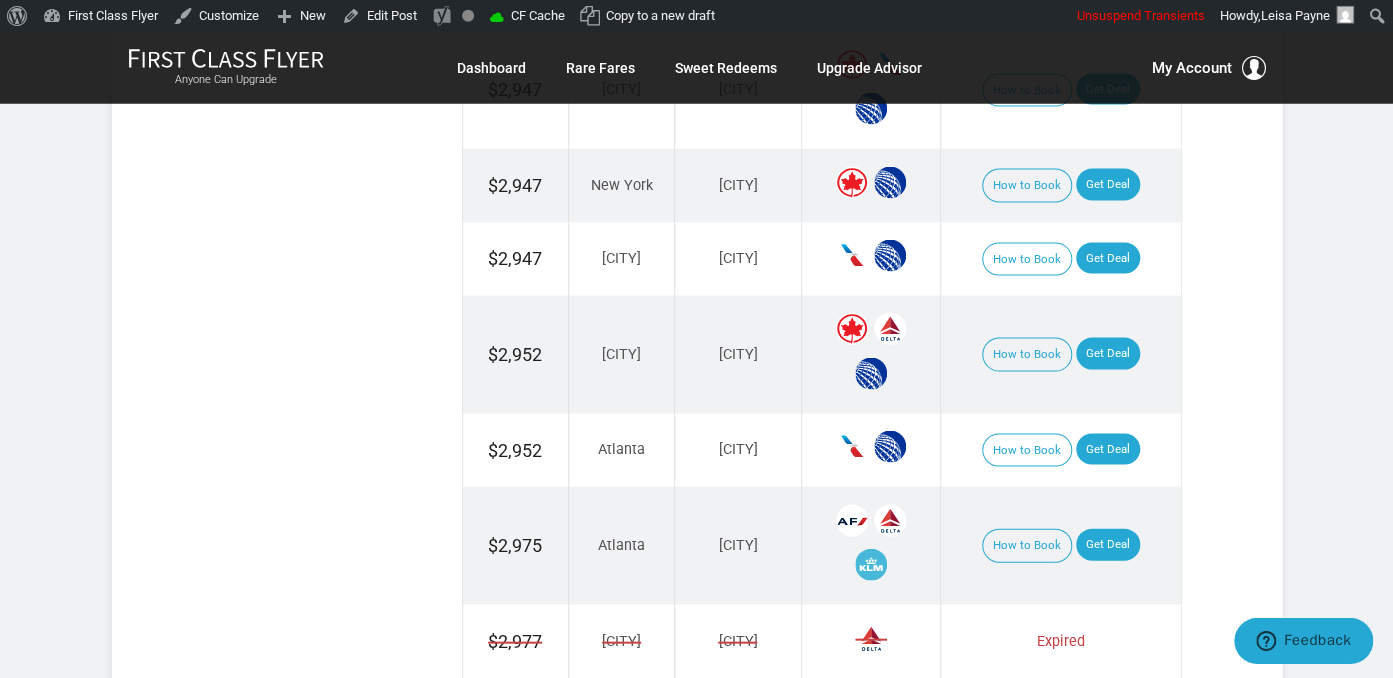 scroll, scrollTop: 1795, scrollLeft: 0, axis: vertical 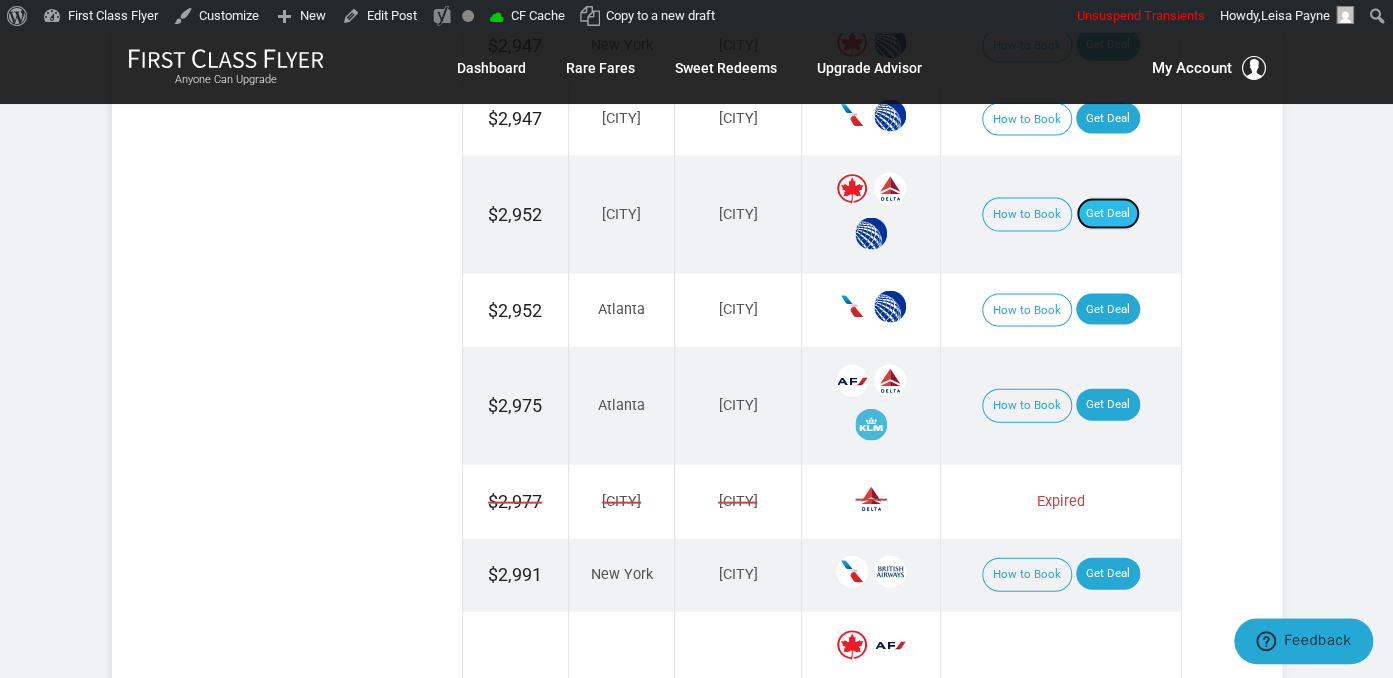 click on "Get Deal" at bounding box center [1108, 214] 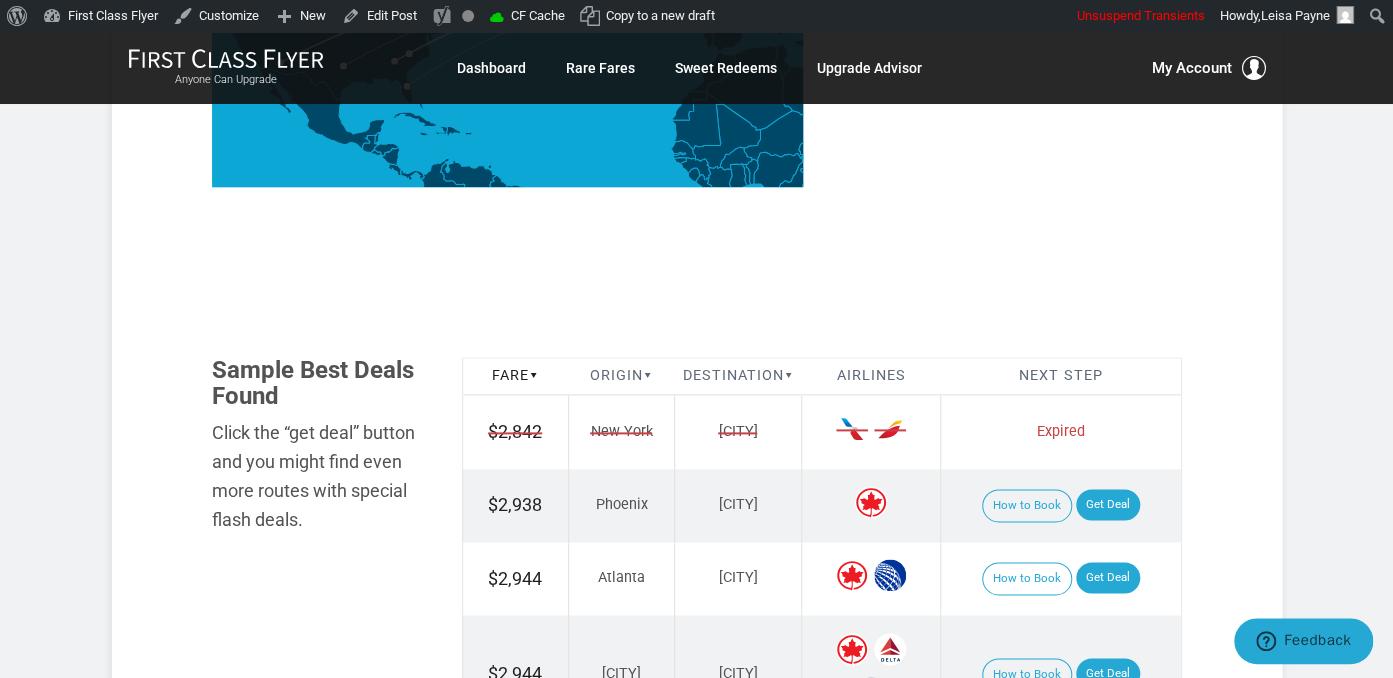 scroll, scrollTop: 950, scrollLeft: 0, axis: vertical 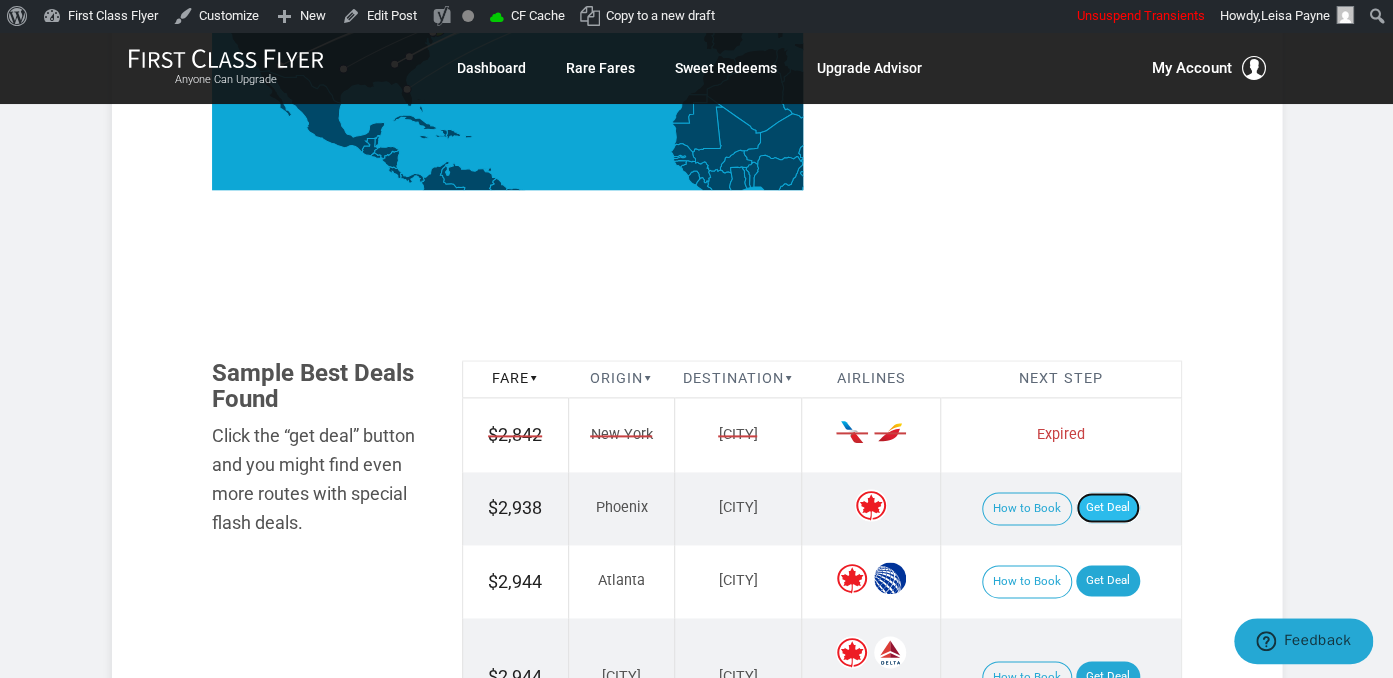 click on "Get Deal" at bounding box center (1108, 508) 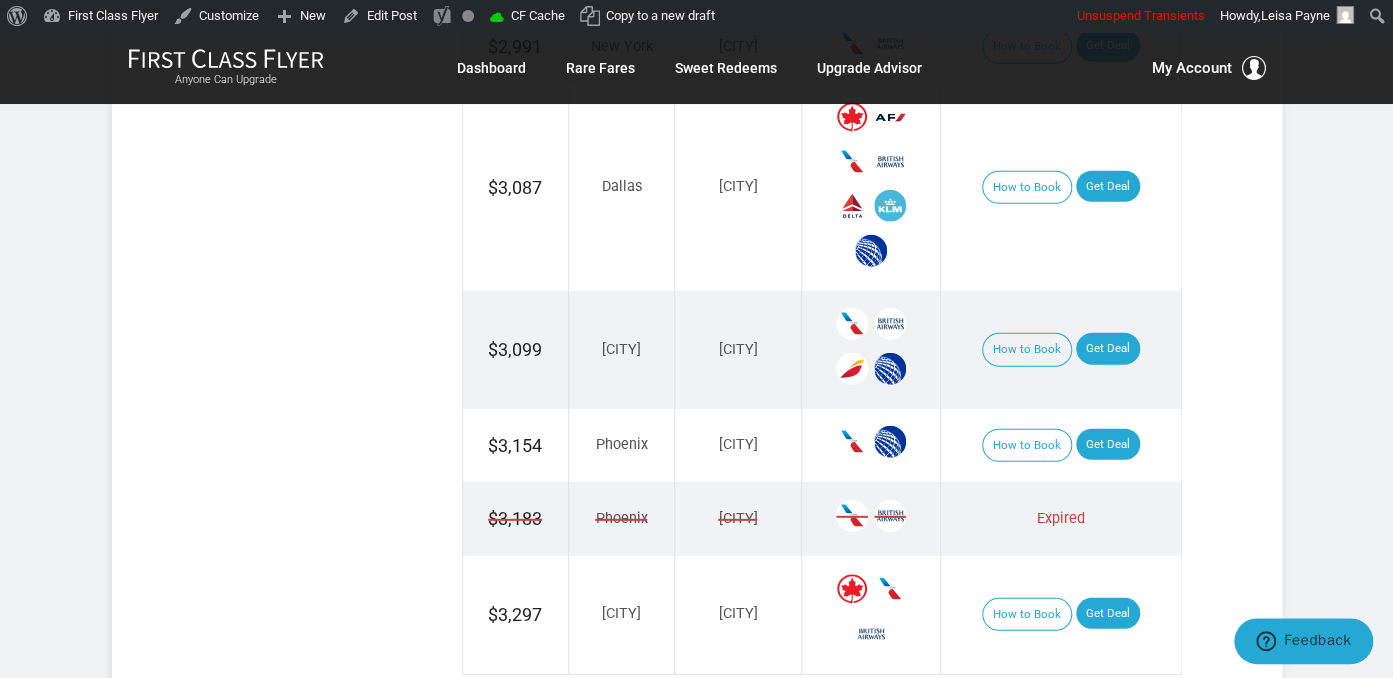 scroll, scrollTop: 2428, scrollLeft: 0, axis: vertical 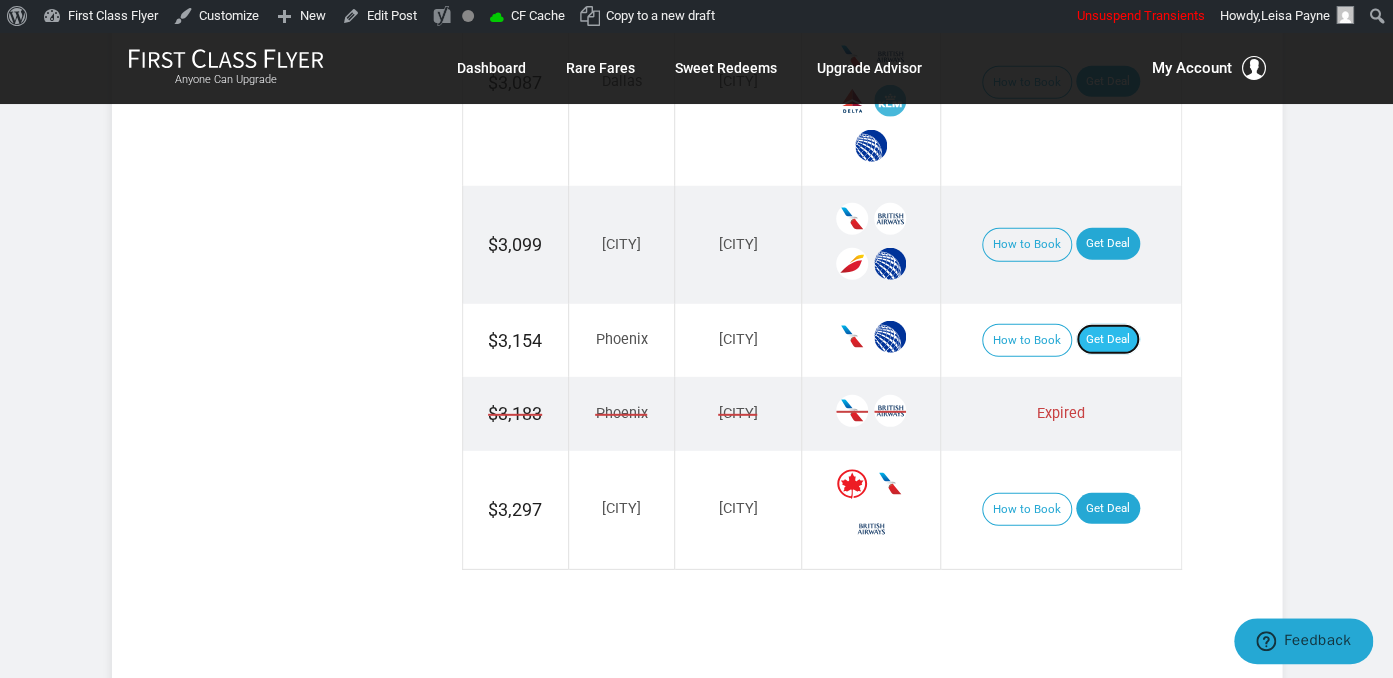click on "Get Deal" at bounding box center [1108, 340] 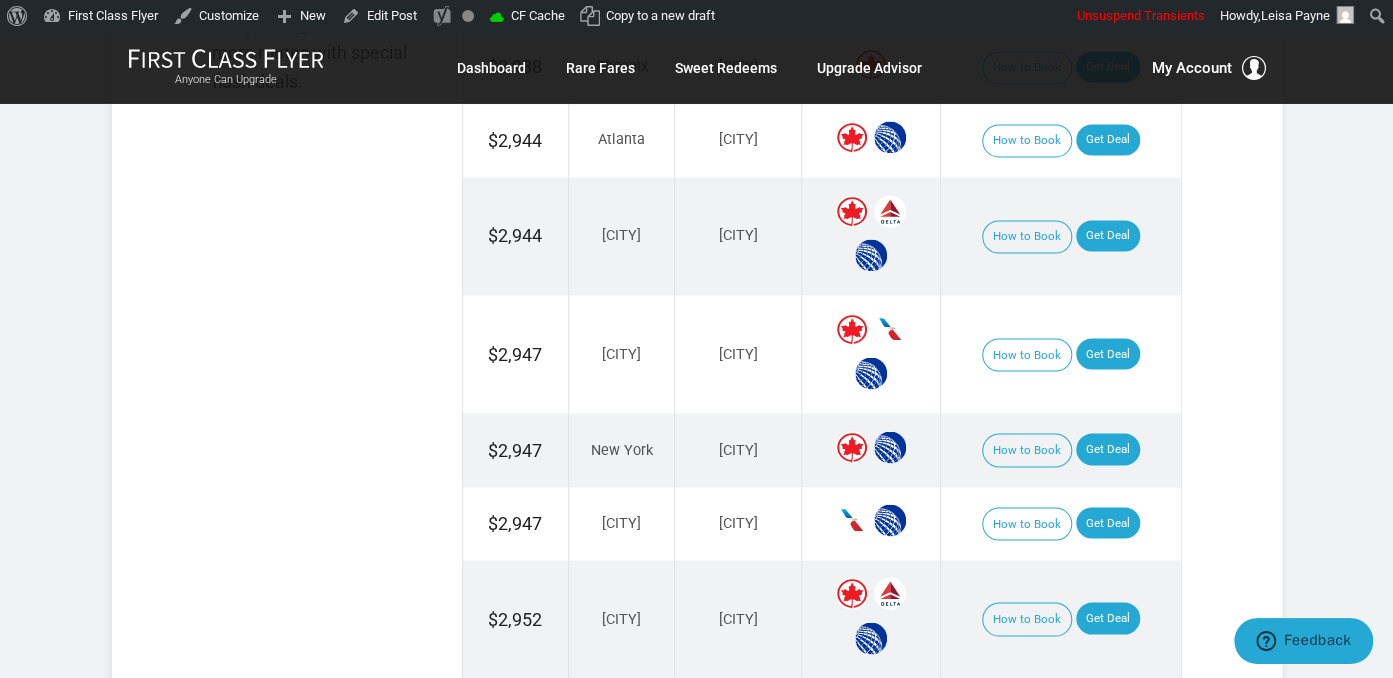 scroll, scrollTop: 1584, scrollLeft: 0, axis: vertical 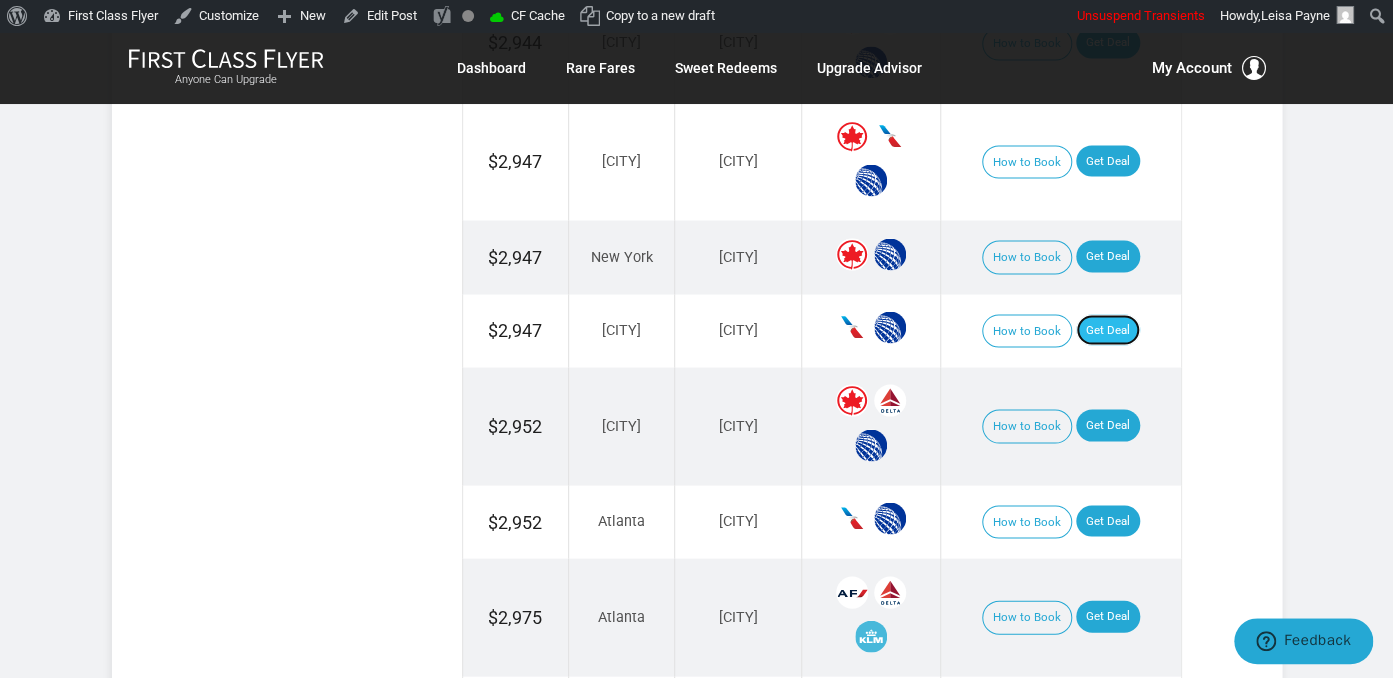 click on "Get Deal" at bounding box center (1108, 330) 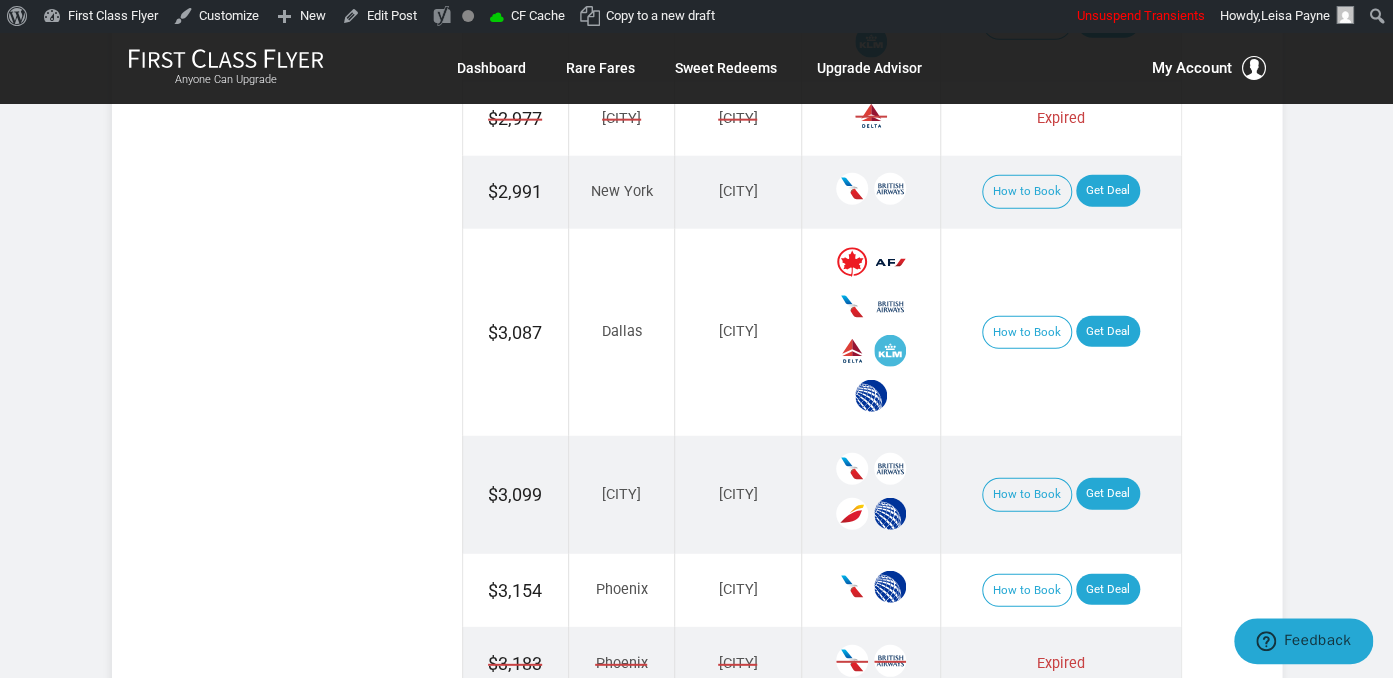 scroll, scrollTop: 2217, scrollLeft: 0, axis: vertical 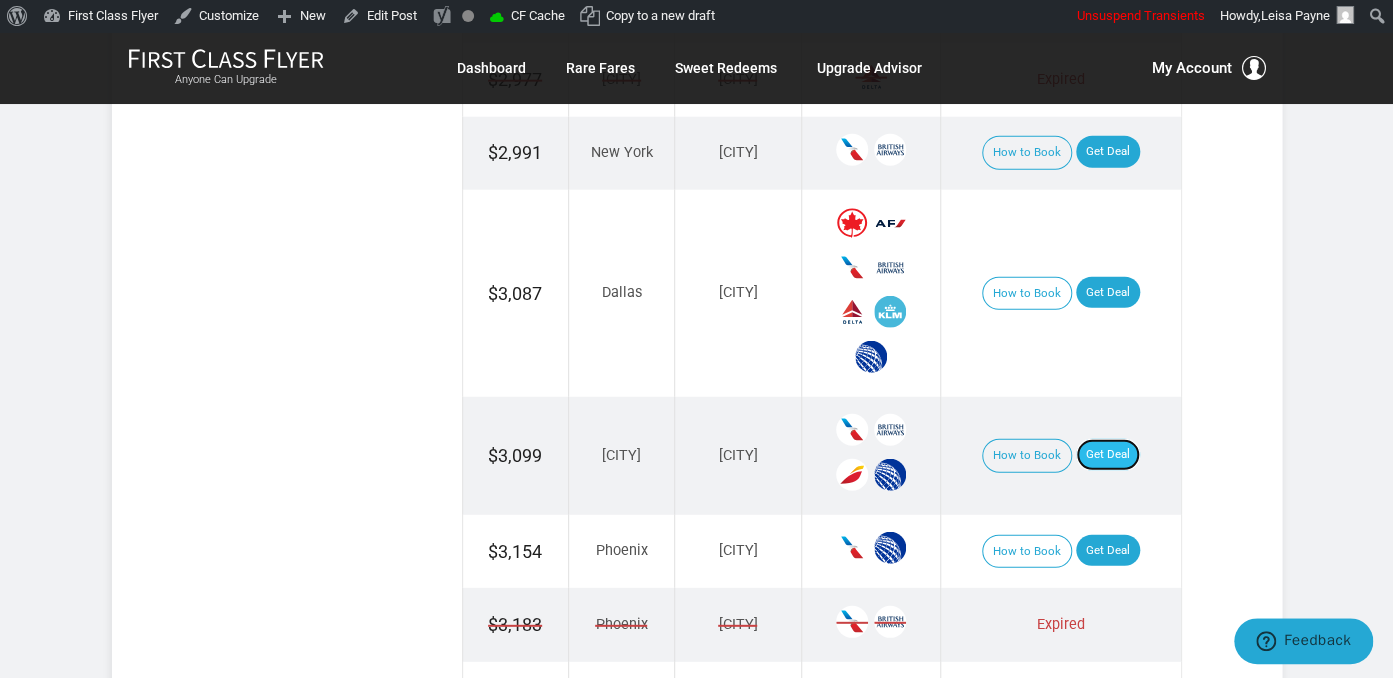 click on "Get Deal" at bounding box center [1108, 455] 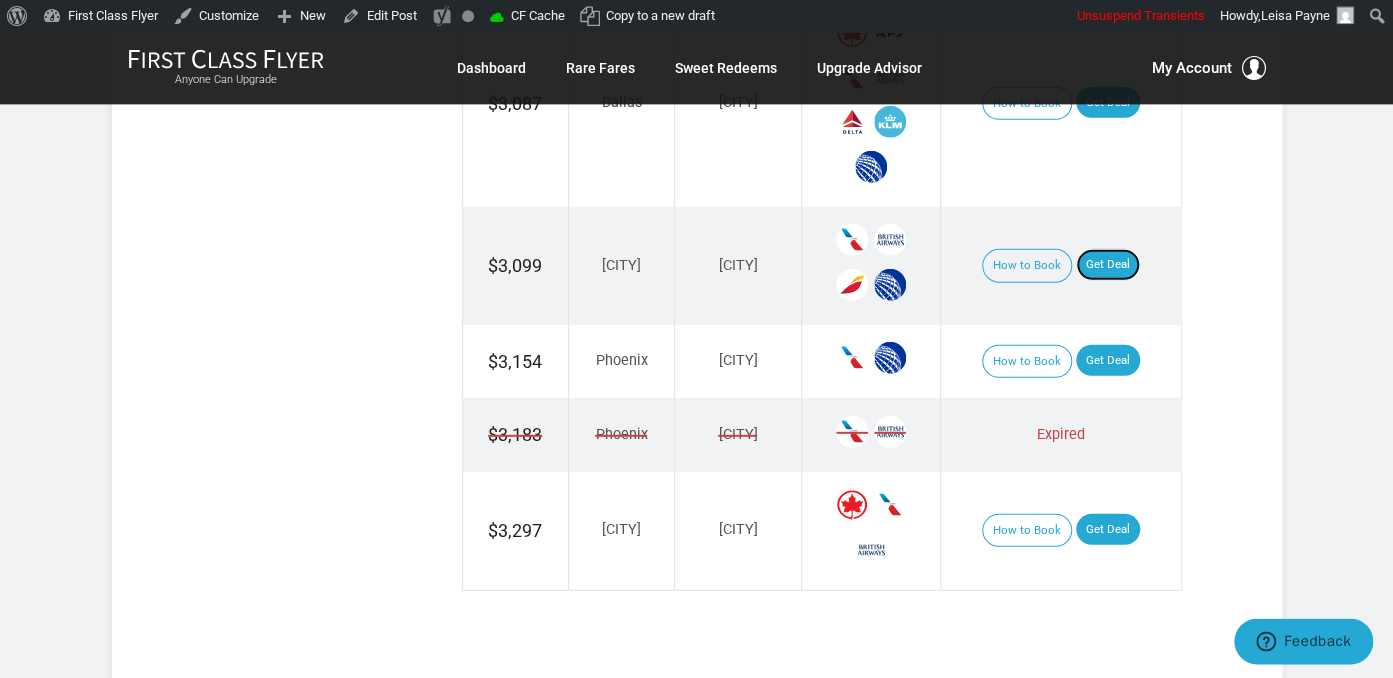 scroll, scrollTop: 2217, scrollLeft: 0, axis: vertical 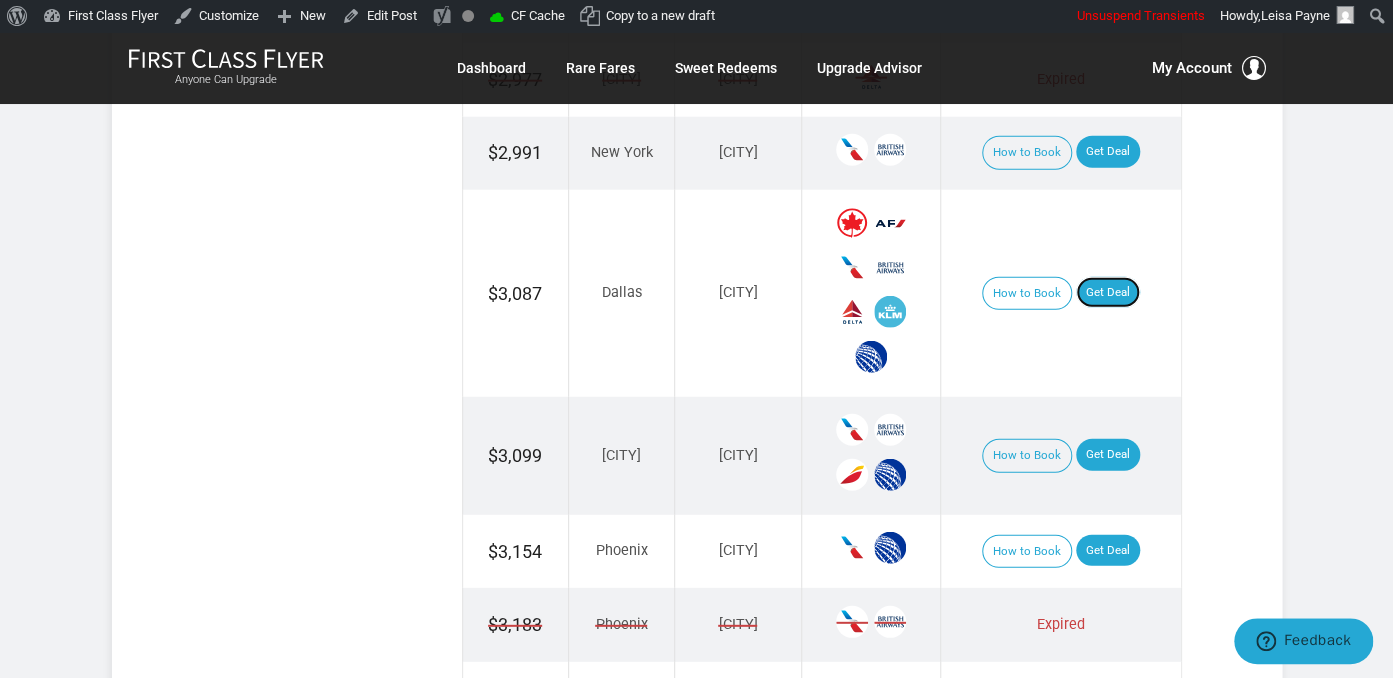 drag, startPoint x: 1116, startPoint y: 272, endPoint x: 1153, endPoint y: 279, distance: 37.65634 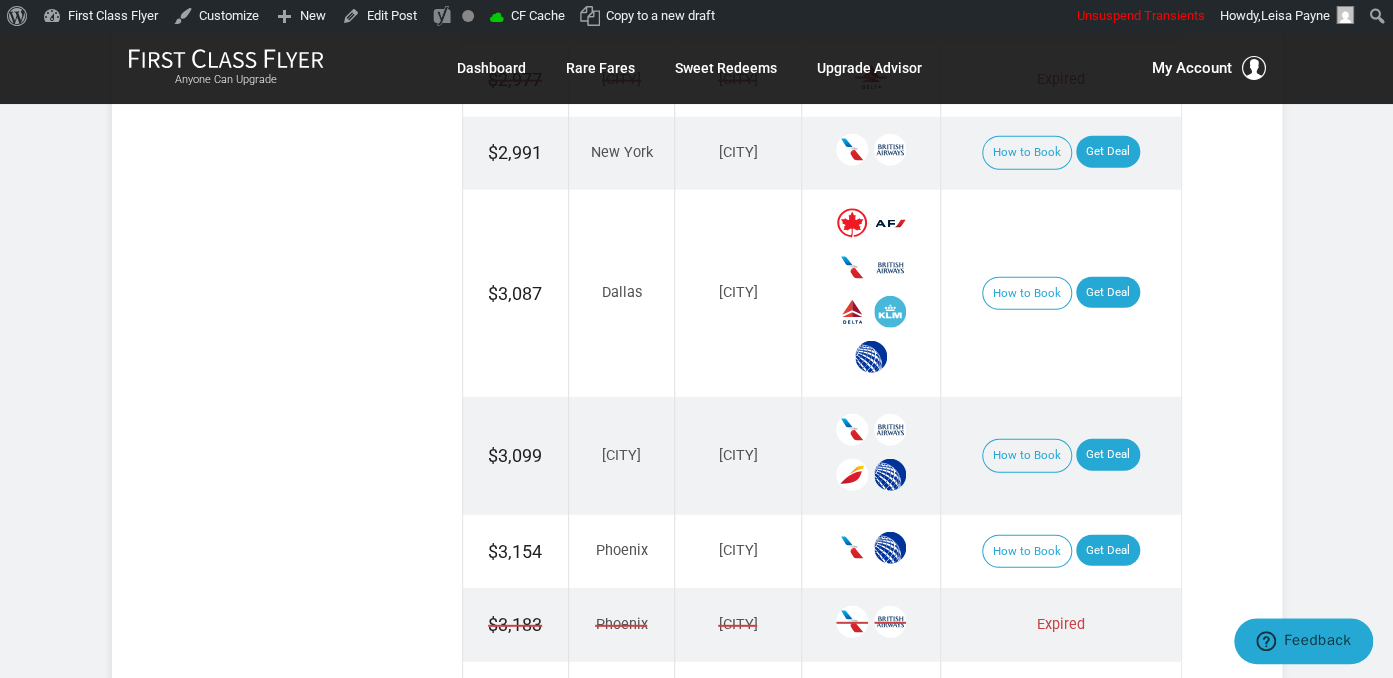 scroll, scrollTop: 2197, scrollLeft: 0, axis: vertical 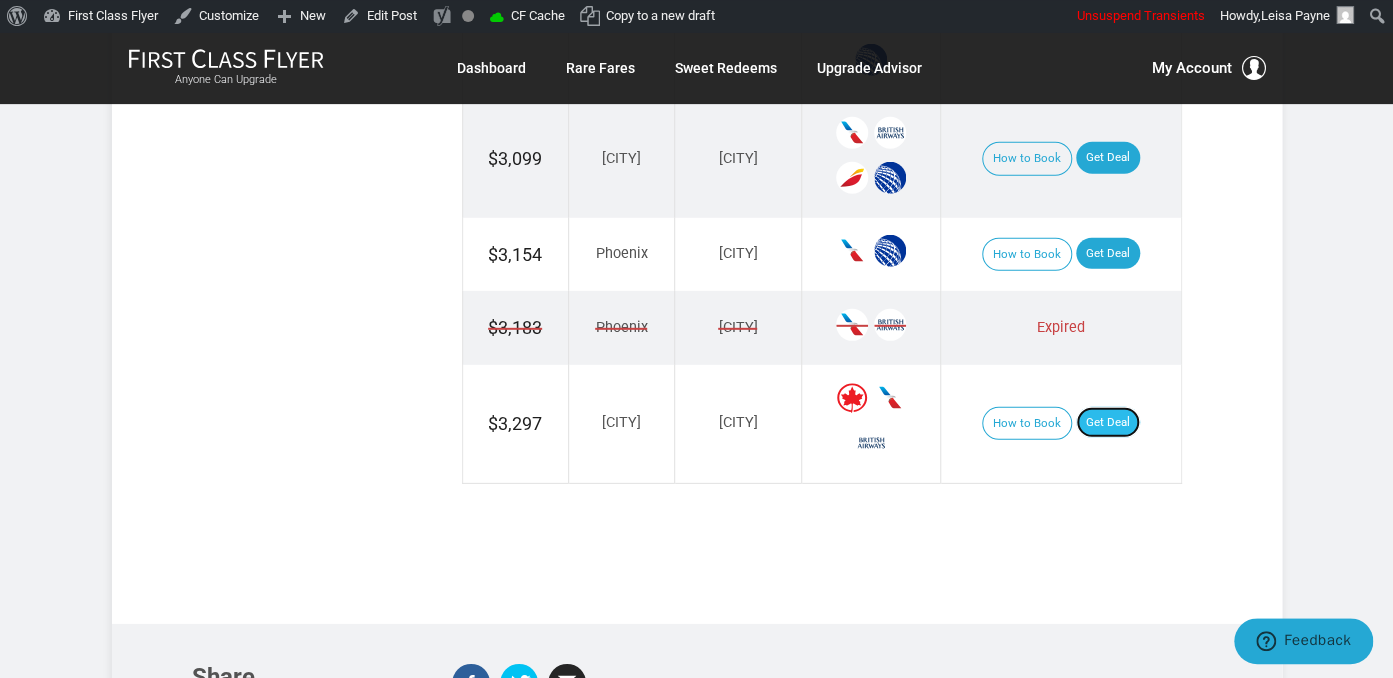 click on "Get Deal" at bounding box center (1108, 423) 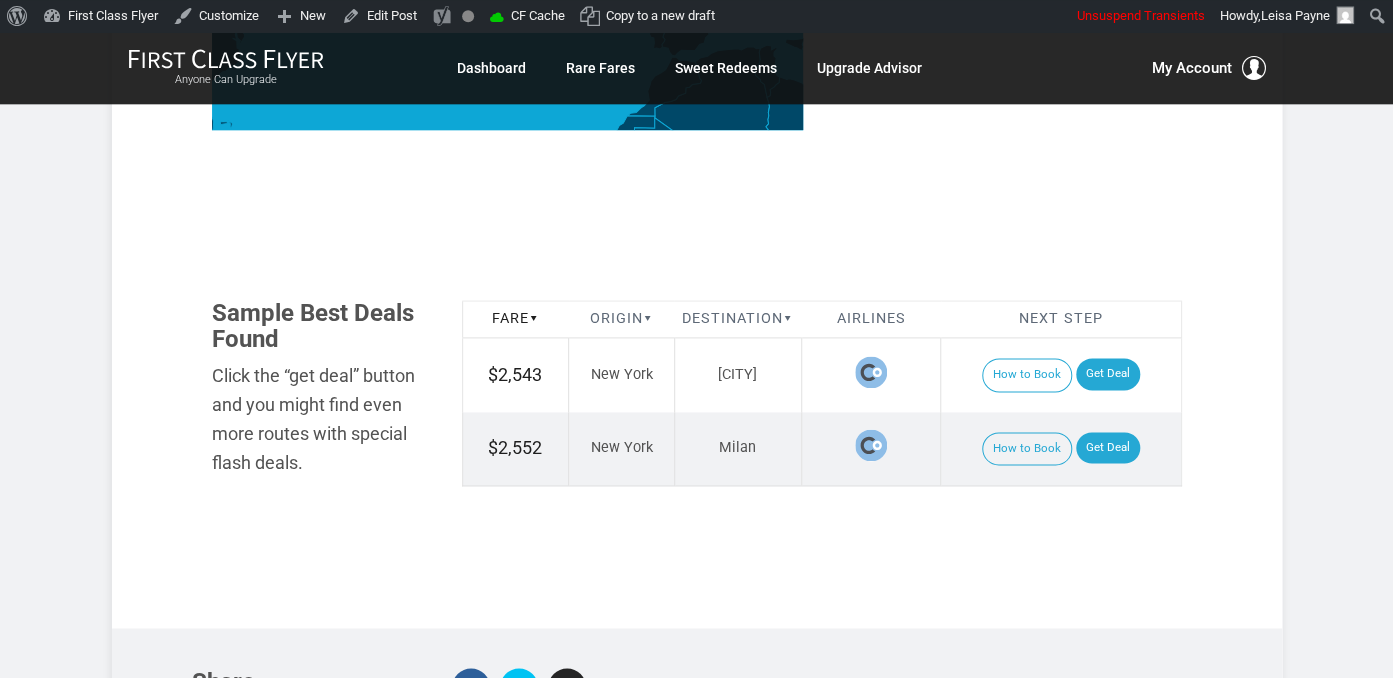 scroll, scrollTop: 1094, scrollLeft: 0, axis: vertical 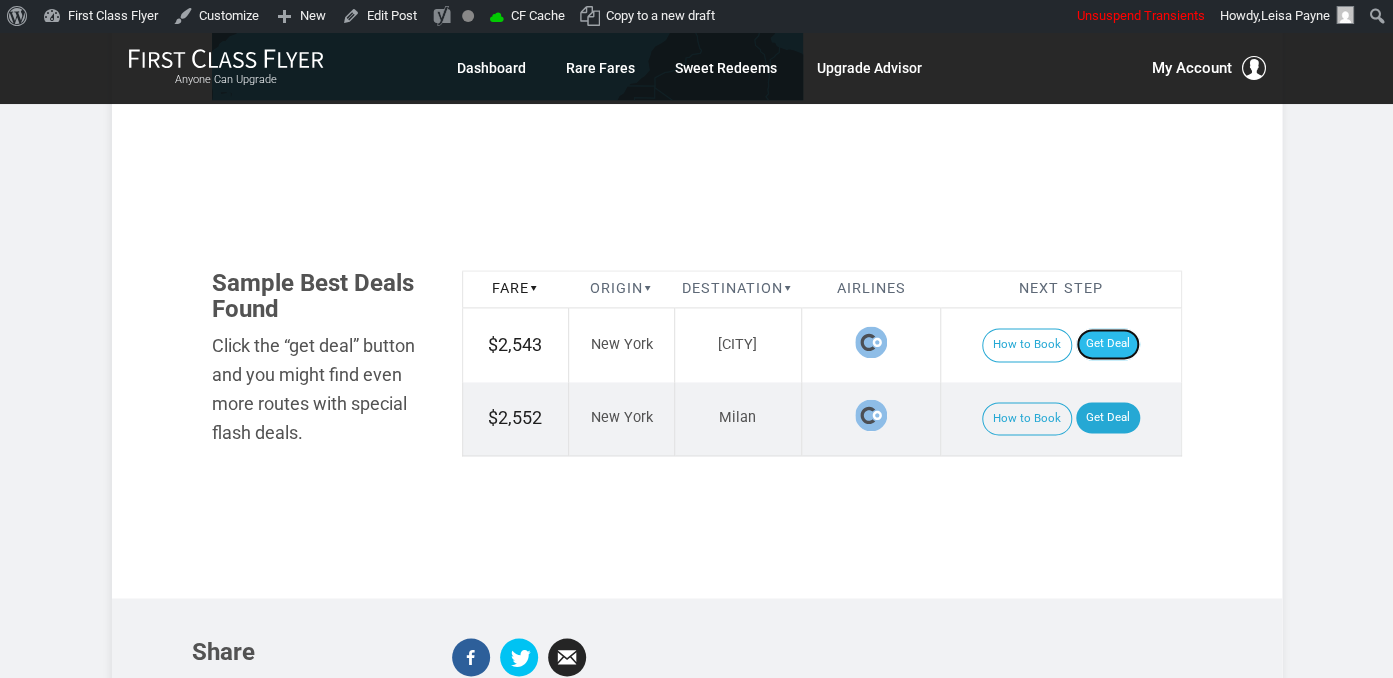 click on "Get Deal" at bounding box center [1108, 344] 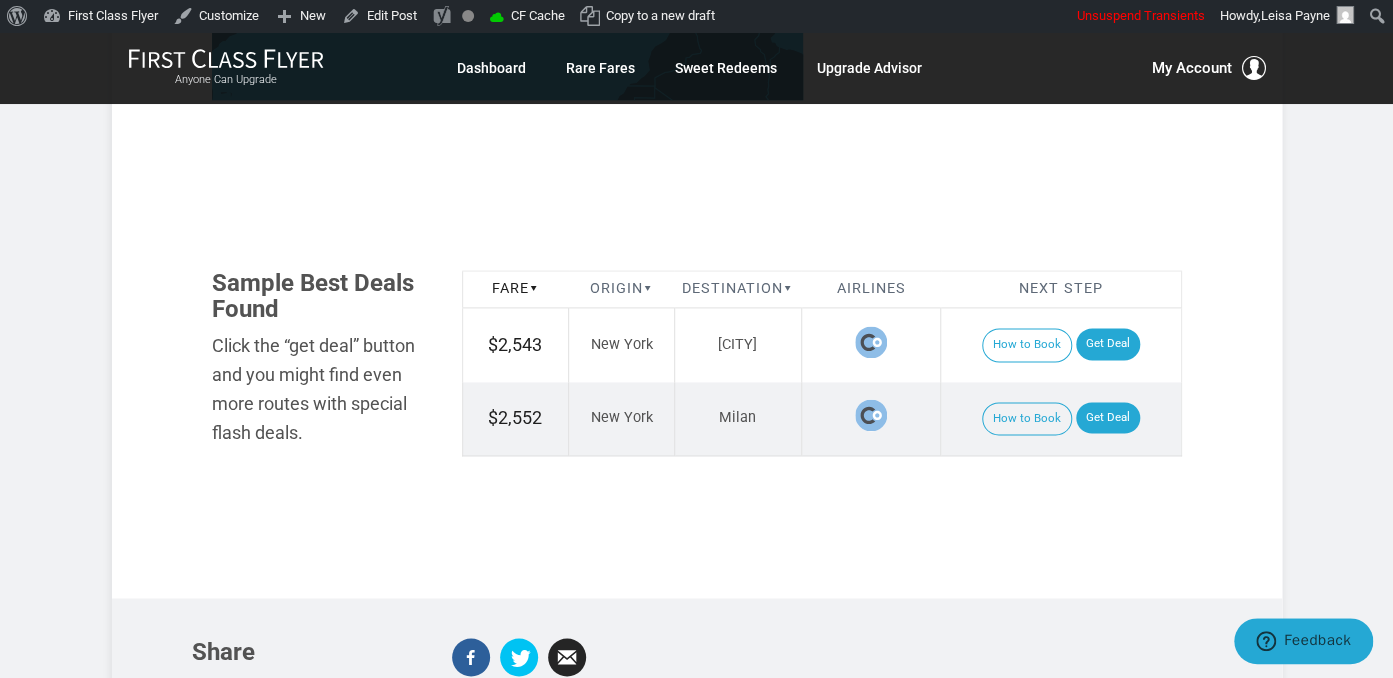 scroll, scrollTop: 0, scrollLeft: 0, axis: both 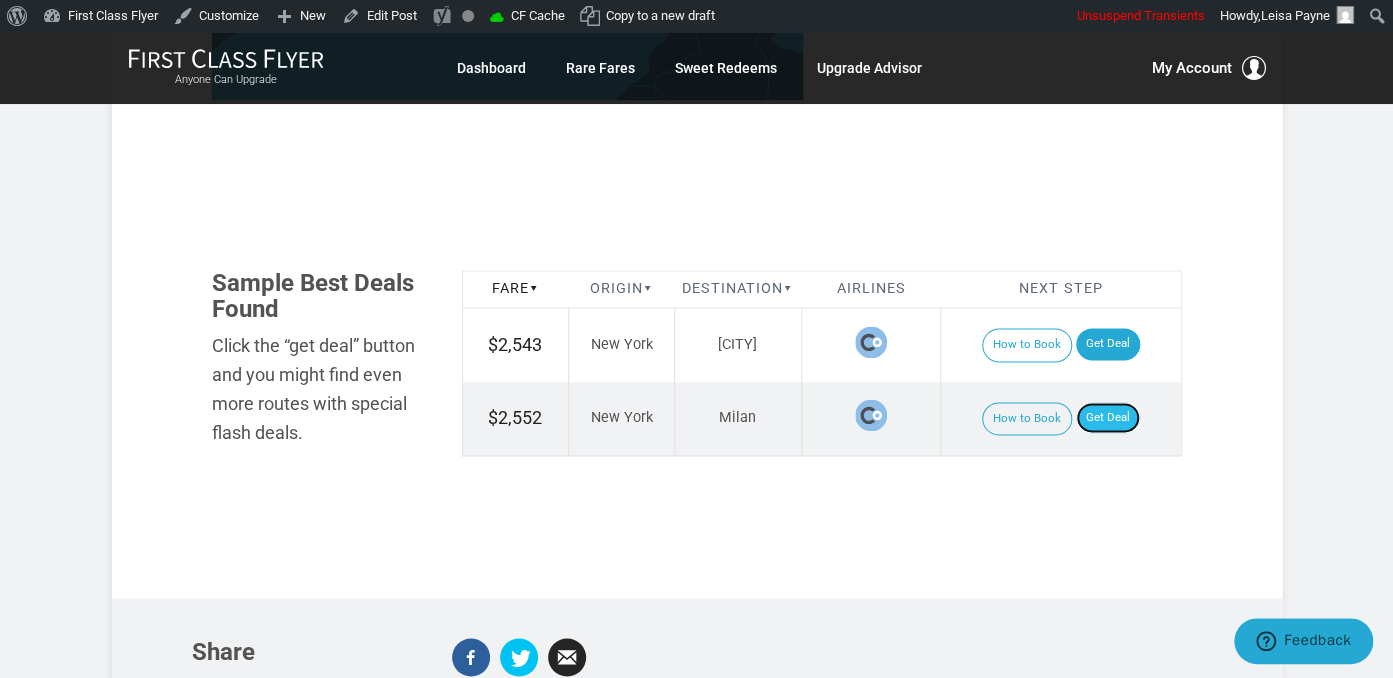 click on "Get Deal" at bounding box center [1108, 418] 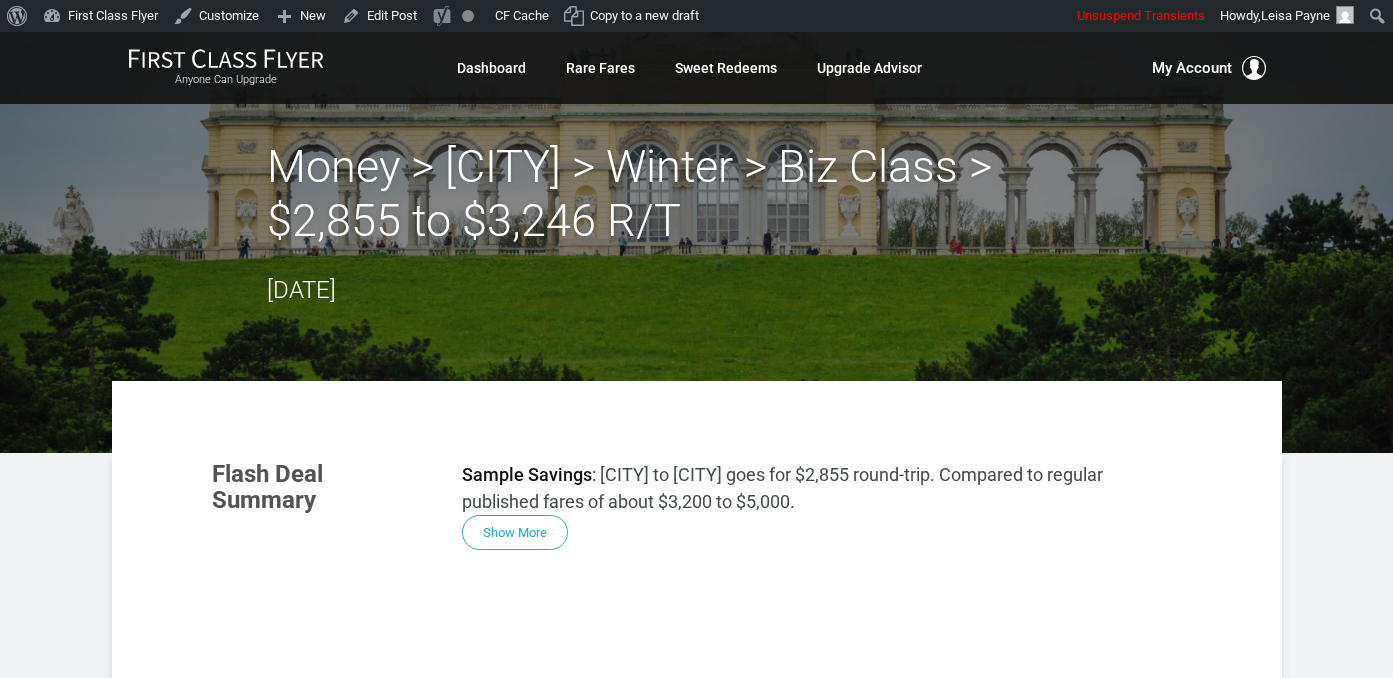 scroll, scrollTop: 0, scrollLeft: 0, axis: both 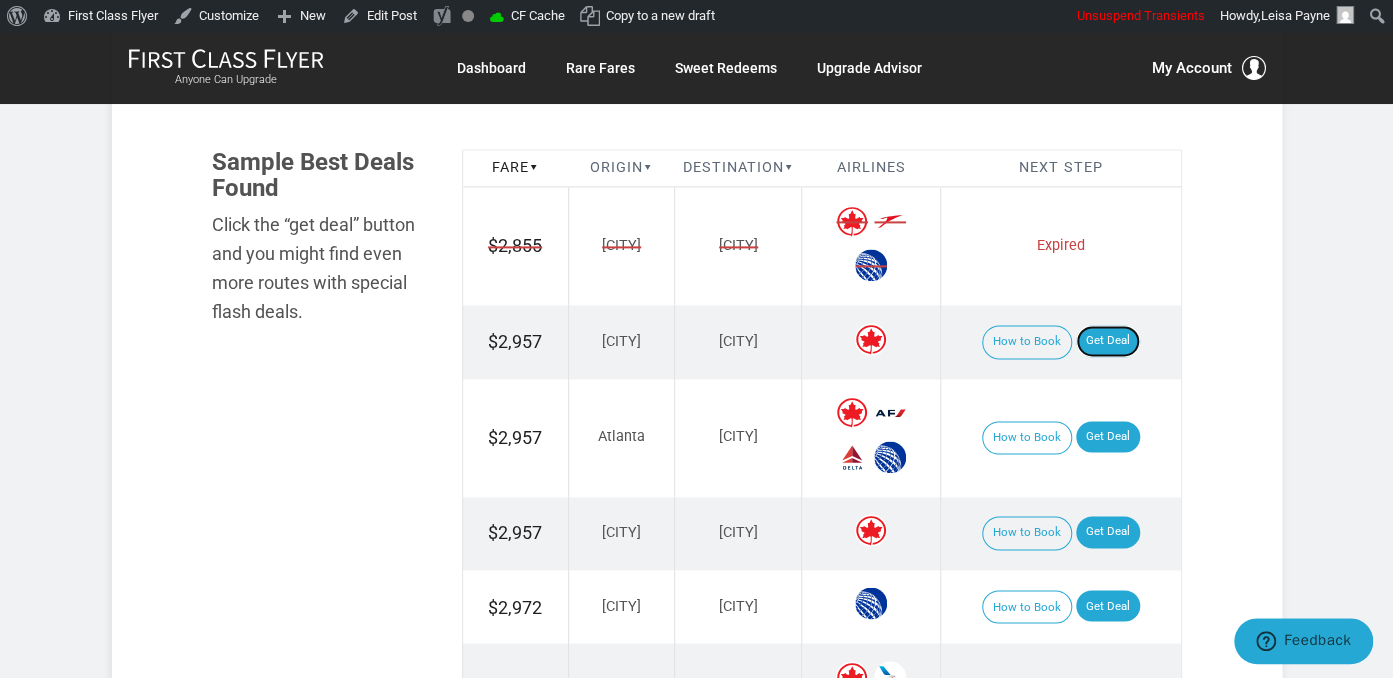 drag, startPoint x: 1104, startPoint y: 332, endPoint x: 1108, endPoint y: 319, distance: 13.601471 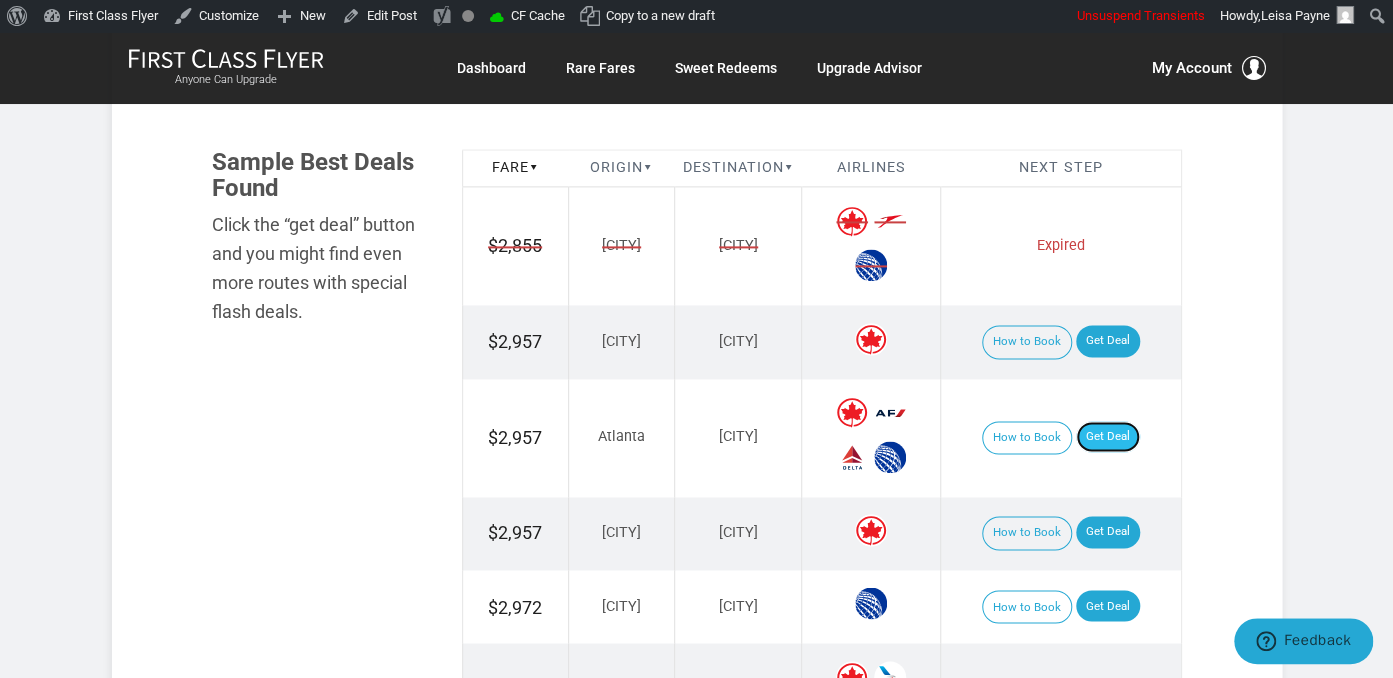 click on "Get Deal" at bounding box center (1108, 437) 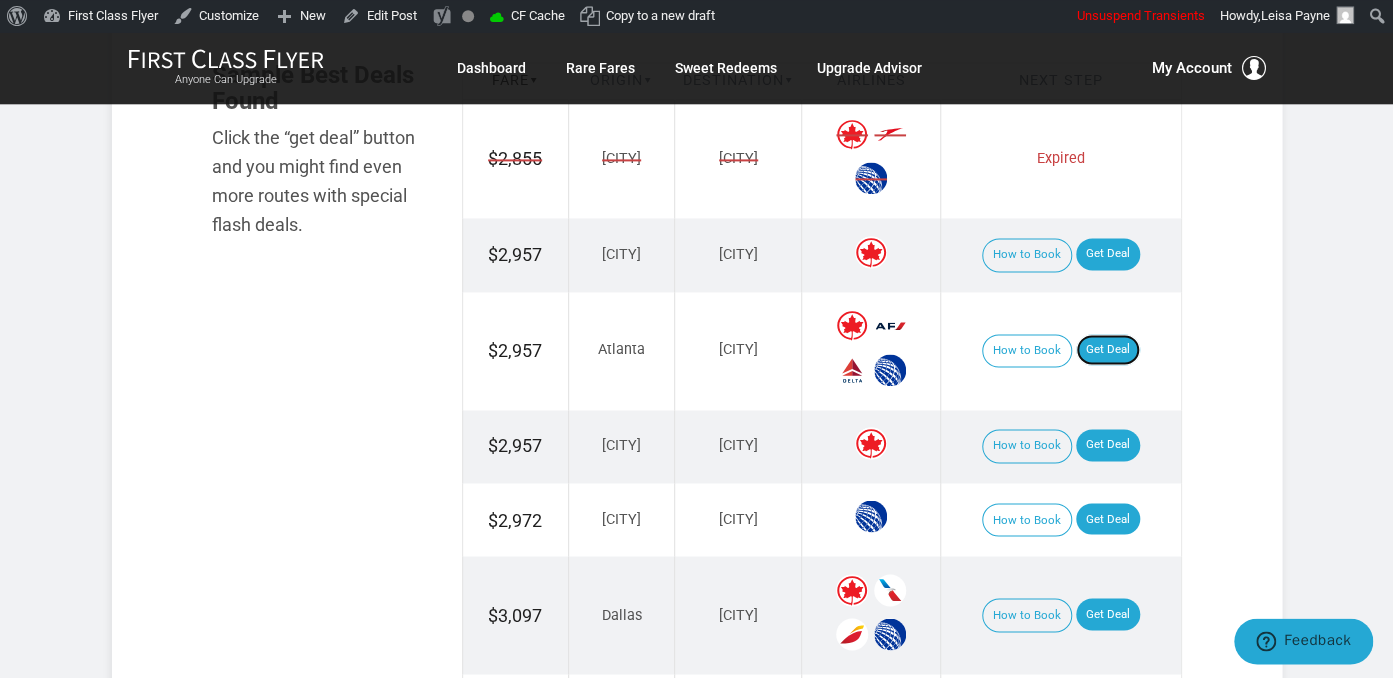scroll, scrollTop: 1372, scrollLeft: 0, axis: vertical 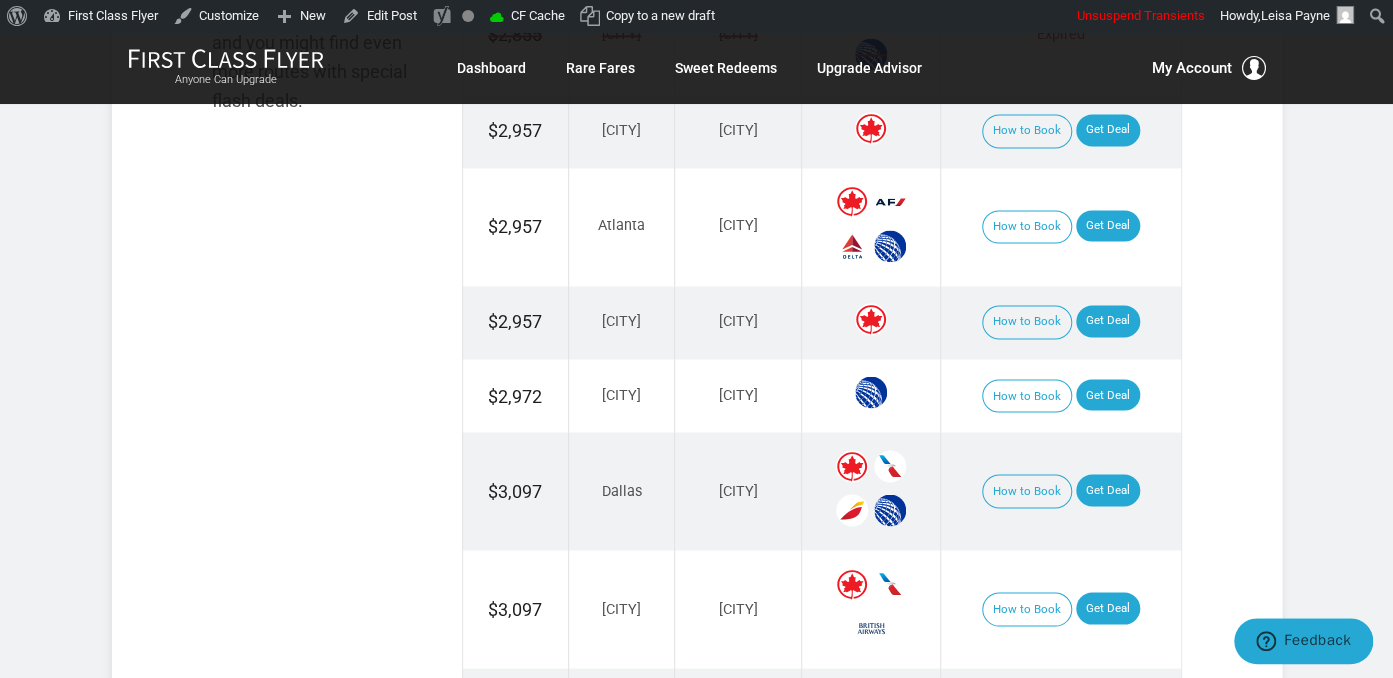 click on "How to Book   Get Deal" at bounding box center (1061, 395) 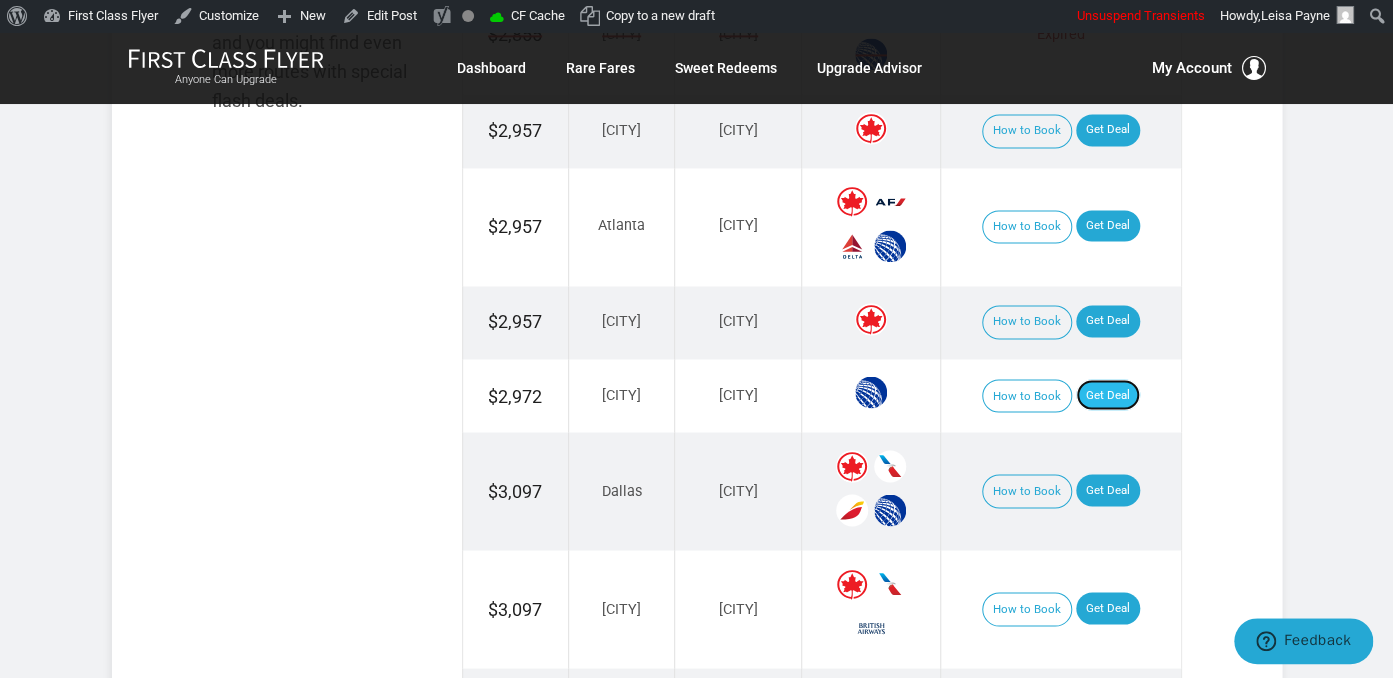 click on "Get Deal" at bounding box center [1108, 395] 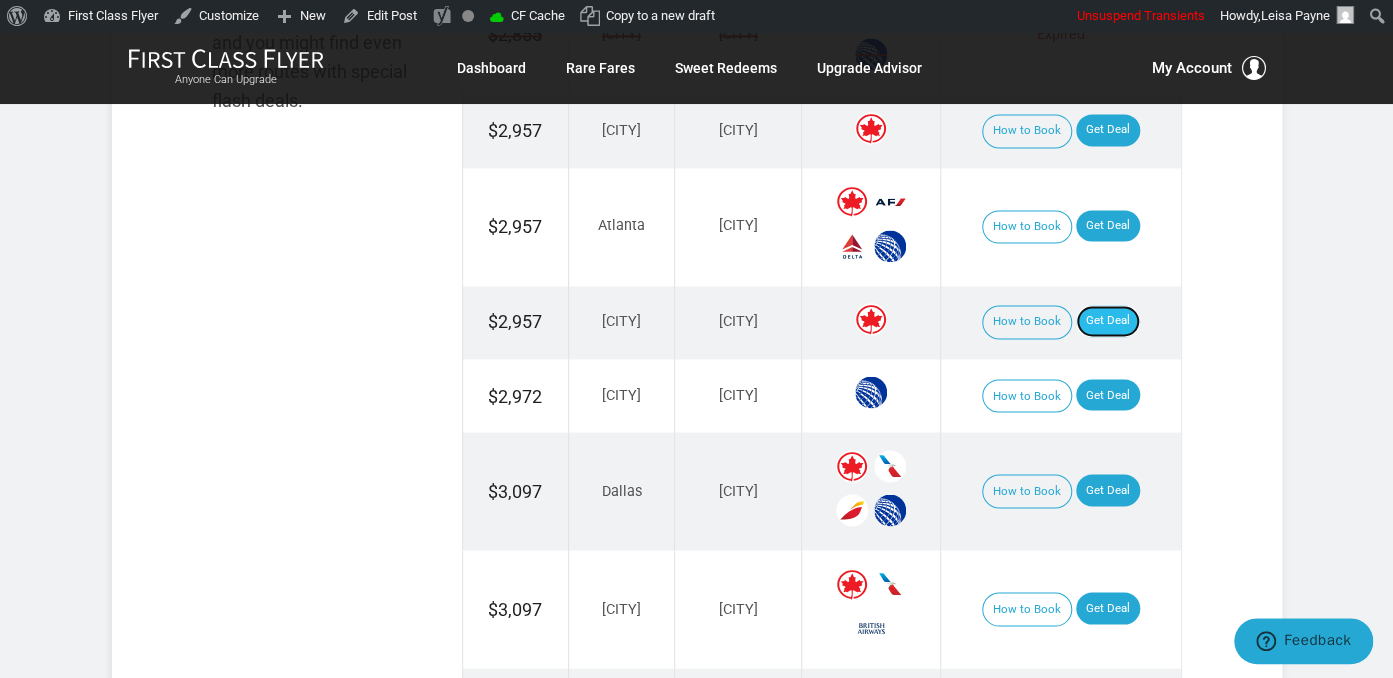 click on "Get Deal" at bounding box center [1108, 321] 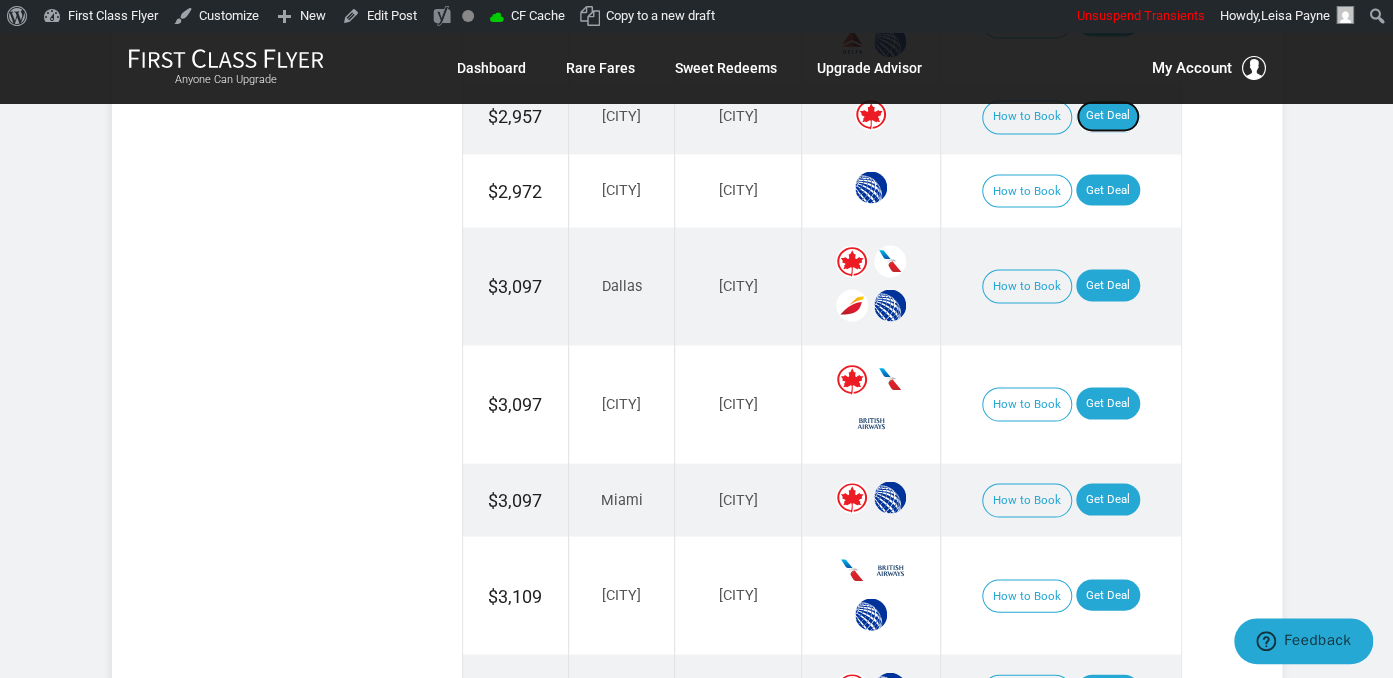 scroll, scrollTop: 1584, scrollLeft: 0, axis: vertical 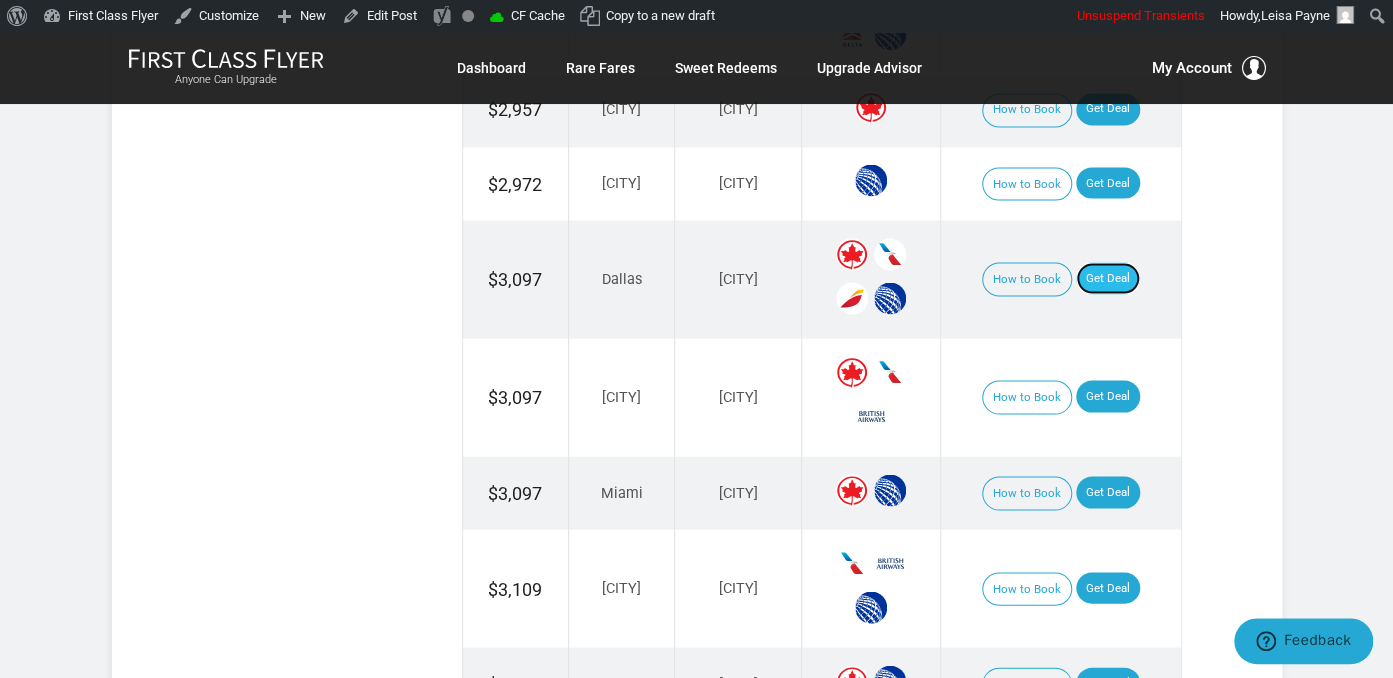 click on "Get Deal" at bounding box center (1108, 278) 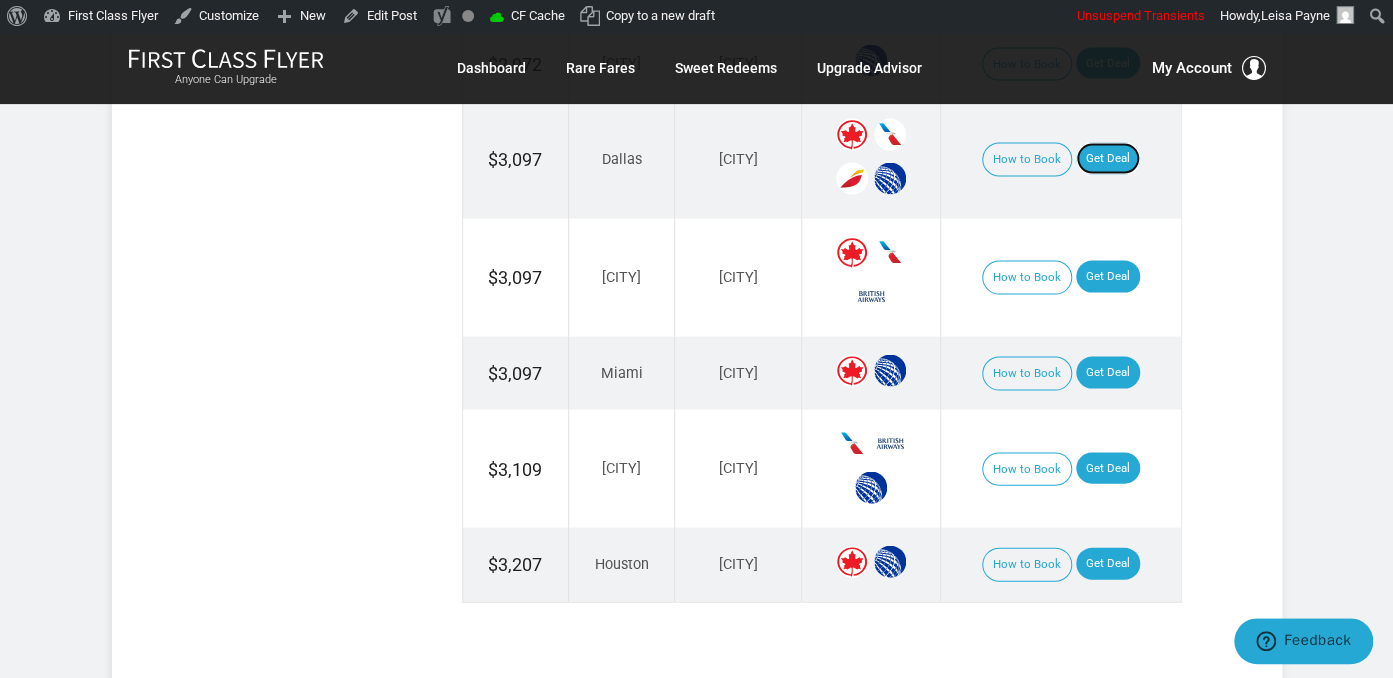 scroll, scrollTop: 1795, scrollLeft: 0, axis: vertical 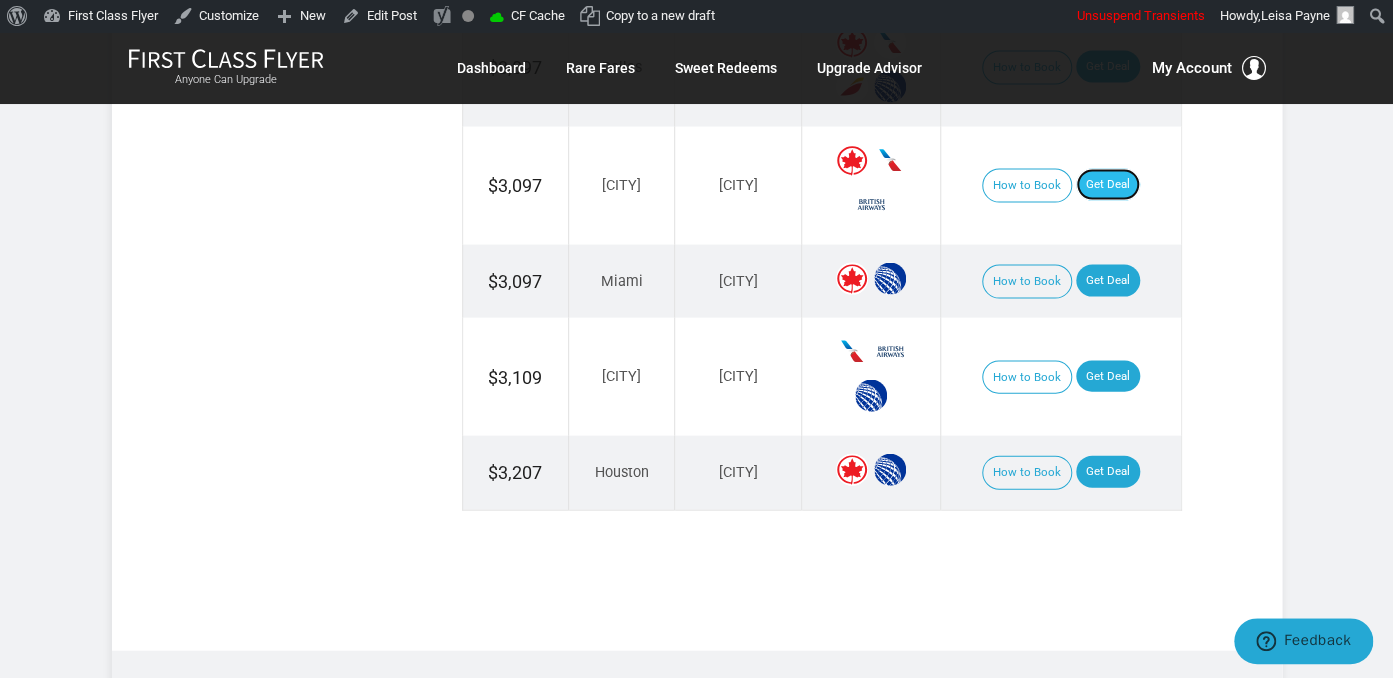click on "Get Deal" at bounding box center [1108, 185] 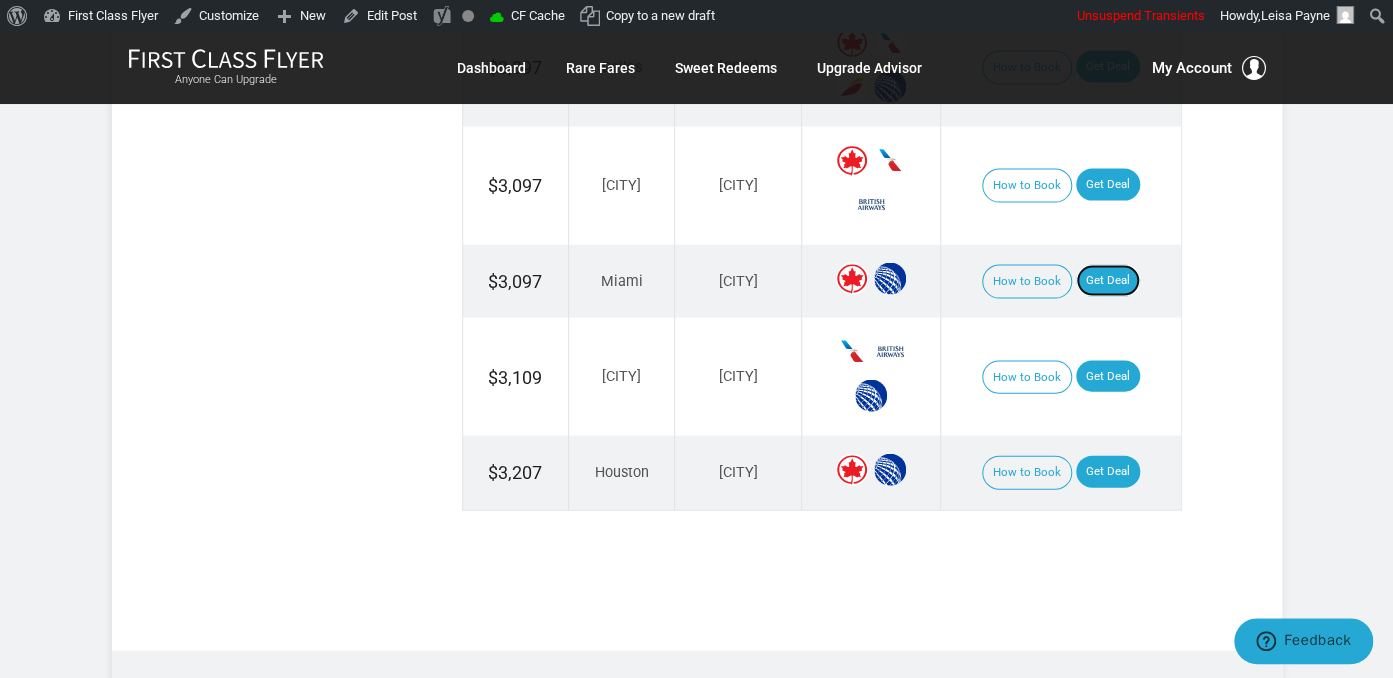 drag, startPoint x: 1102, startPoint y: 253, endPoint x: 1130, endPoint y: 236, distance: 32.75668 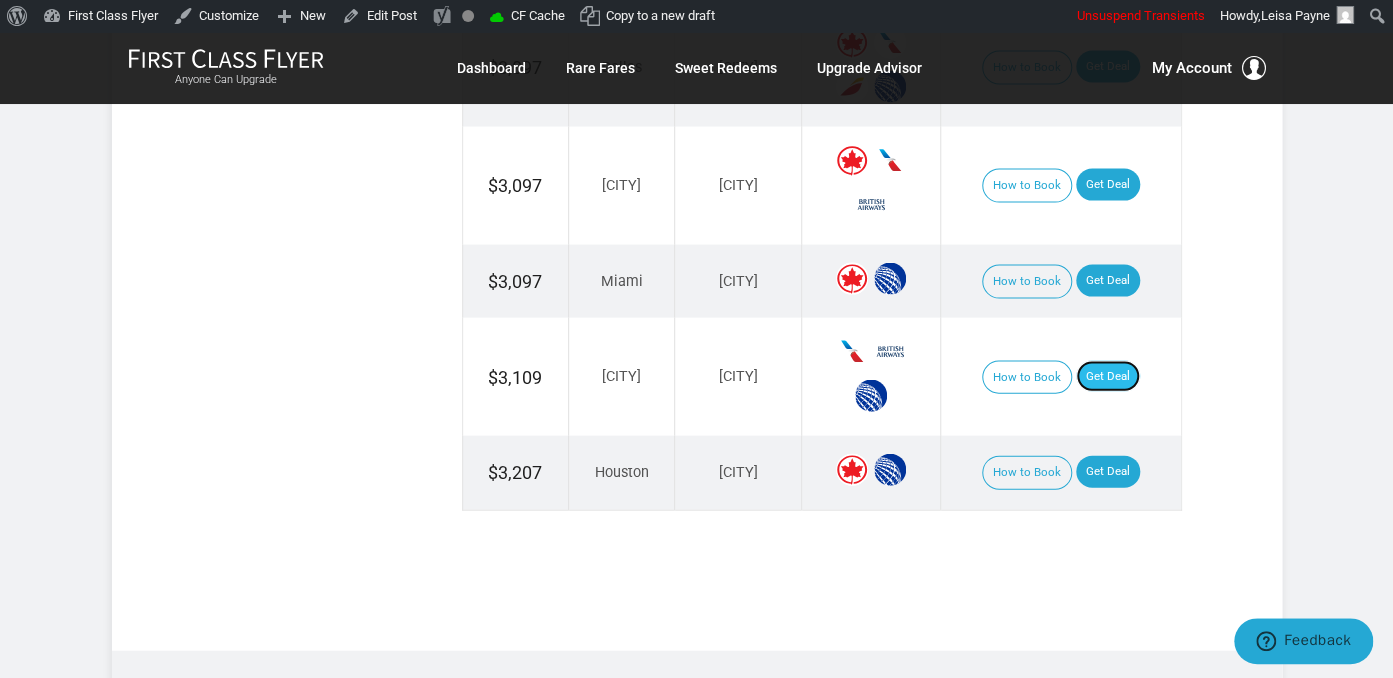 click on "Get Deal" at bounding box center (1108, 377) 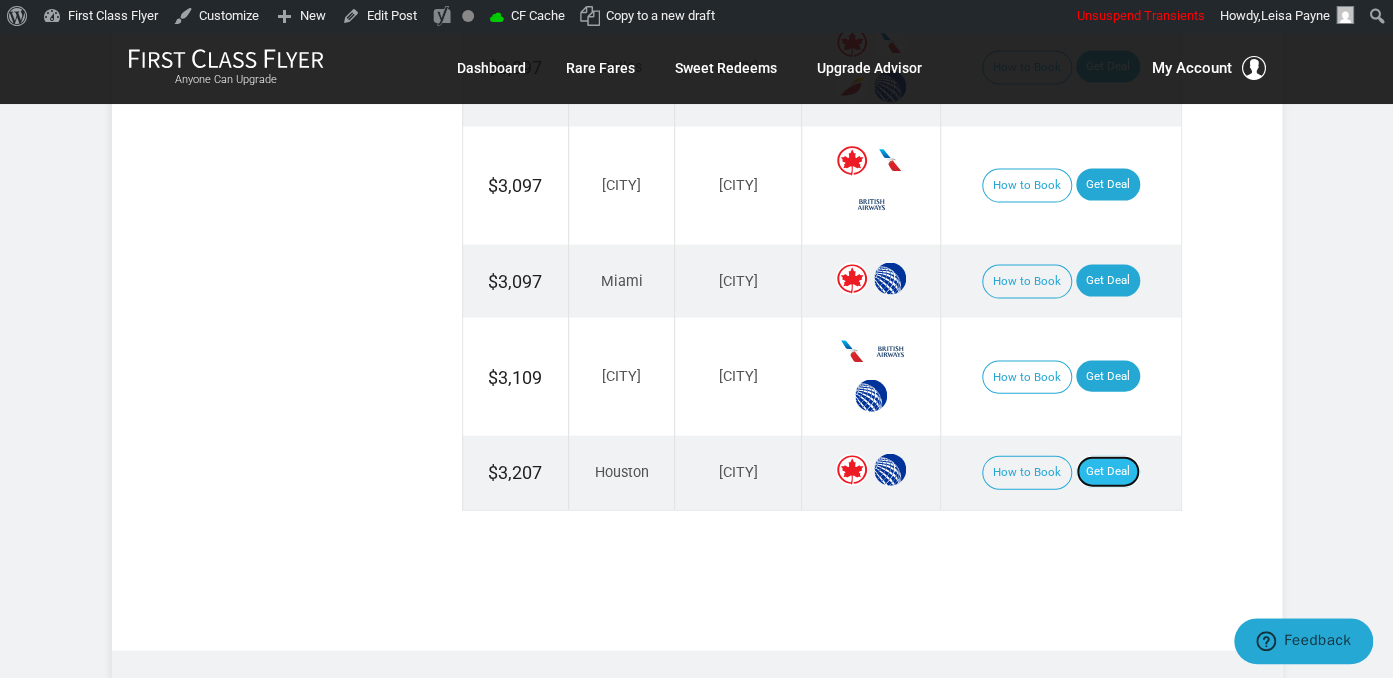 click on "Get Deal" at bounding box center (1108, 472) 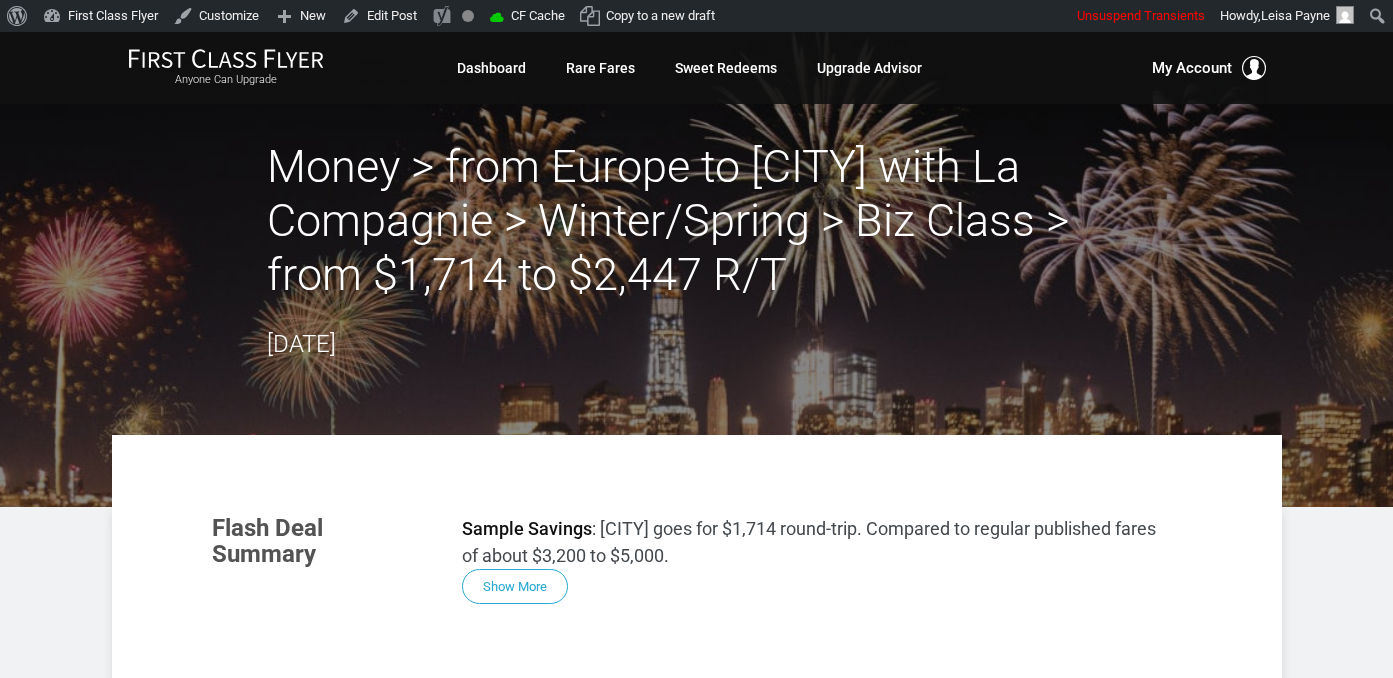 scroll, scrollTop: 0, scrollLeft: 0, axis: both 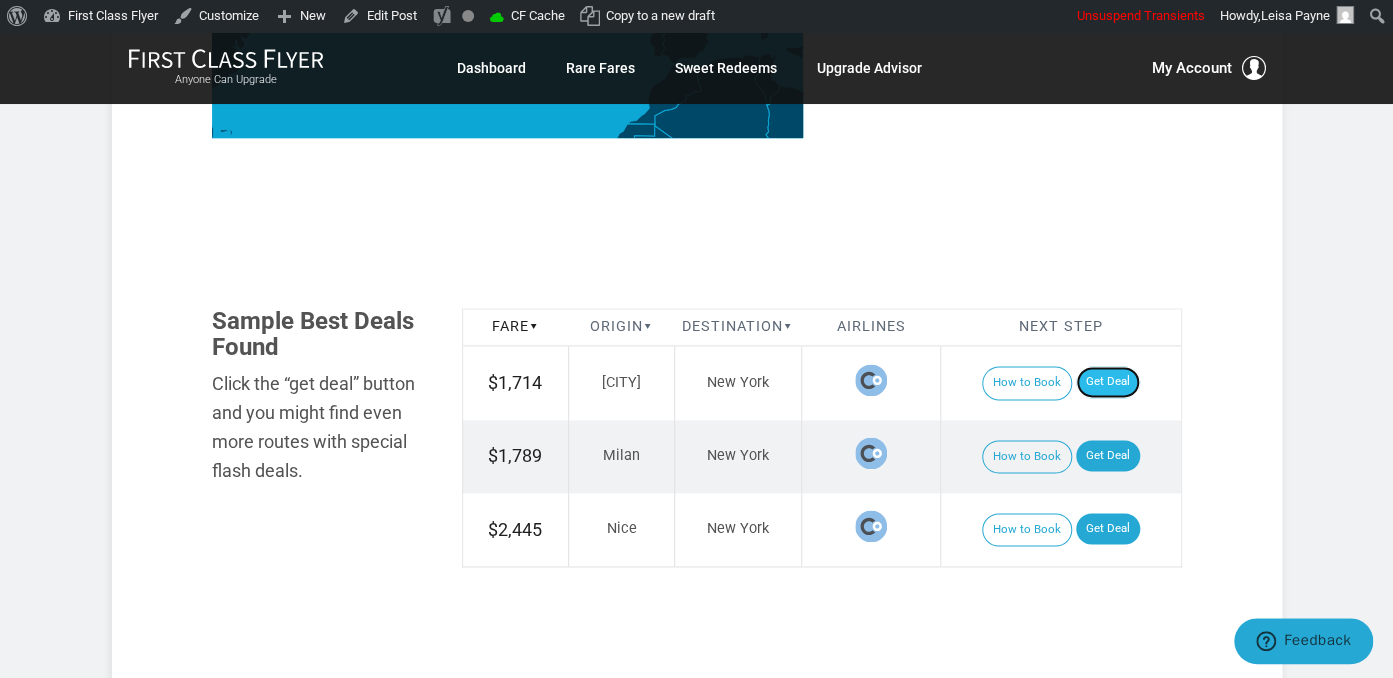 click on "Get Deal" at bounding box center (1108, 382) 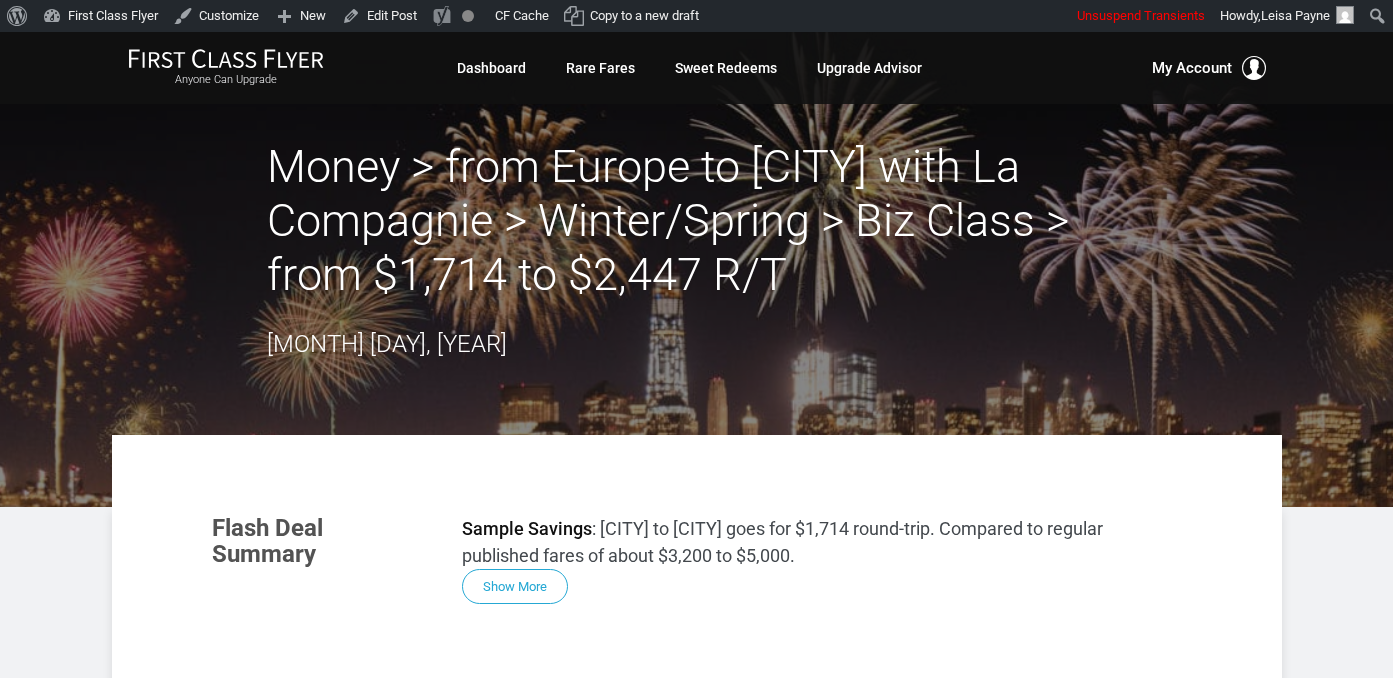 scroll, scrollTop: 0, scrollLeft: 0, axis: both 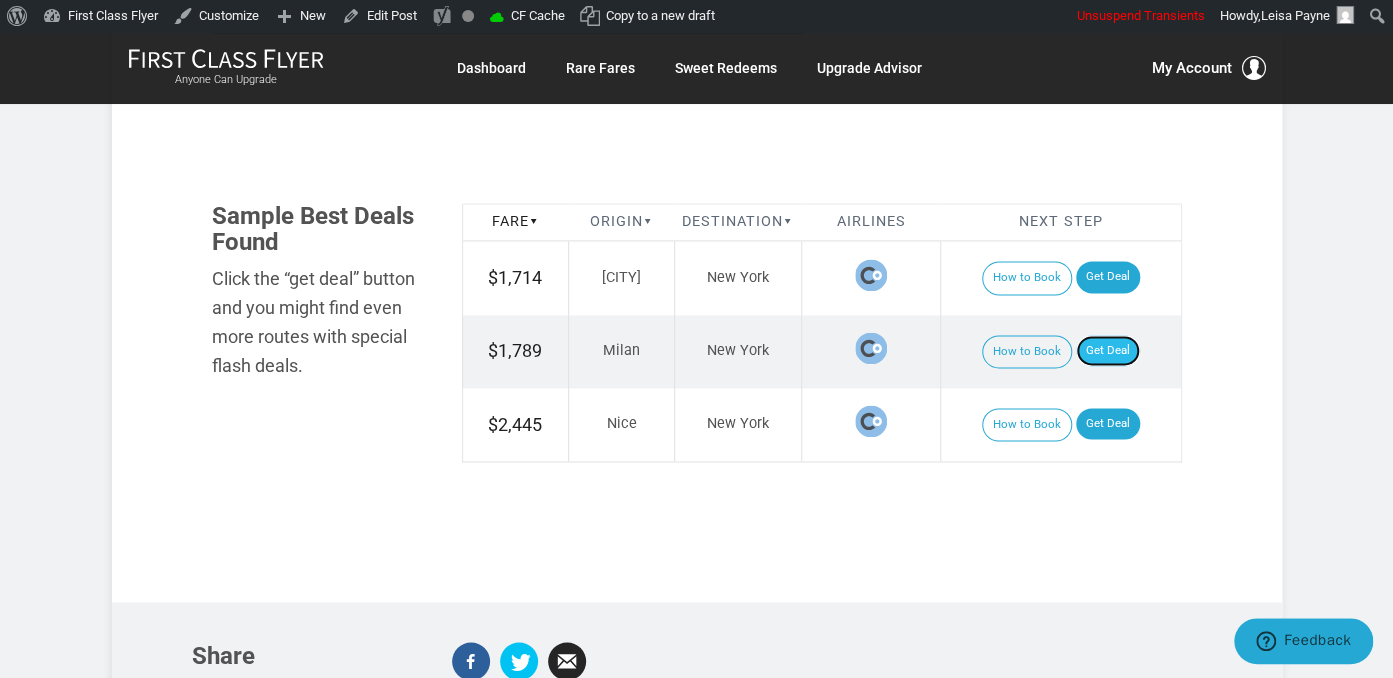 click on "Get Deal" at bounding box center (1108, 351) 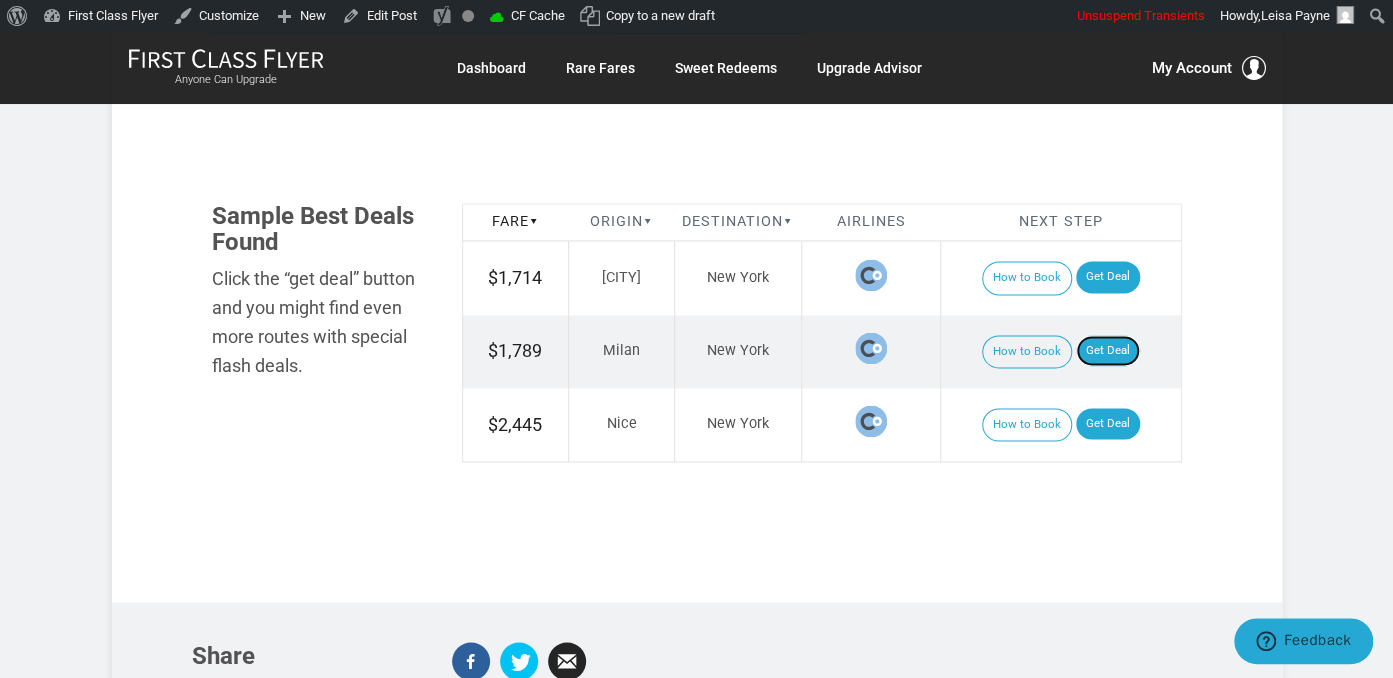 click on "Get Deal" at bounding box center [1108, 351] 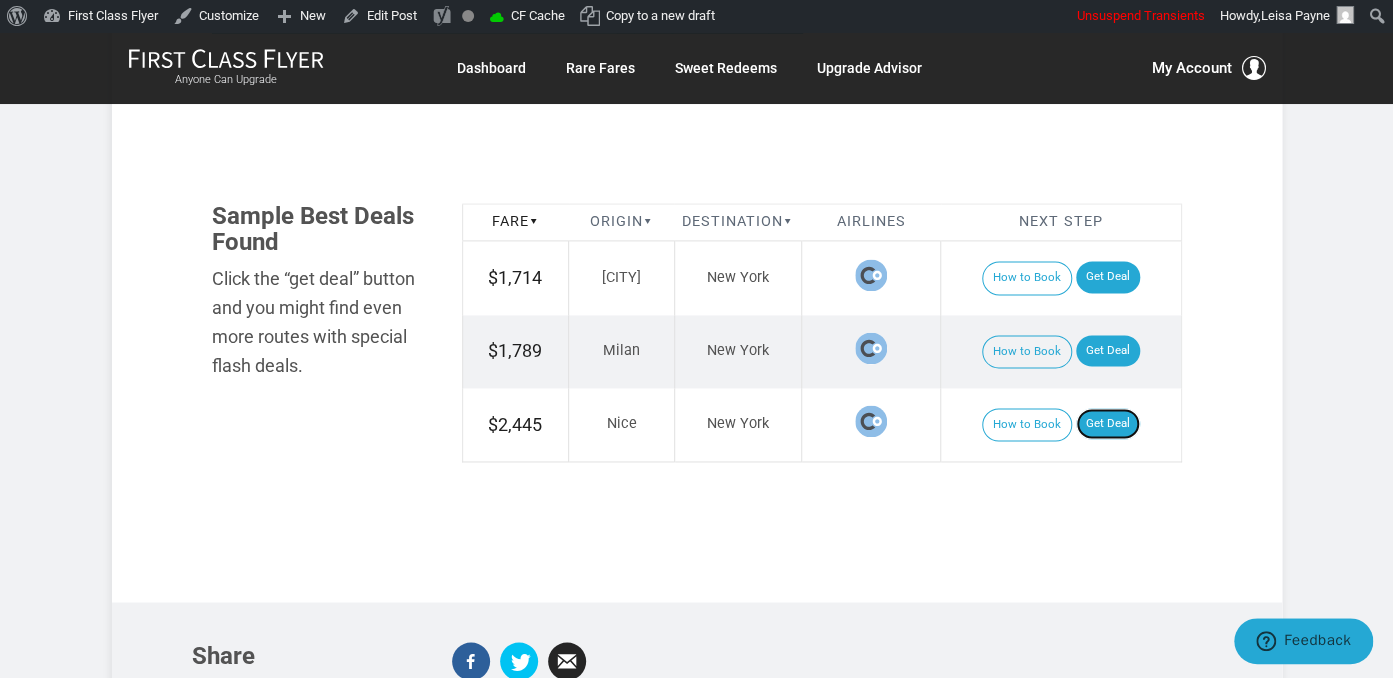 click on "Get Deal" at bounding box center [1108, 424] 